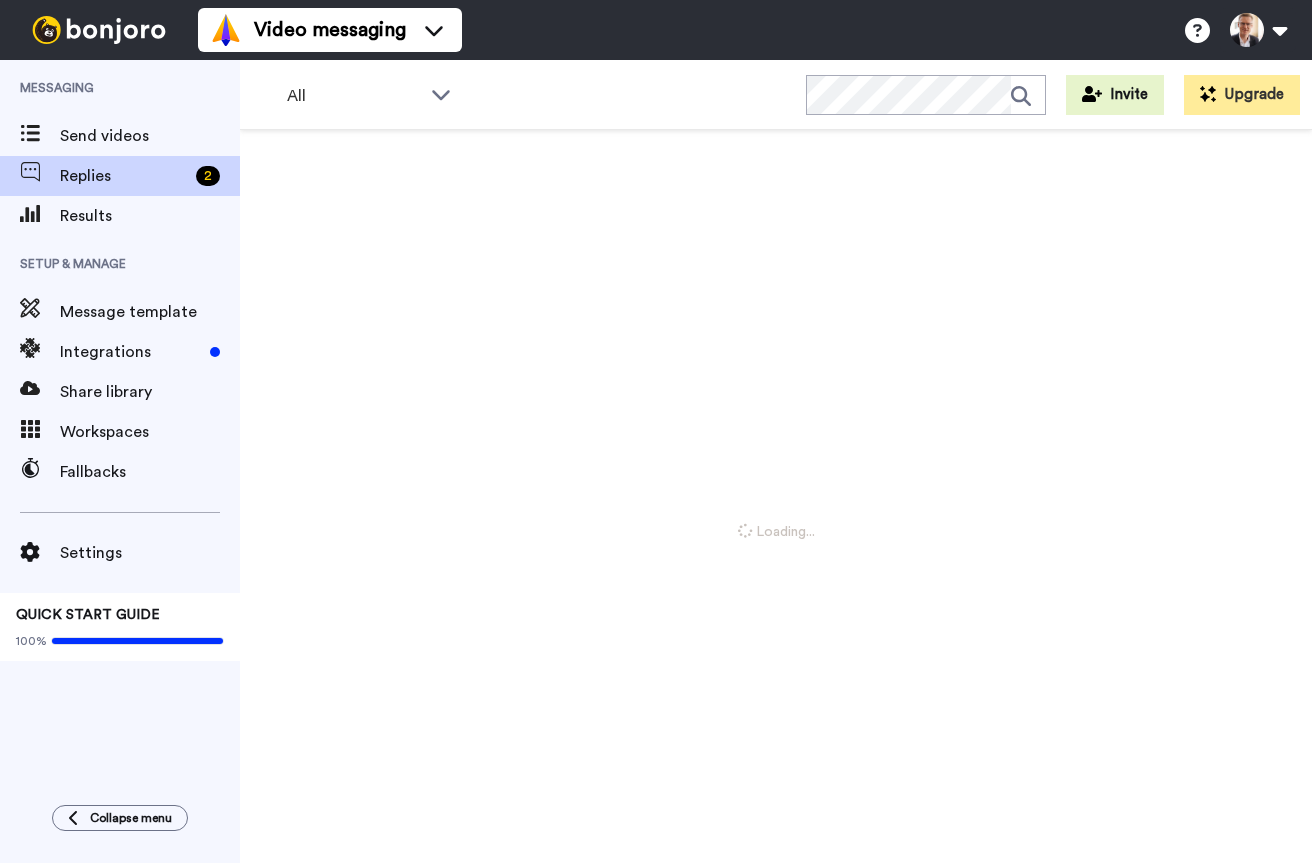 scroll, scrollTop: 0, scrollLeft: 0, axis: both 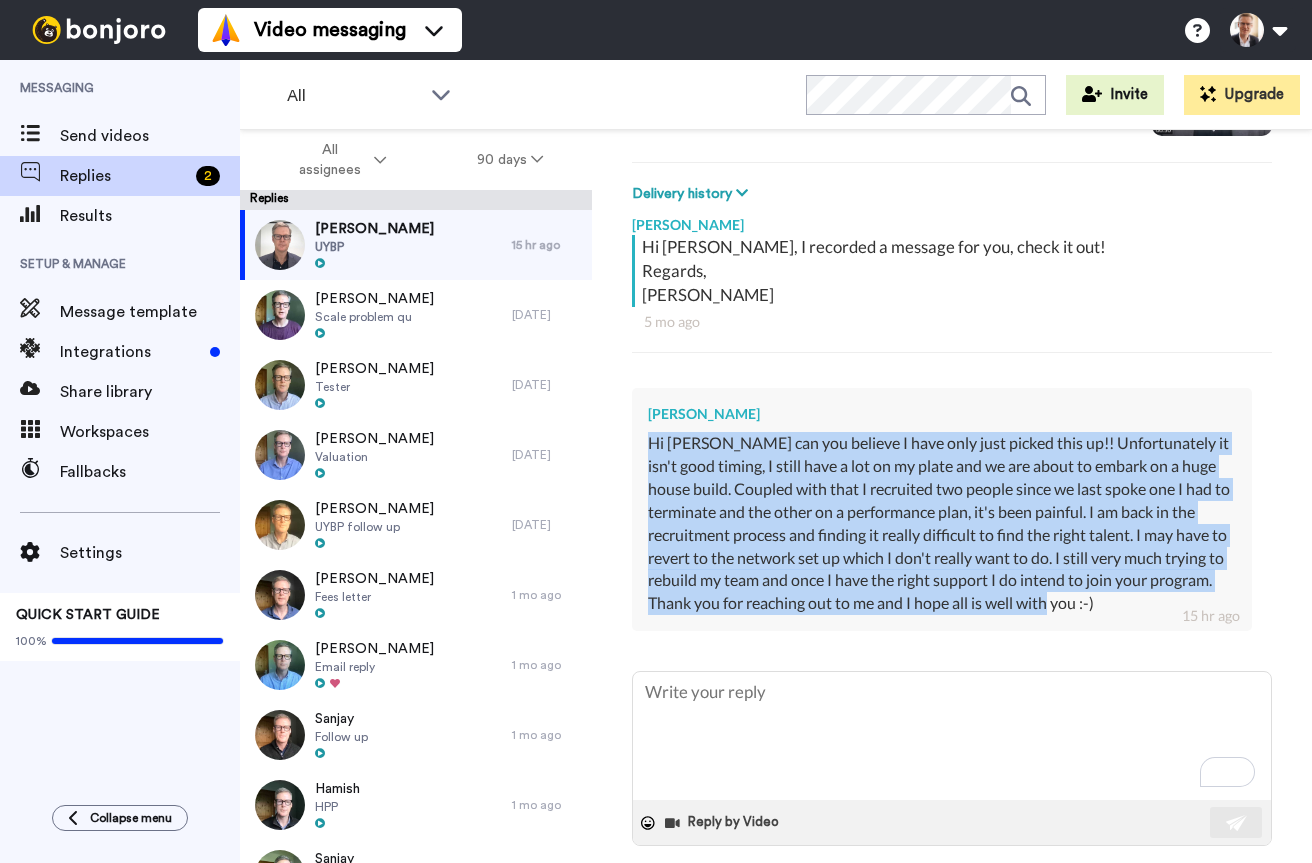 drag, startPoint x: 647, startPoint y: 442, endPoint x: 1116, endPoint y: 597, distance: 493.9494 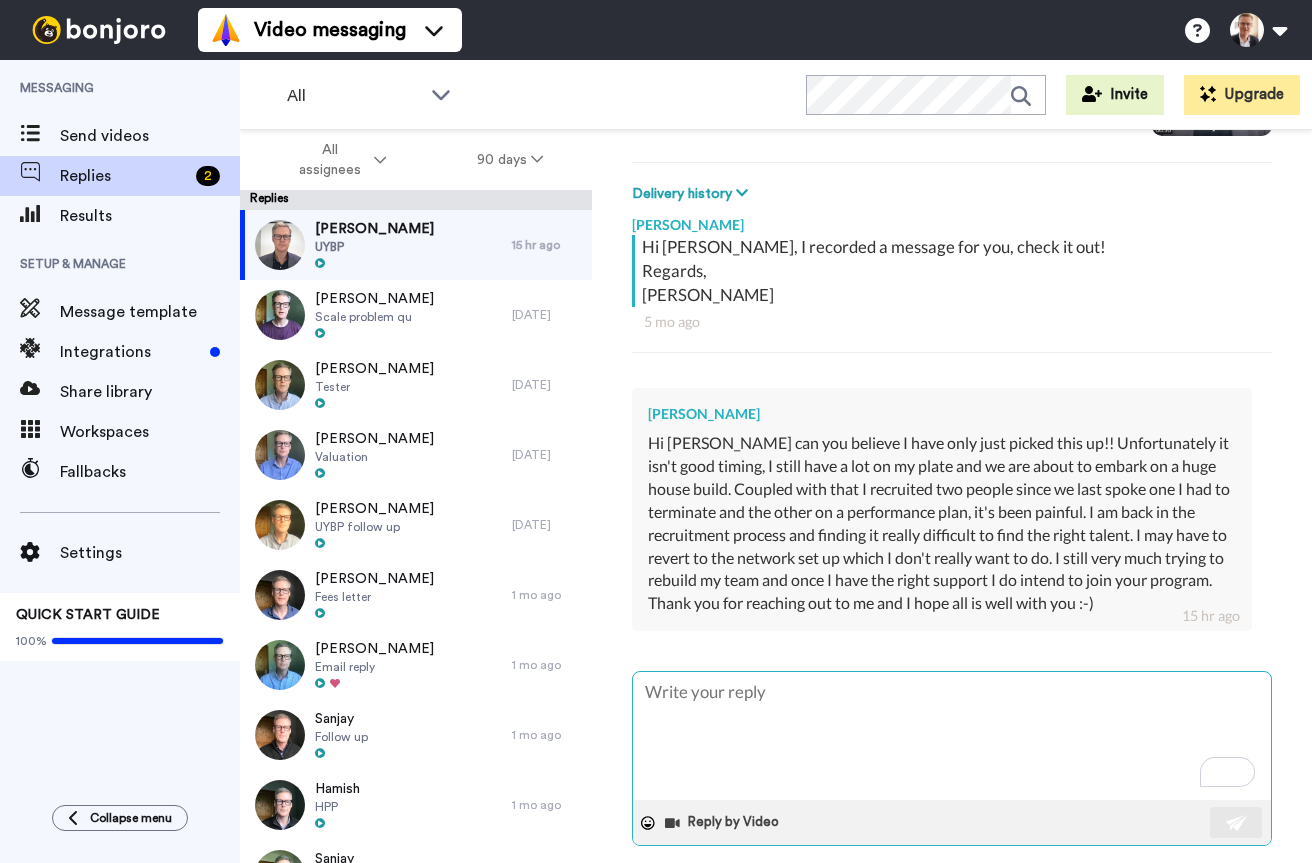 click at bounding box center (952, 736) 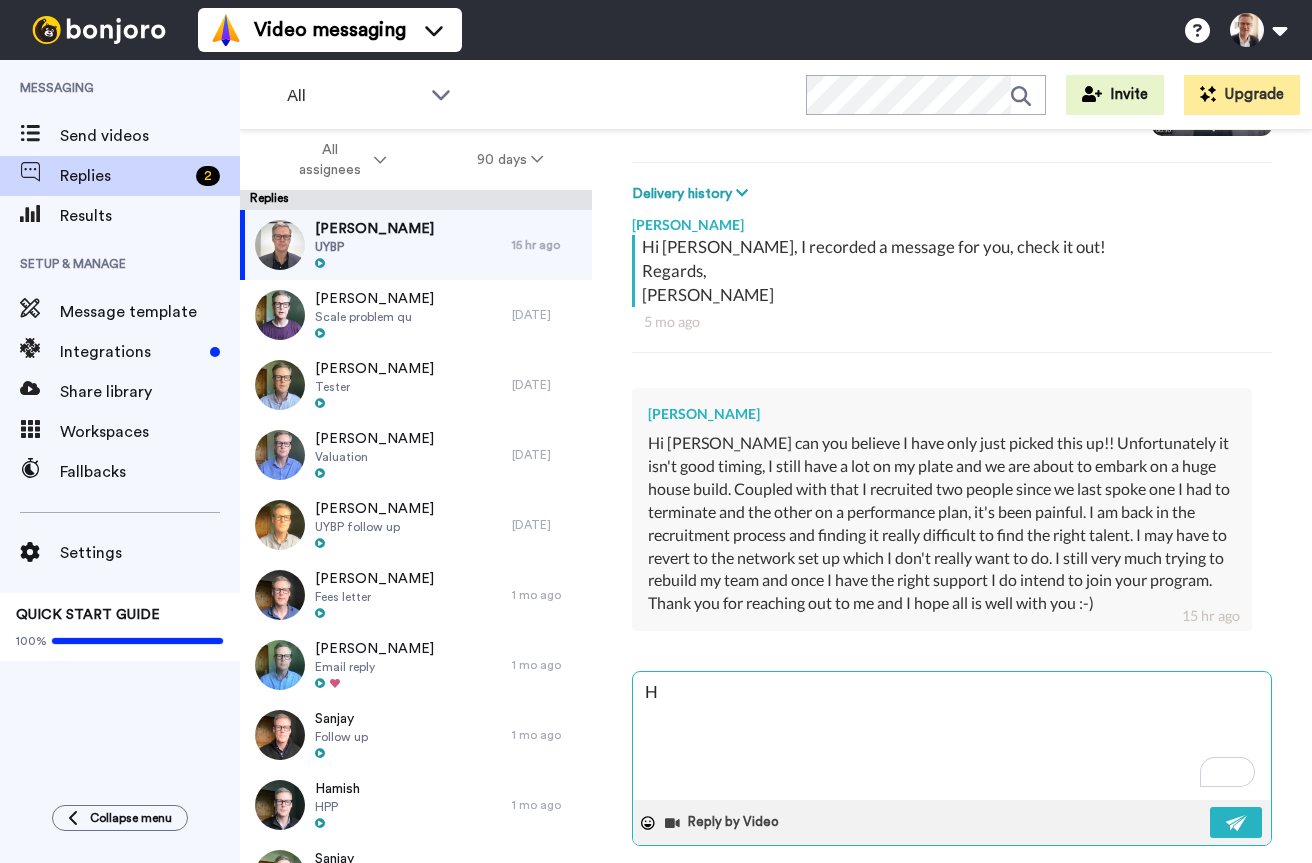 type on "x" 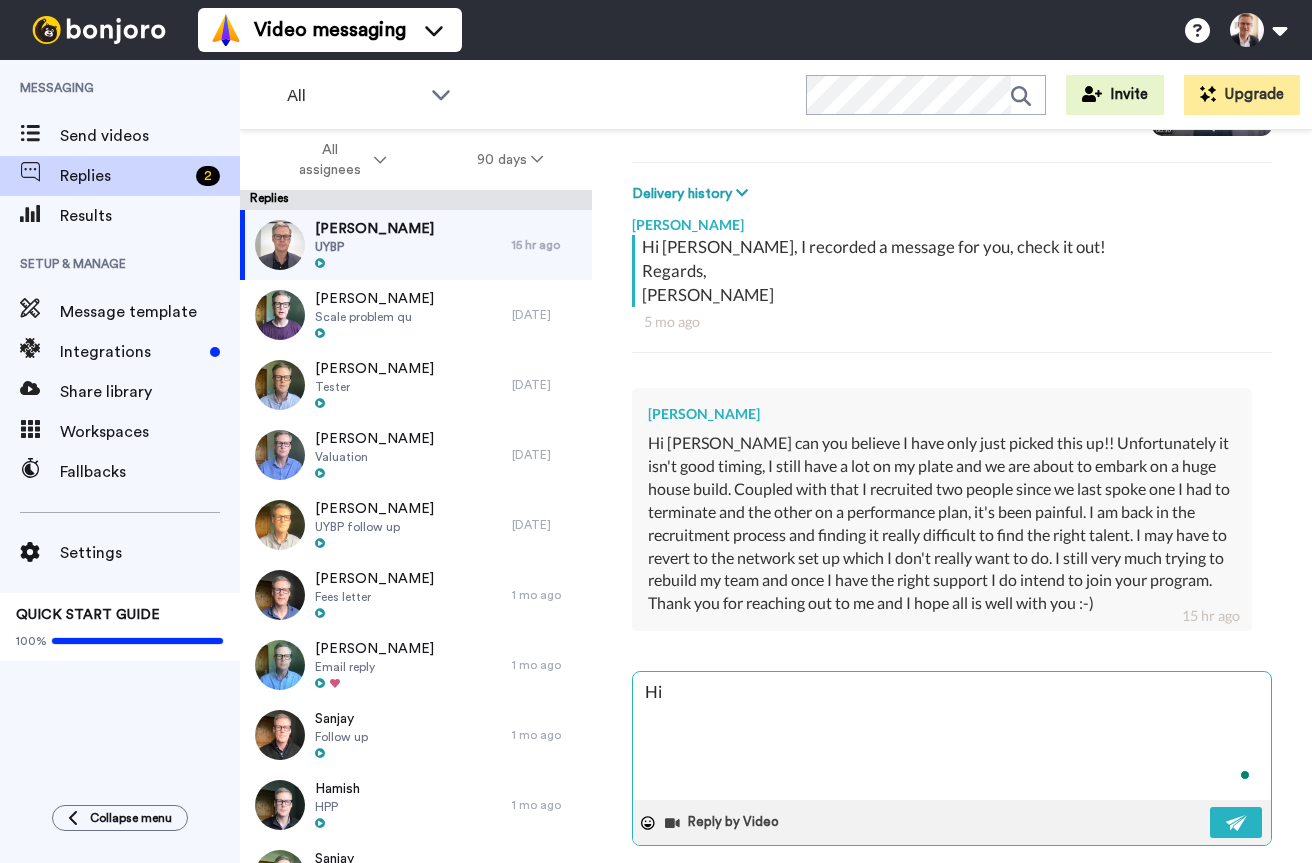 type on "x" 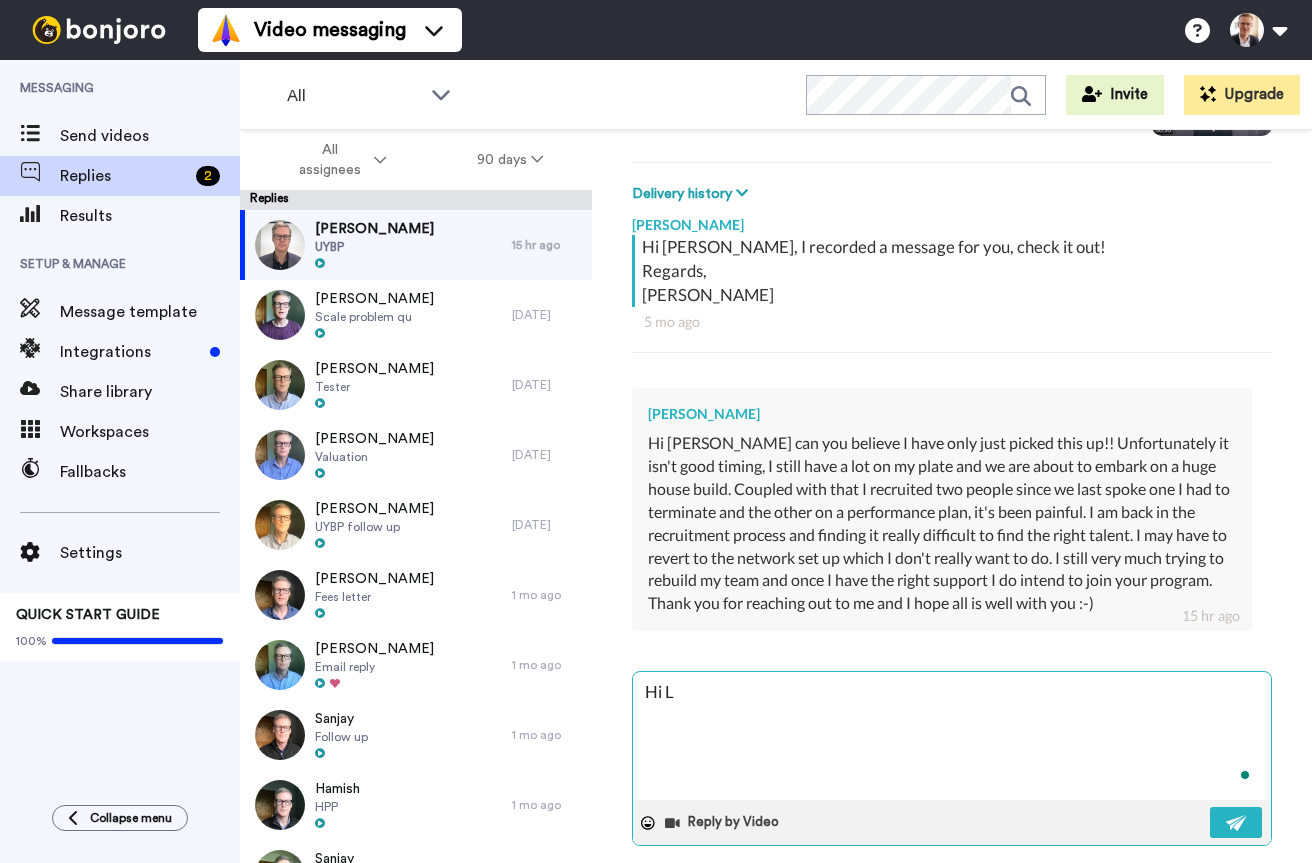 type on "x" 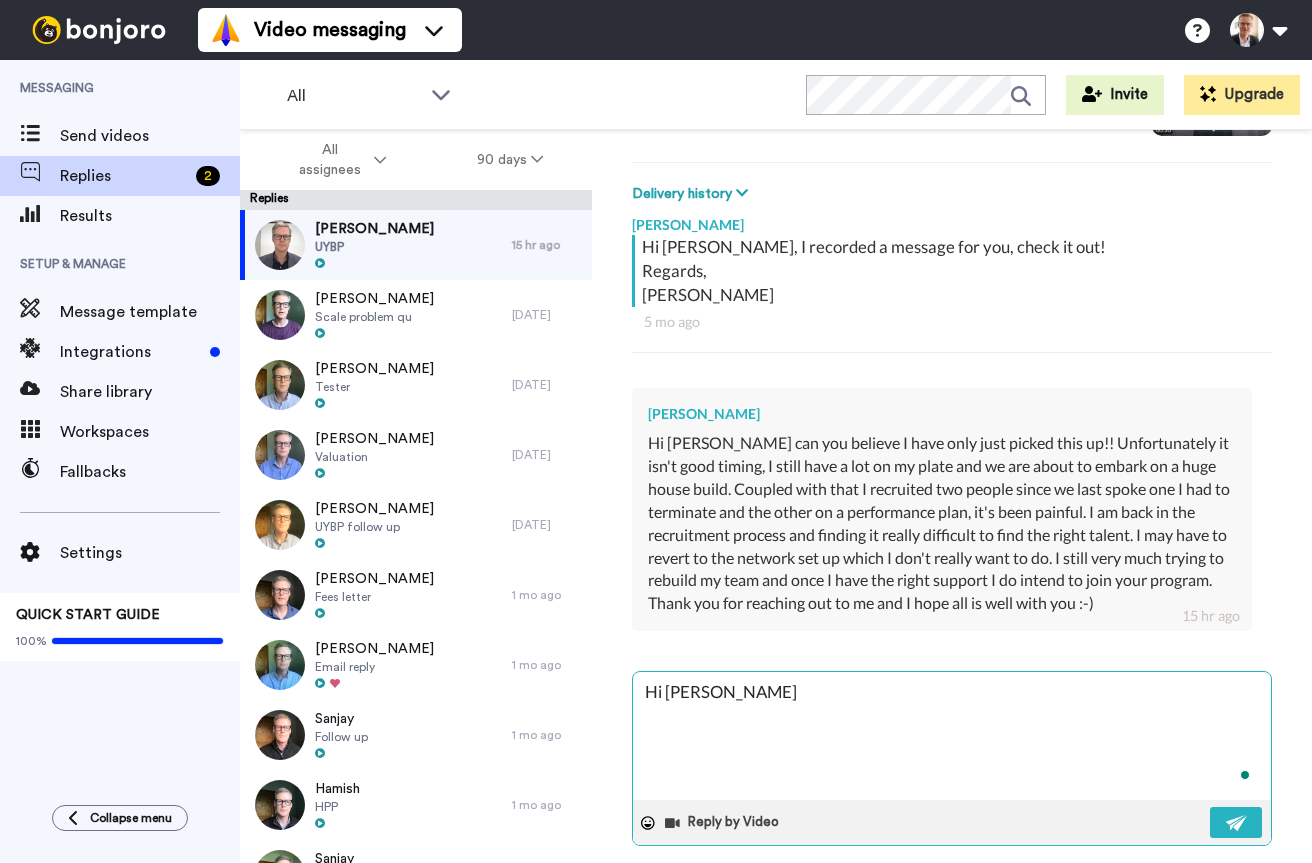 type on "x" 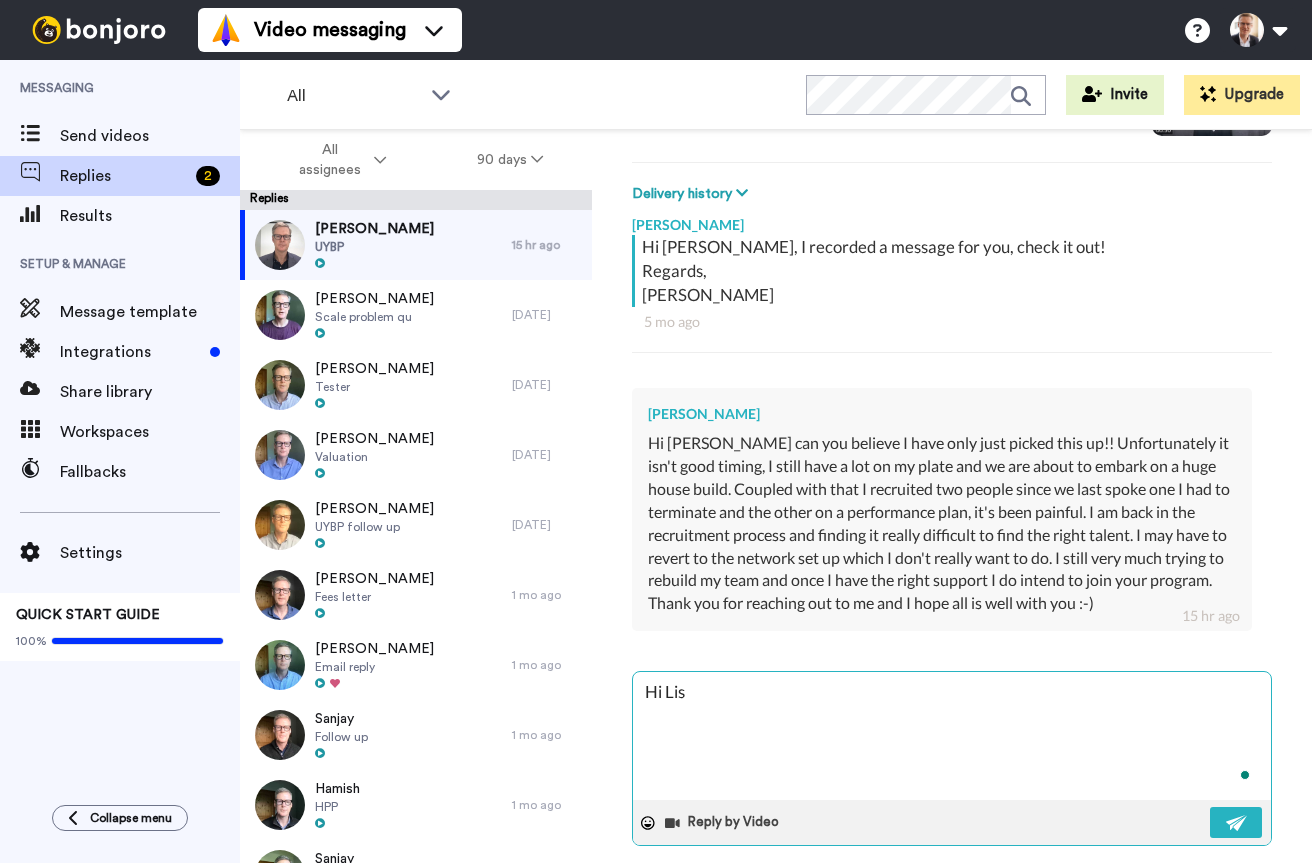 type on "x" 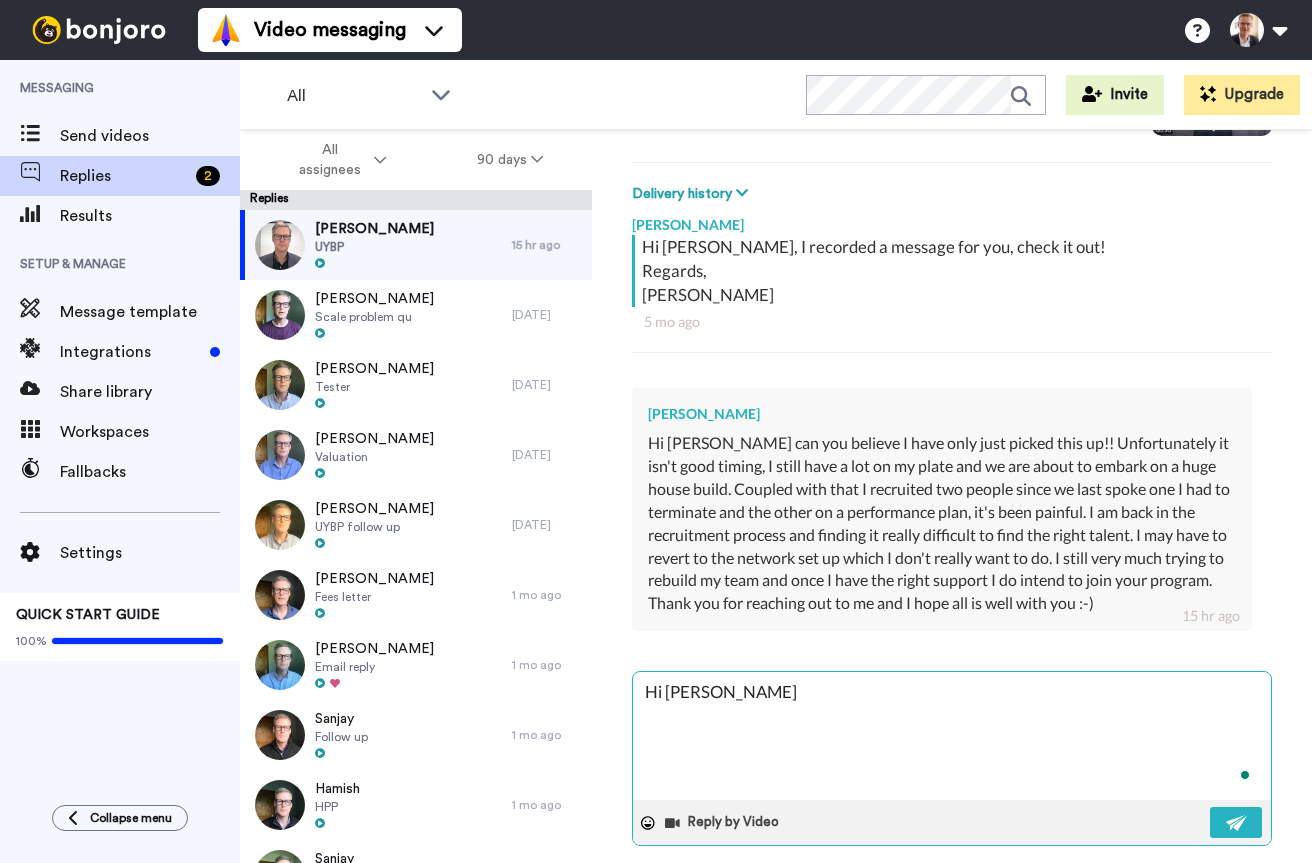 type on "x" 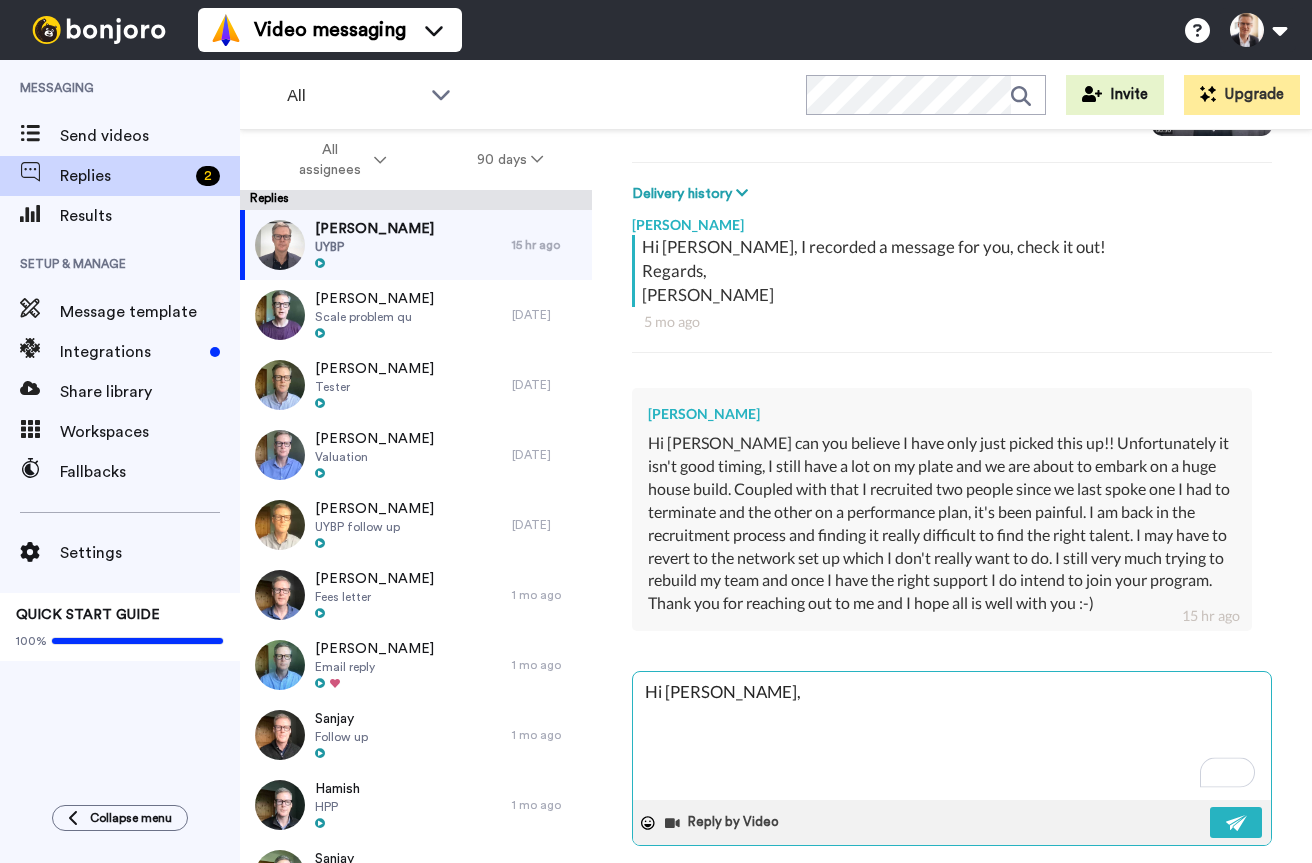 type on "x" 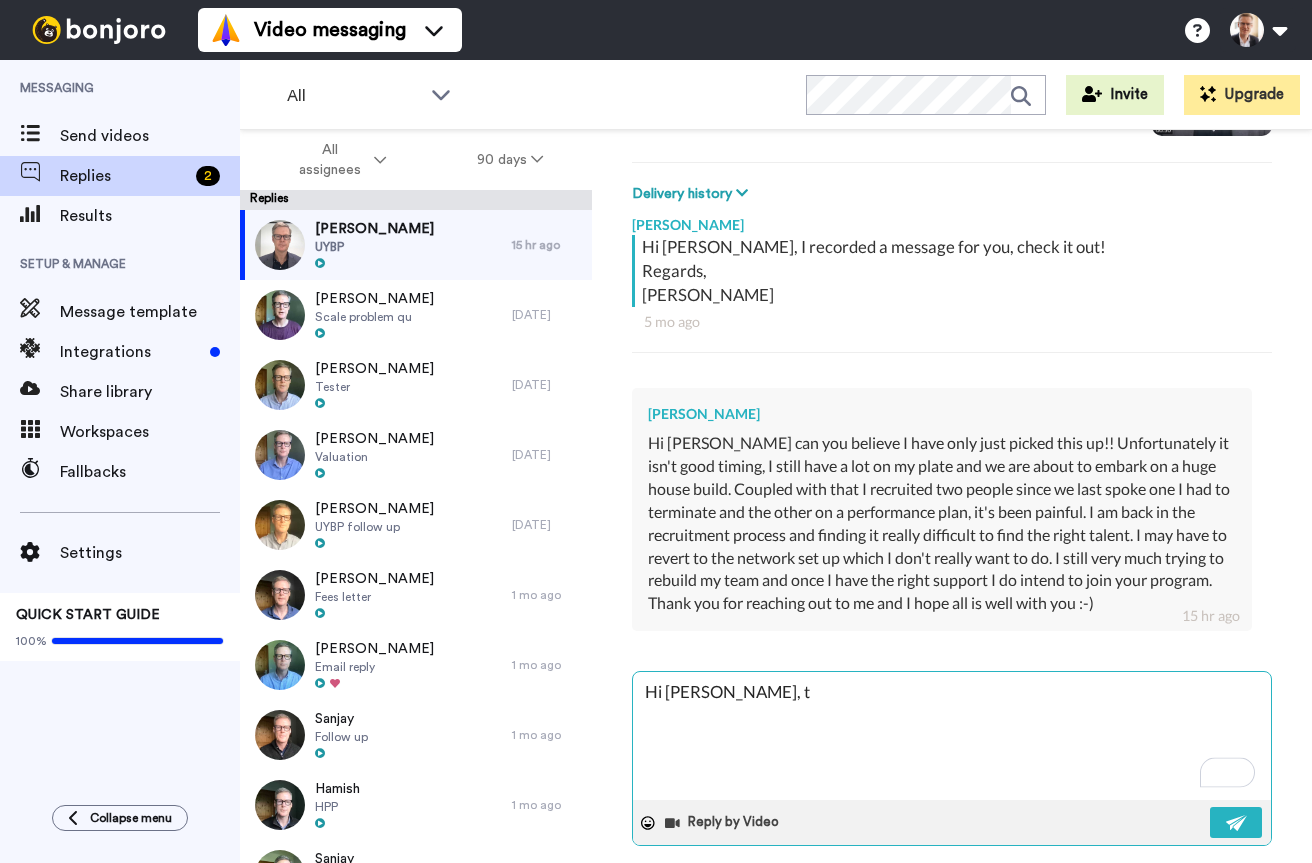 type on "x" 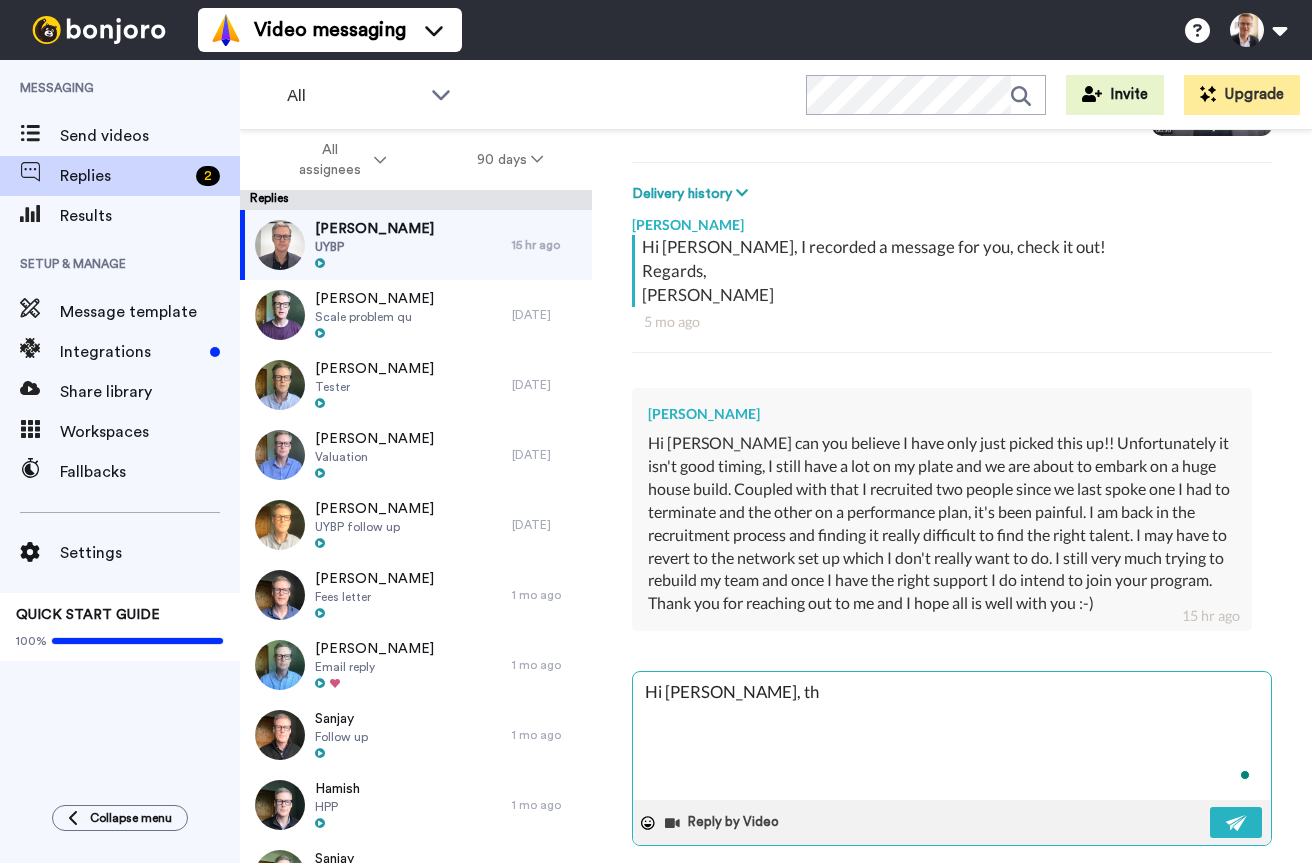 type on "x" 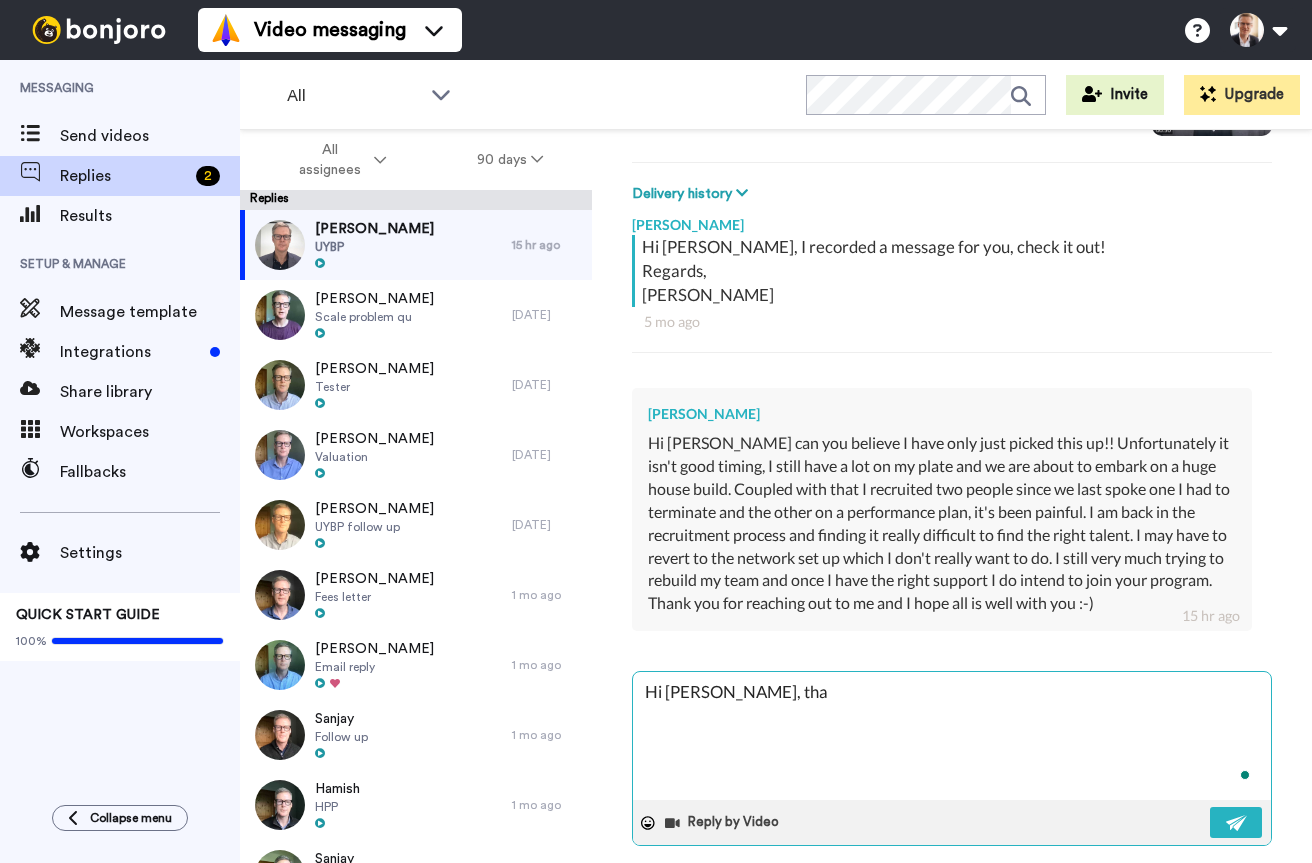 type on "x" 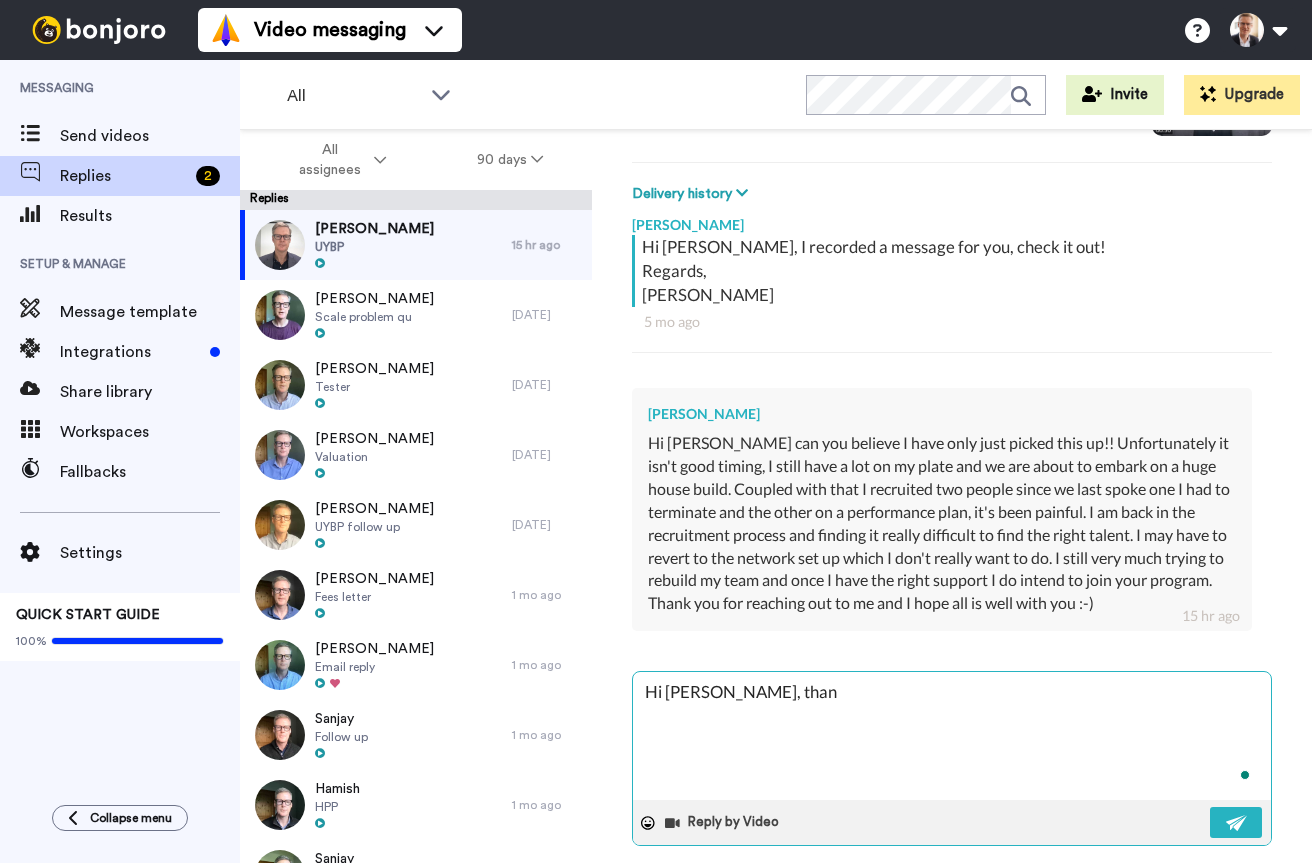 type on "x" 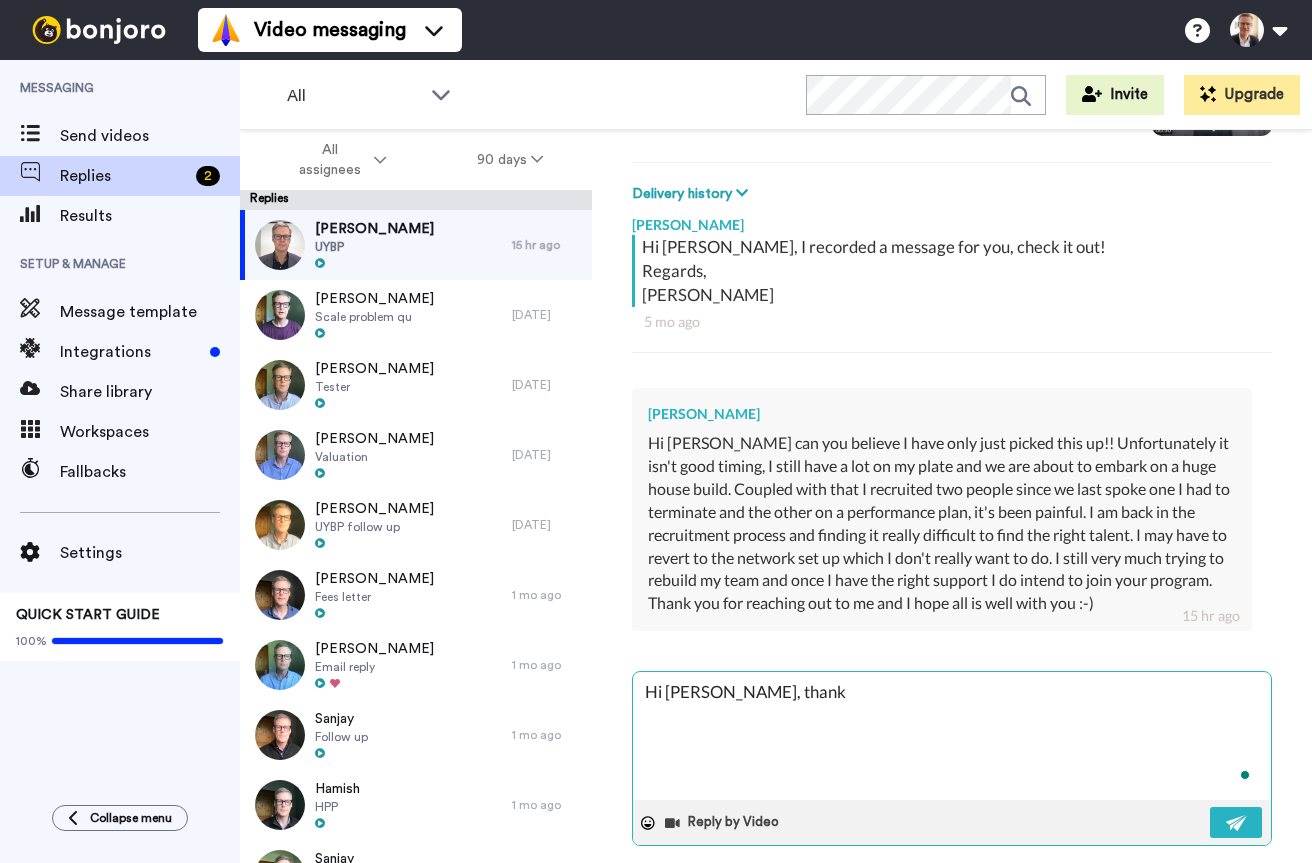 type on "x" 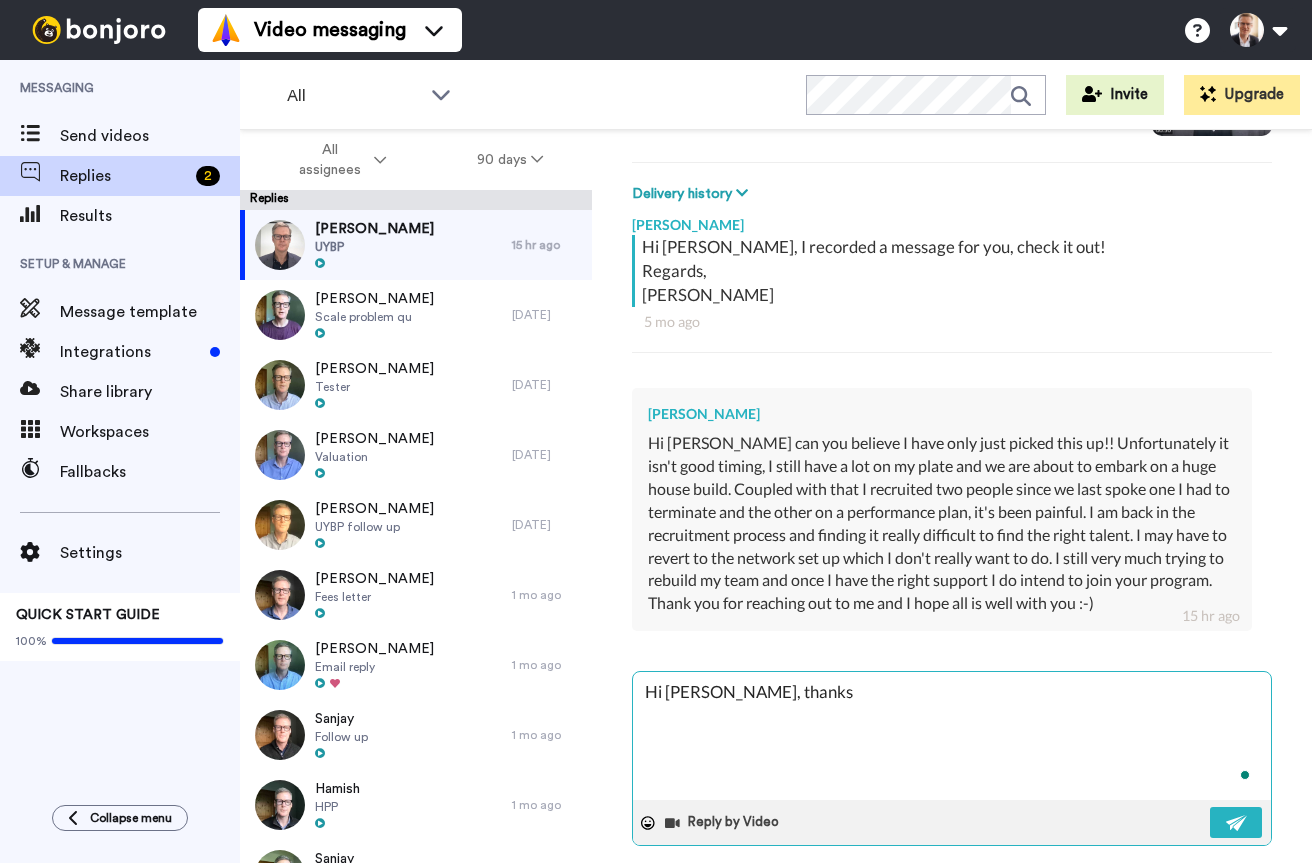 type on "x" 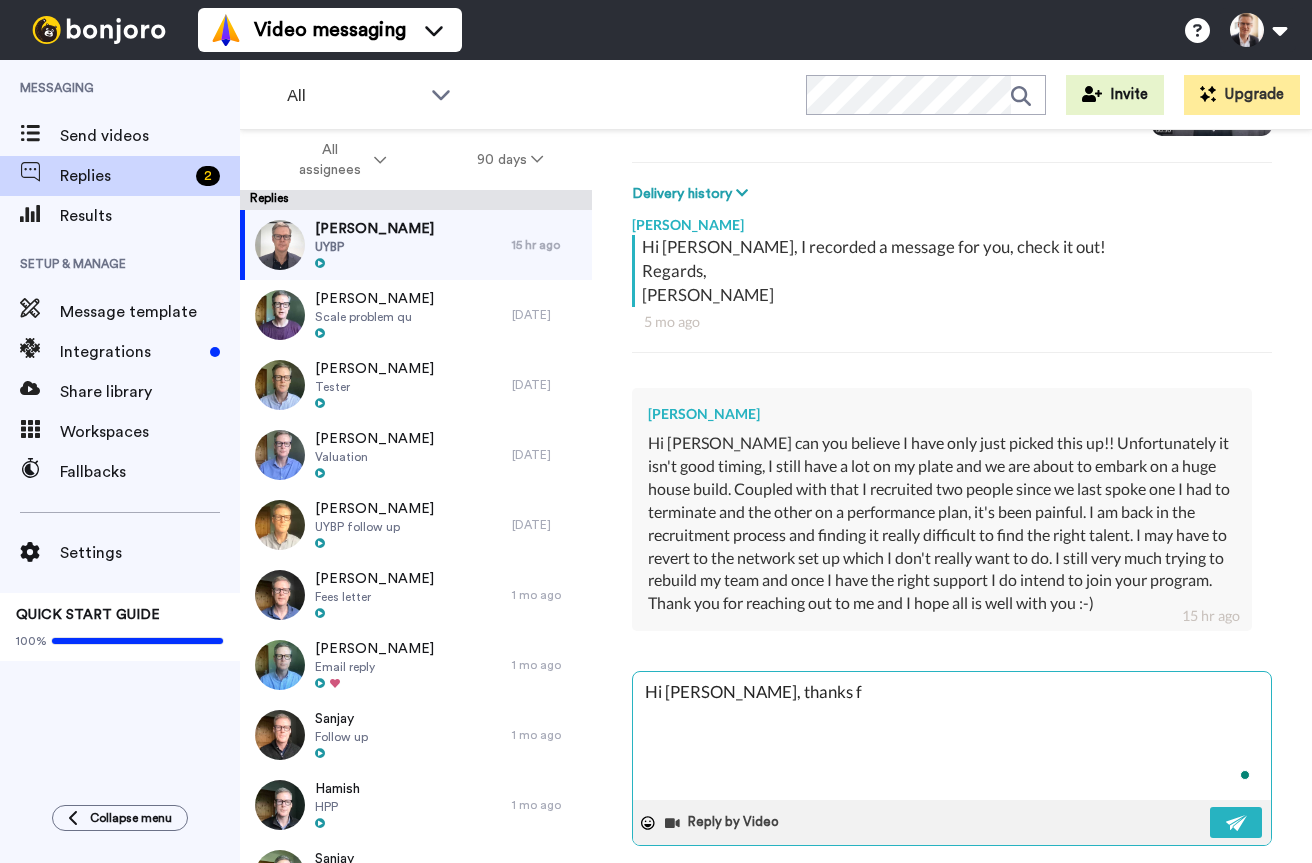 type on "Hi [PERSON_NAME], thanks fo" 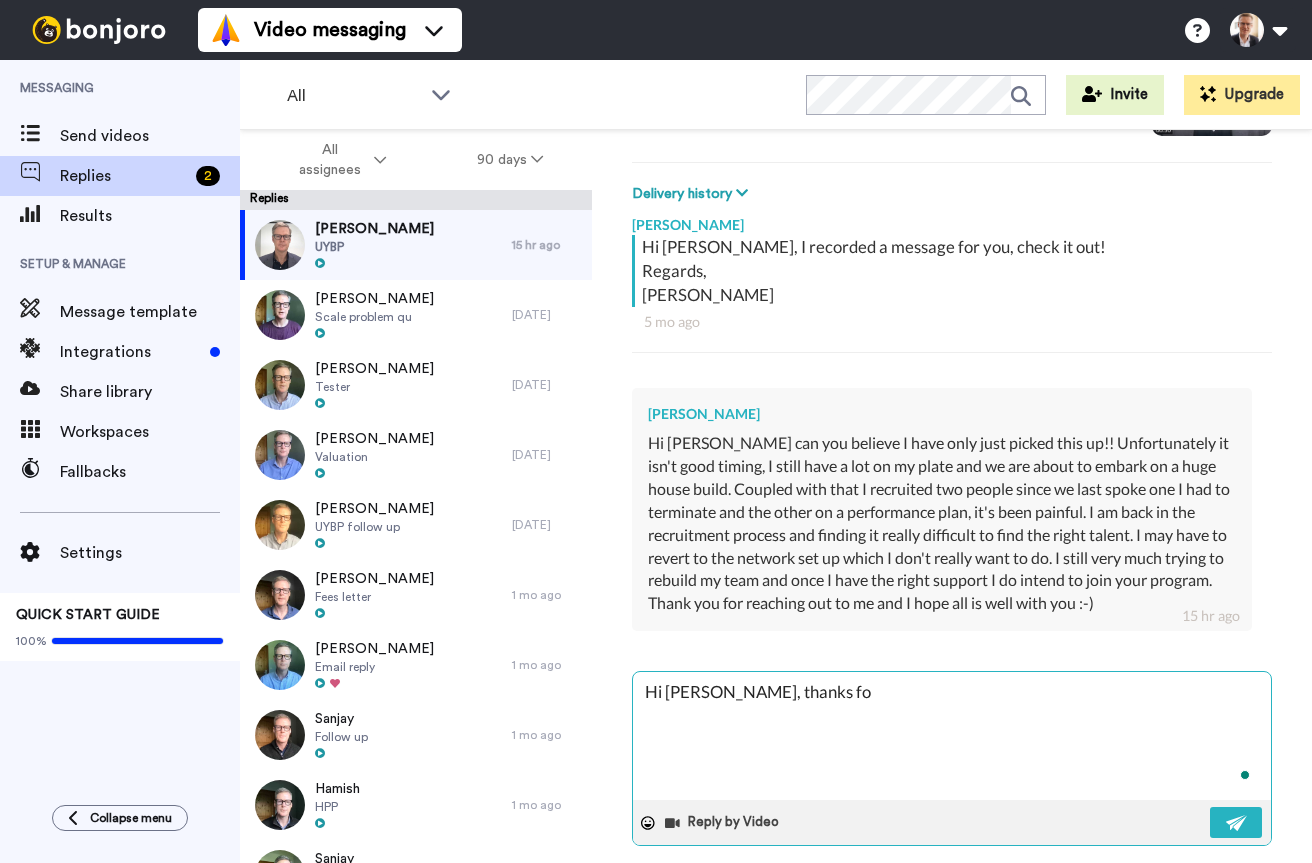 type on "x" 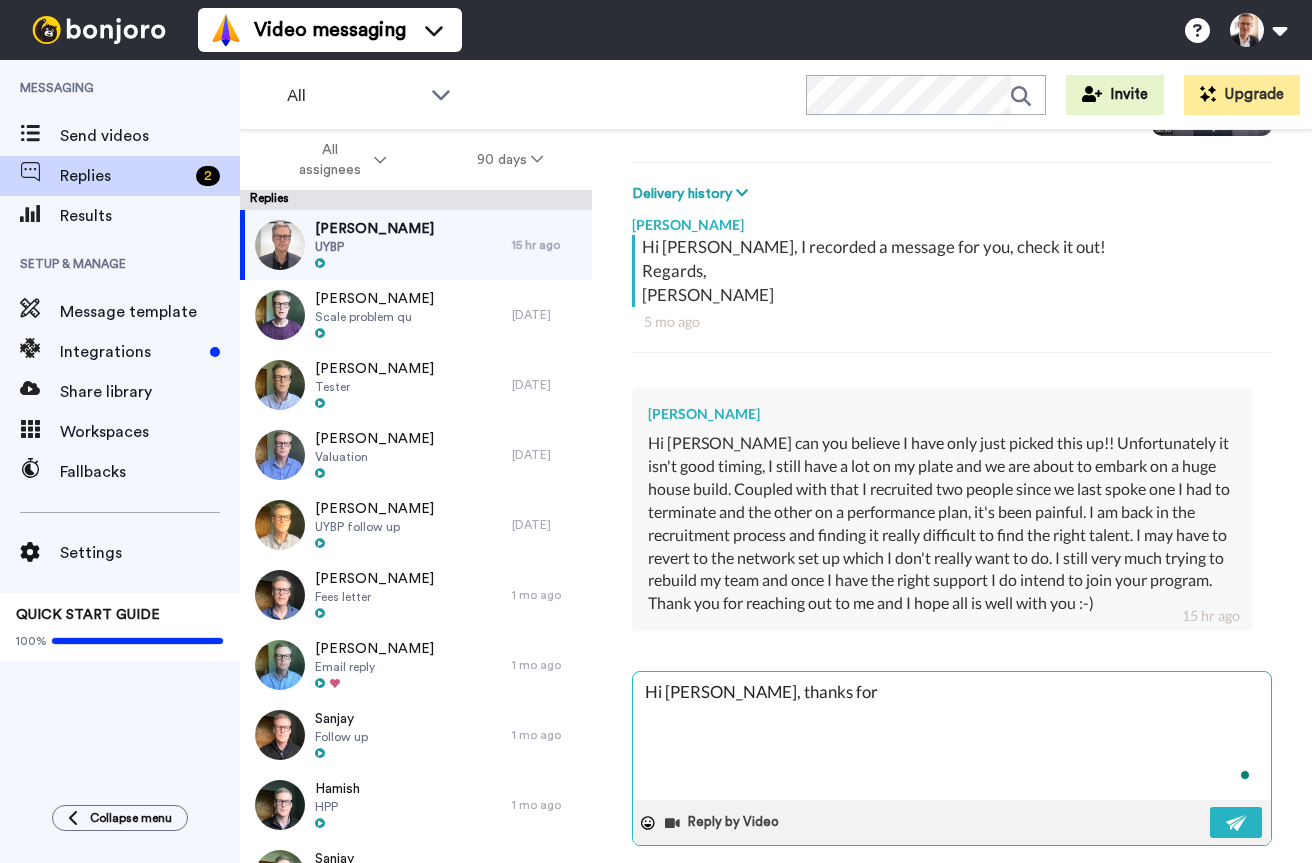 type on "x" 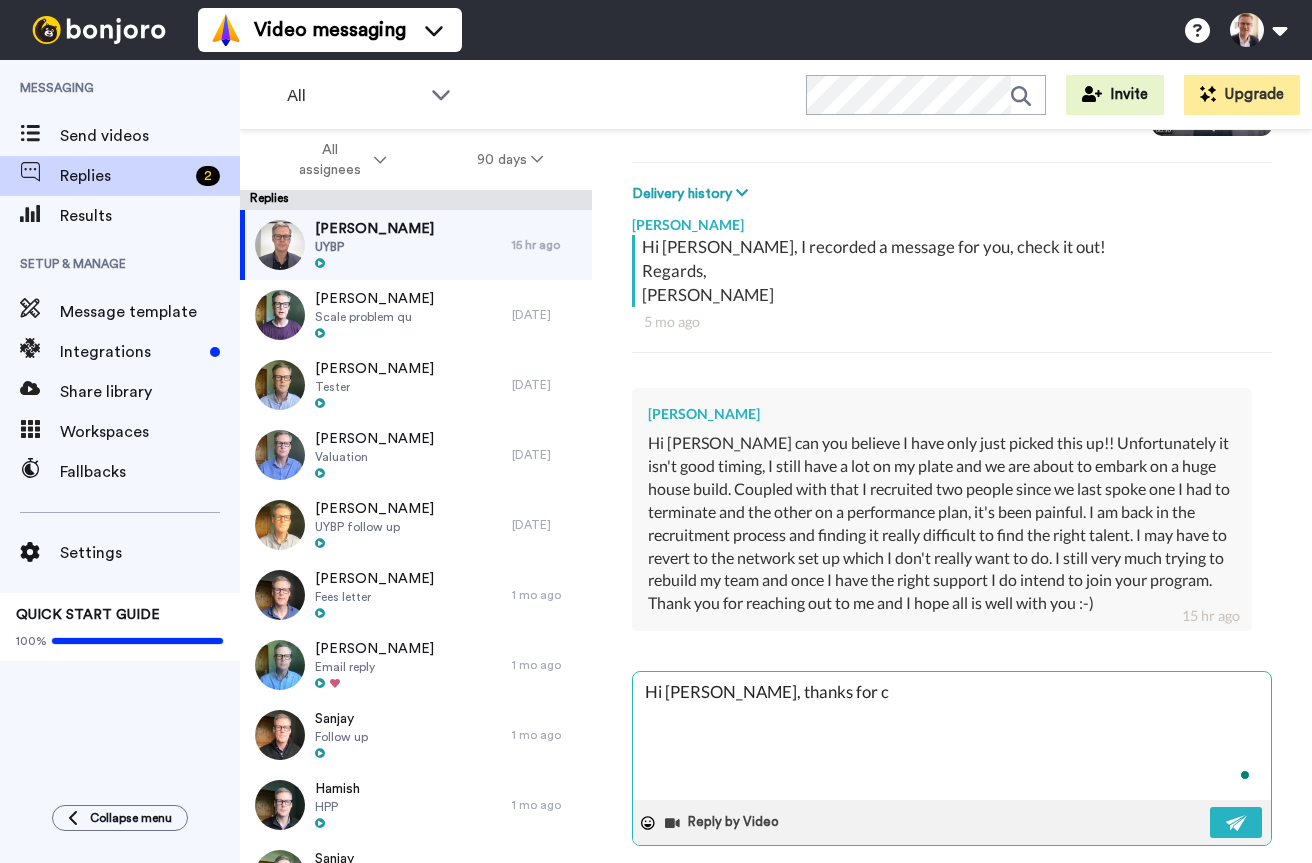 type on "x" 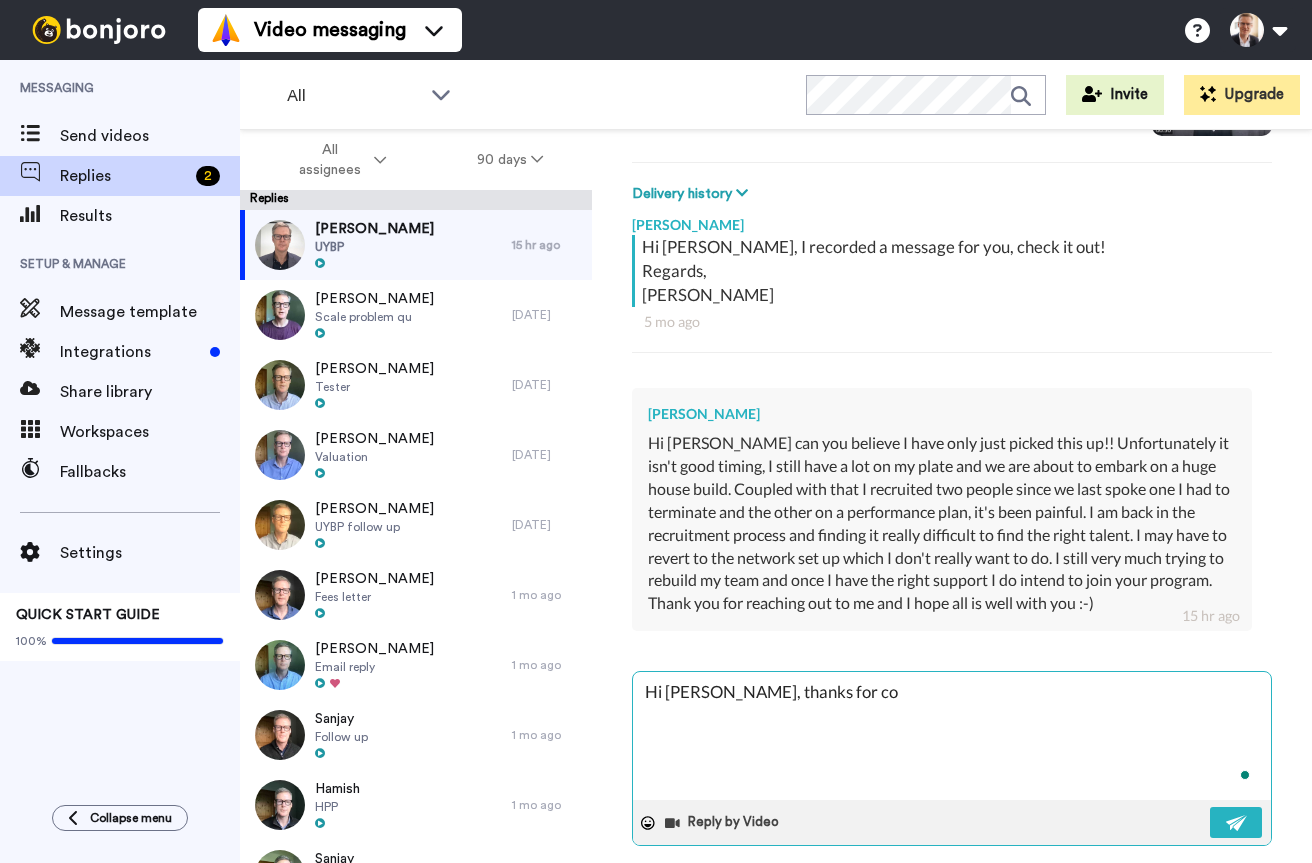 type on "x" 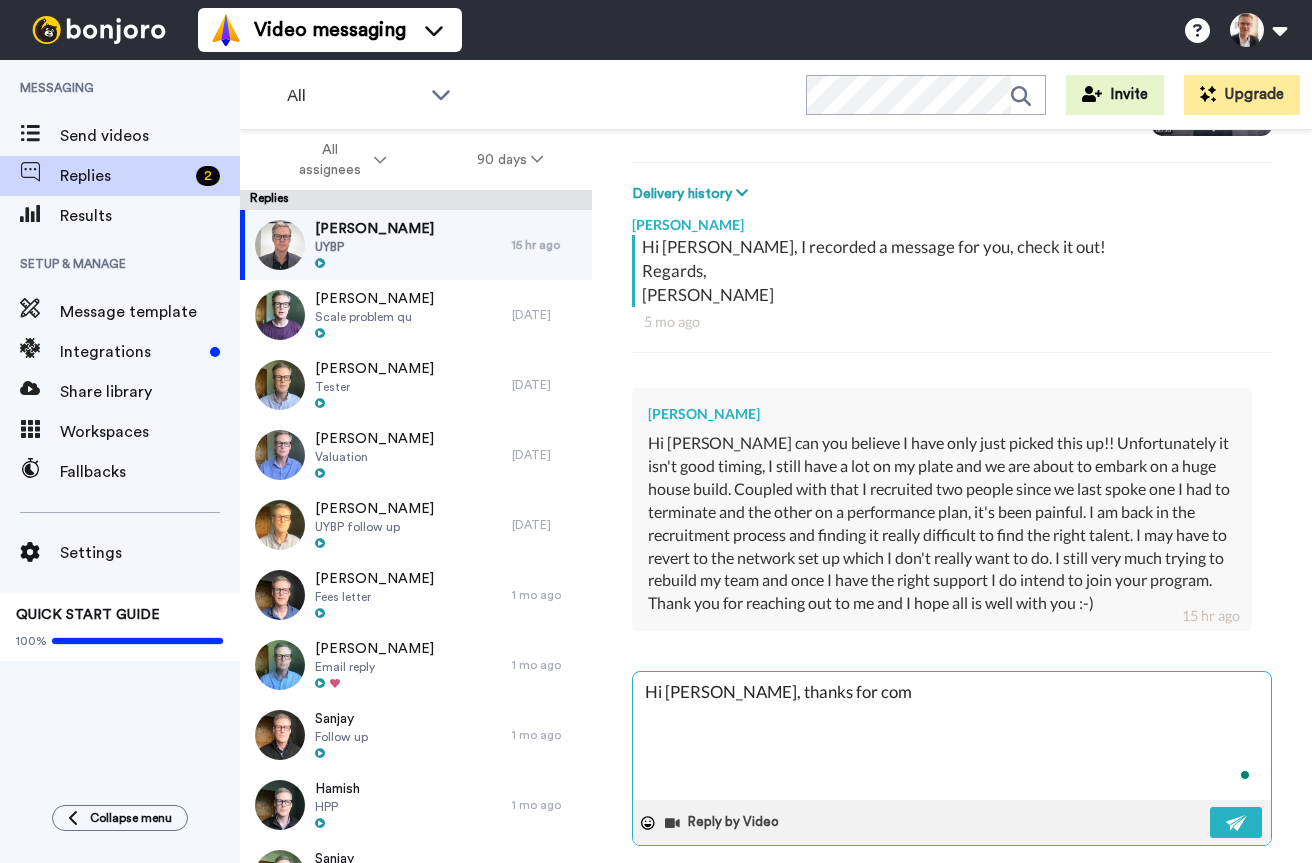 type on "x" 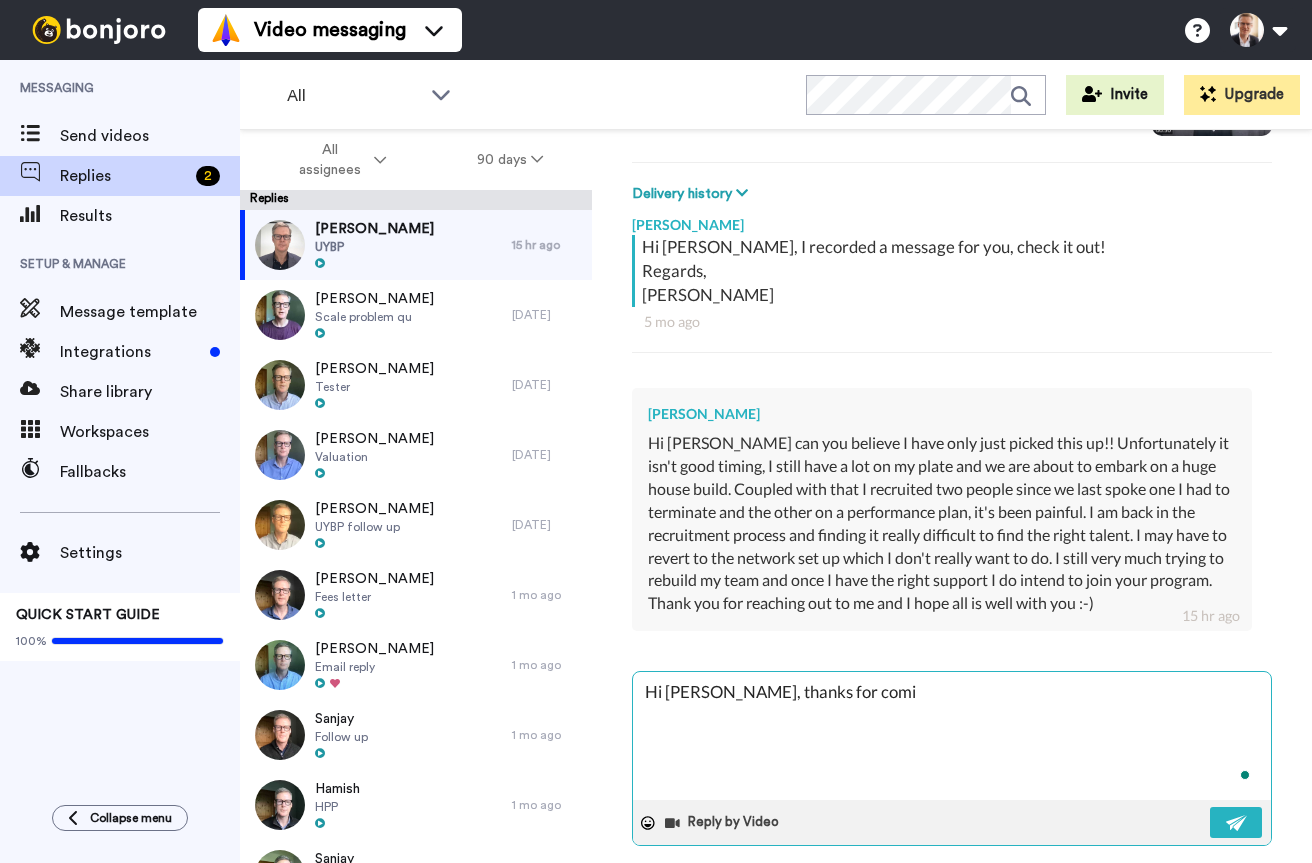 type on "x" 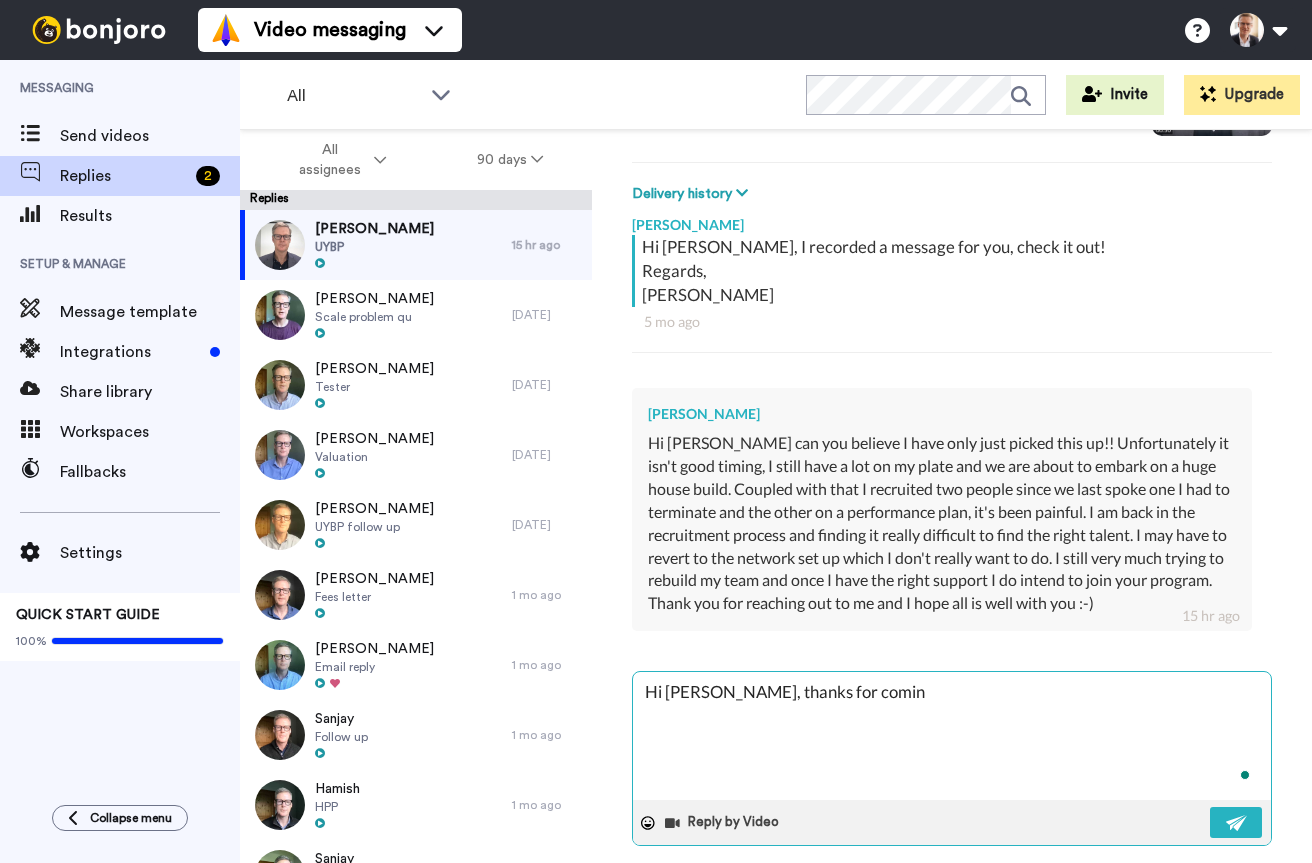 type on "x" 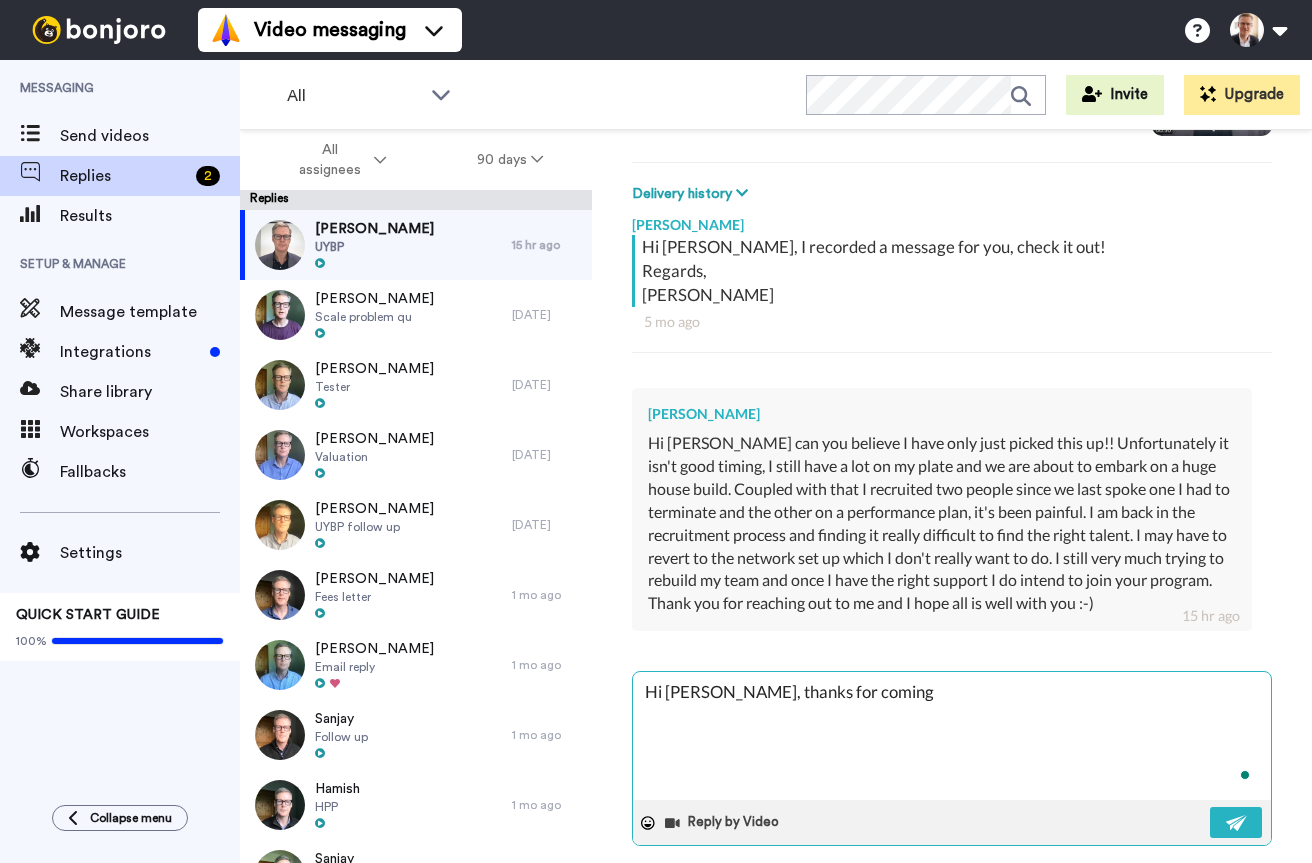 type on "x" 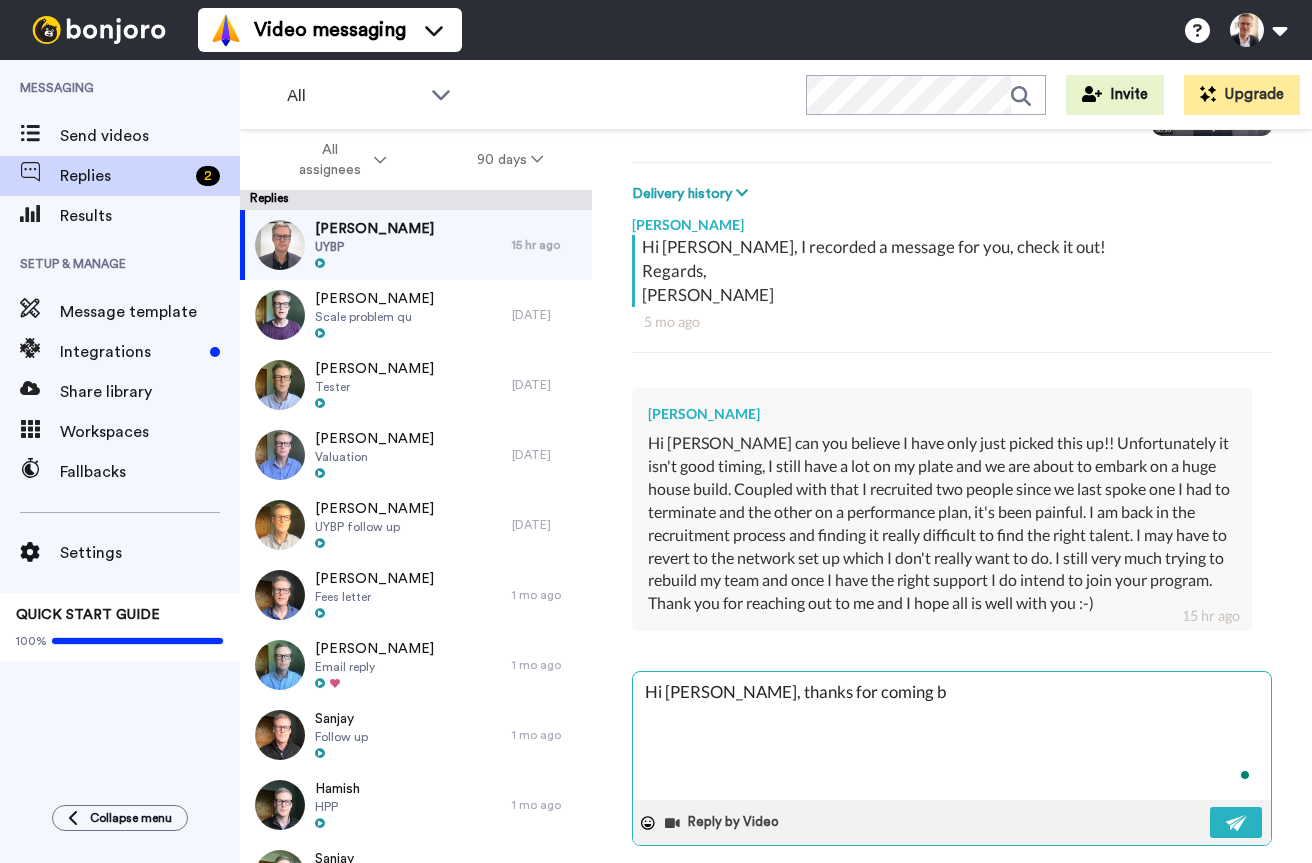 type on "x" 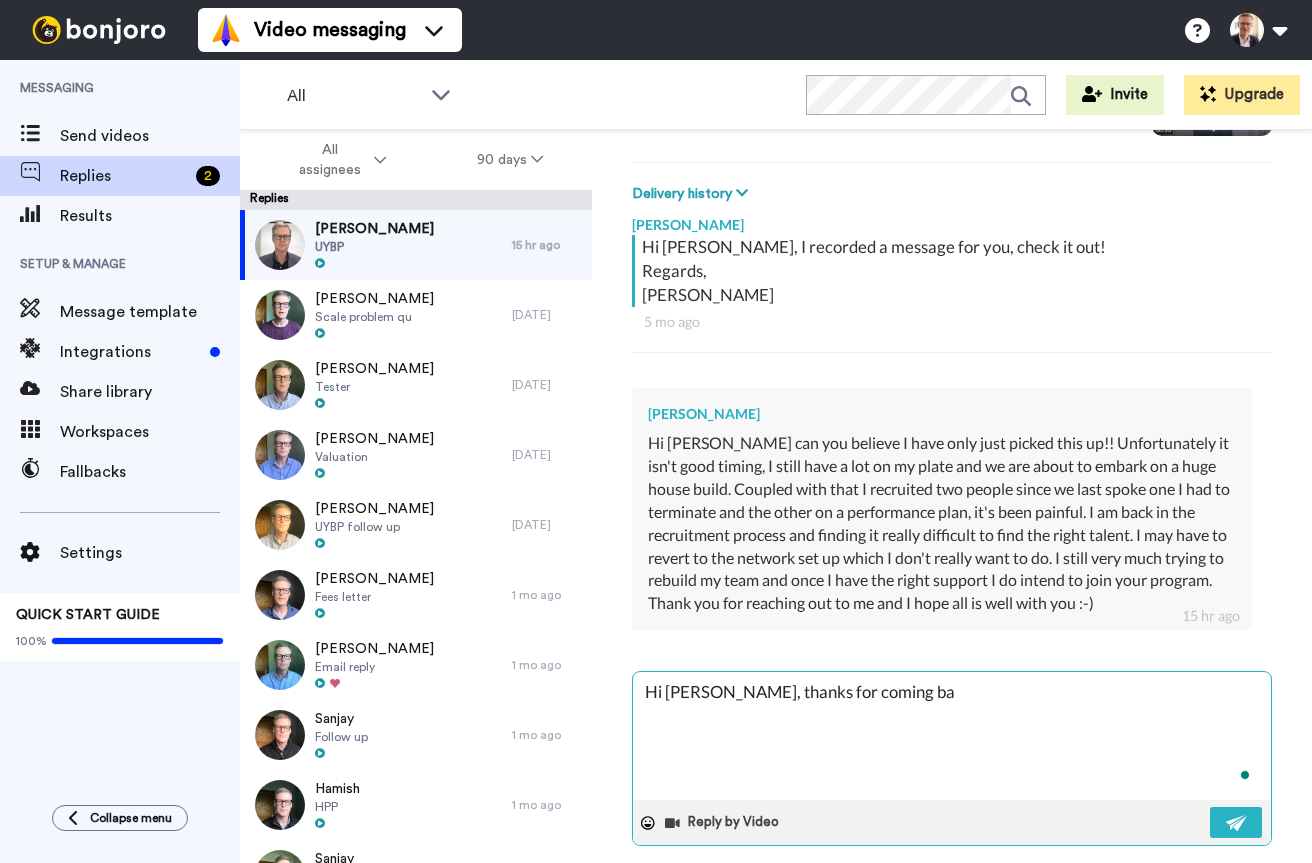 type on "x" 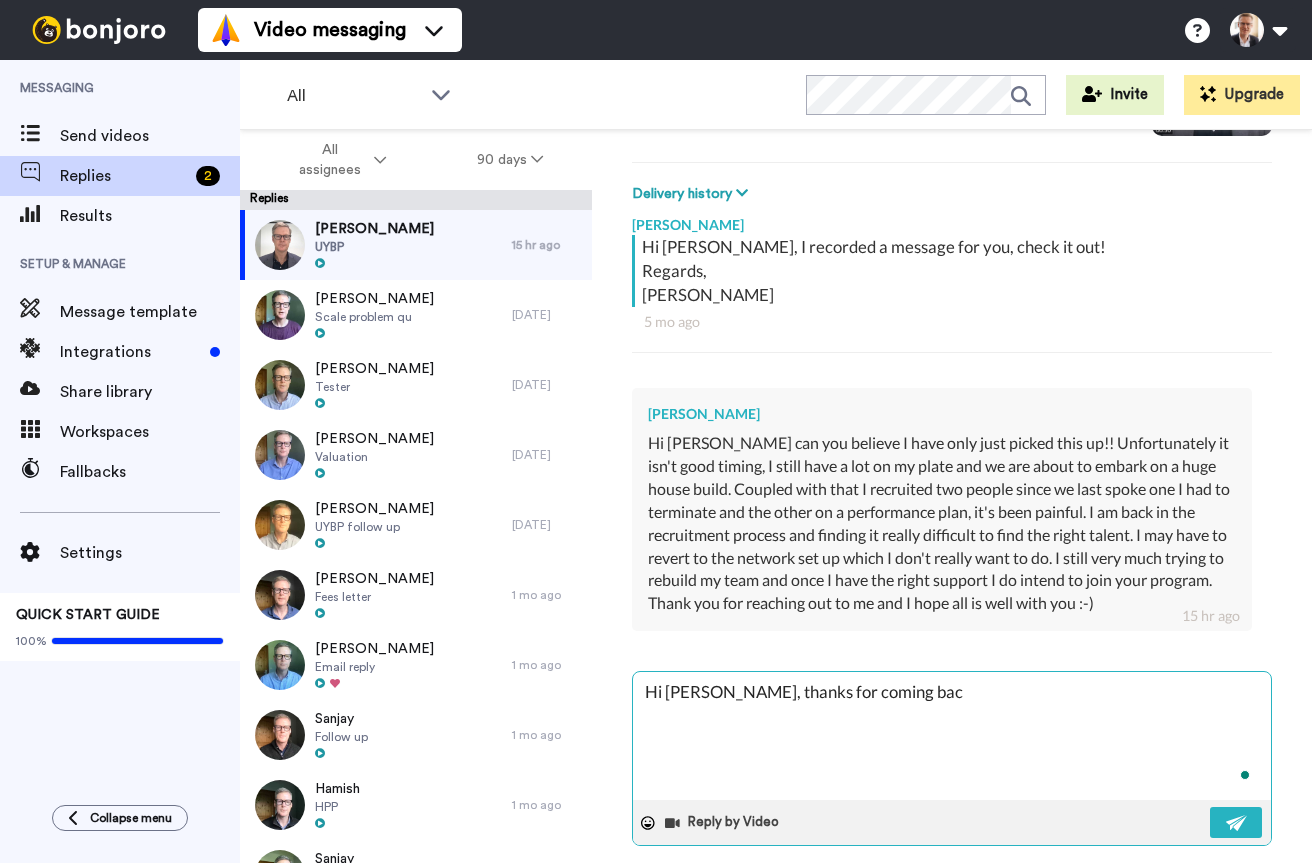 type on "x" 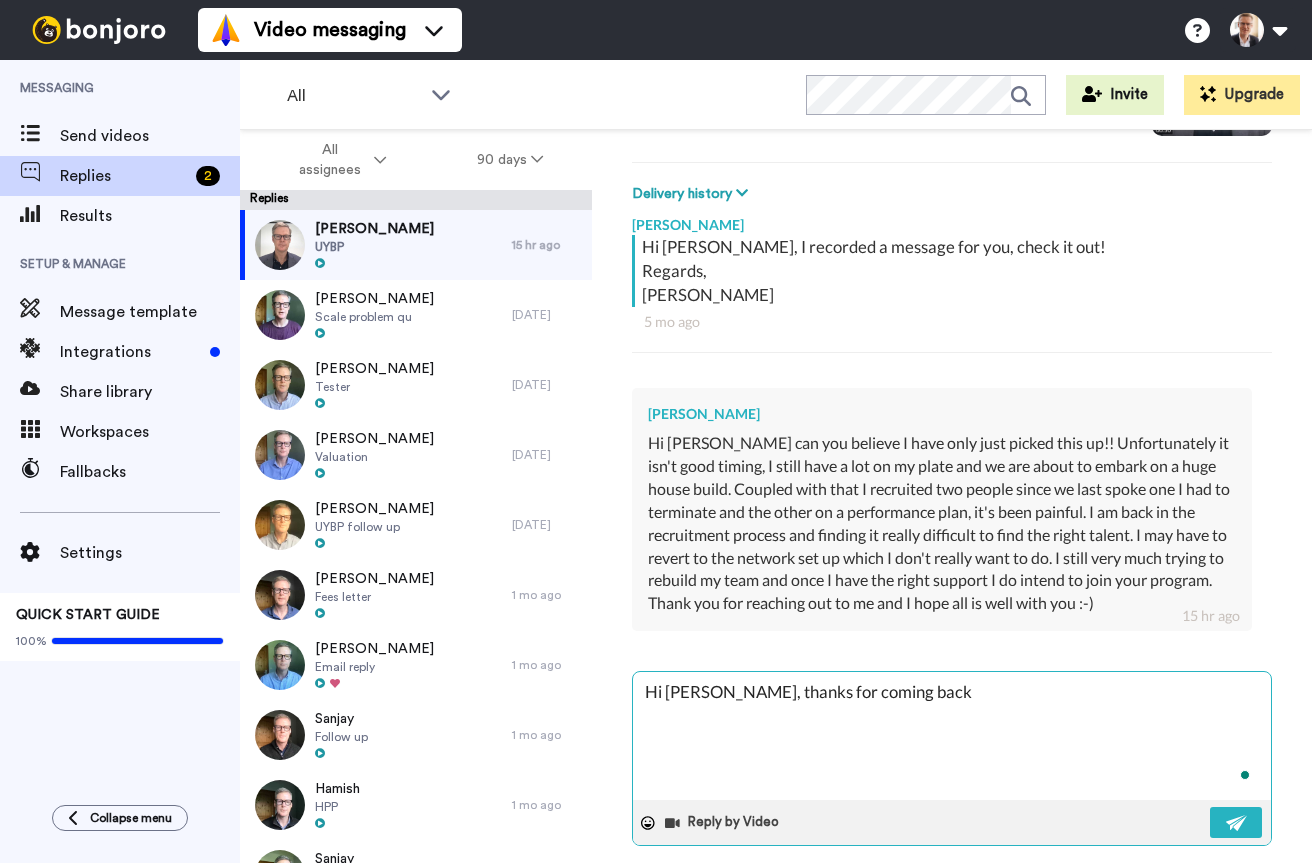 type on "x" 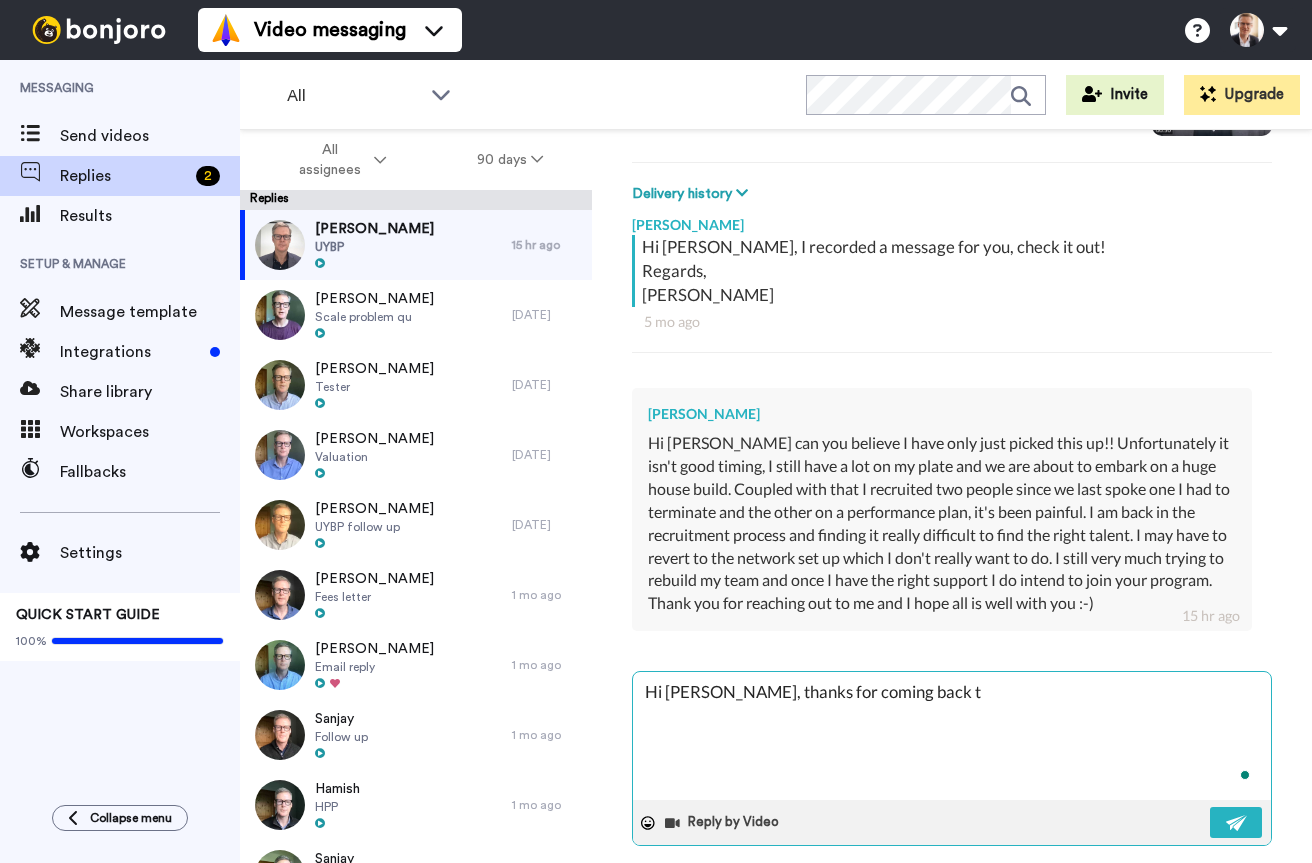 type on "x" 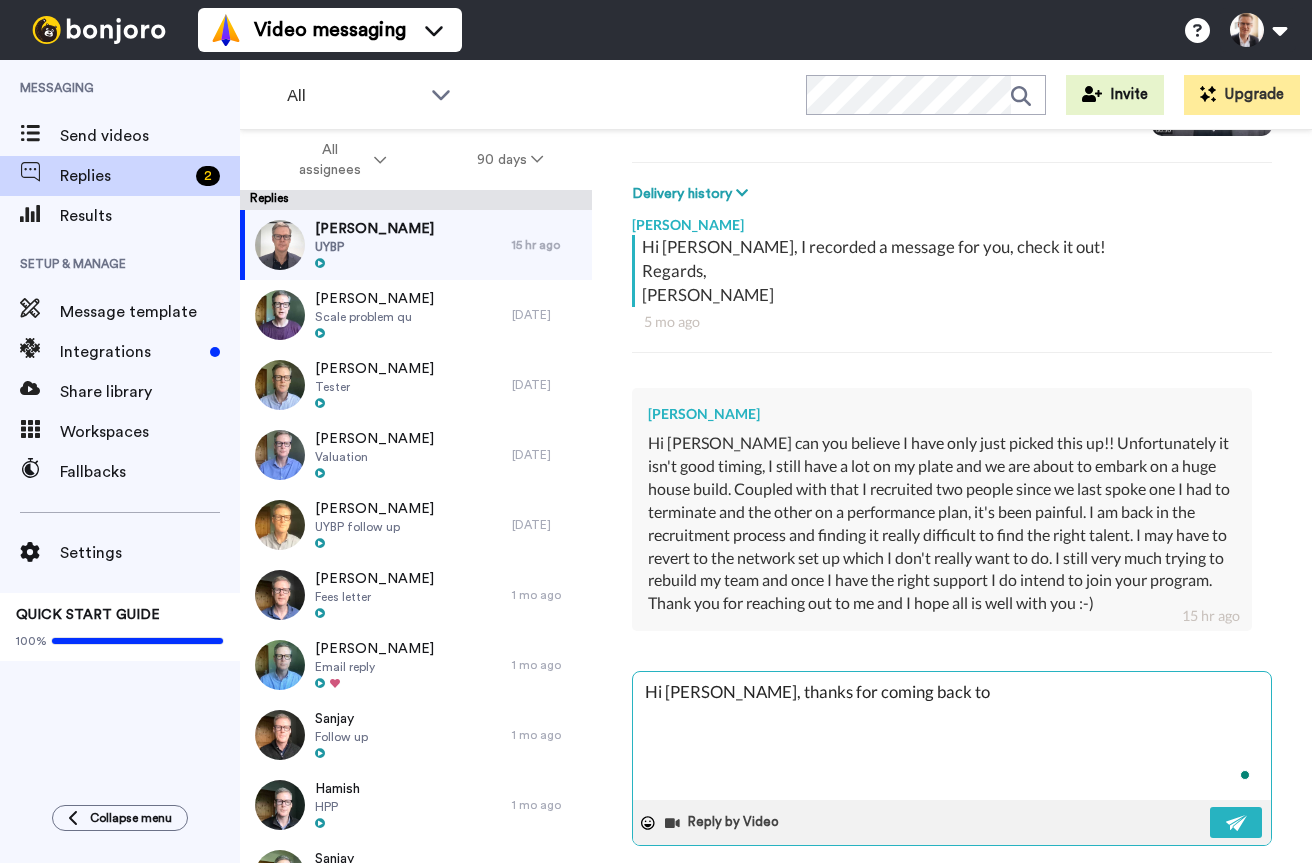 type on "x" 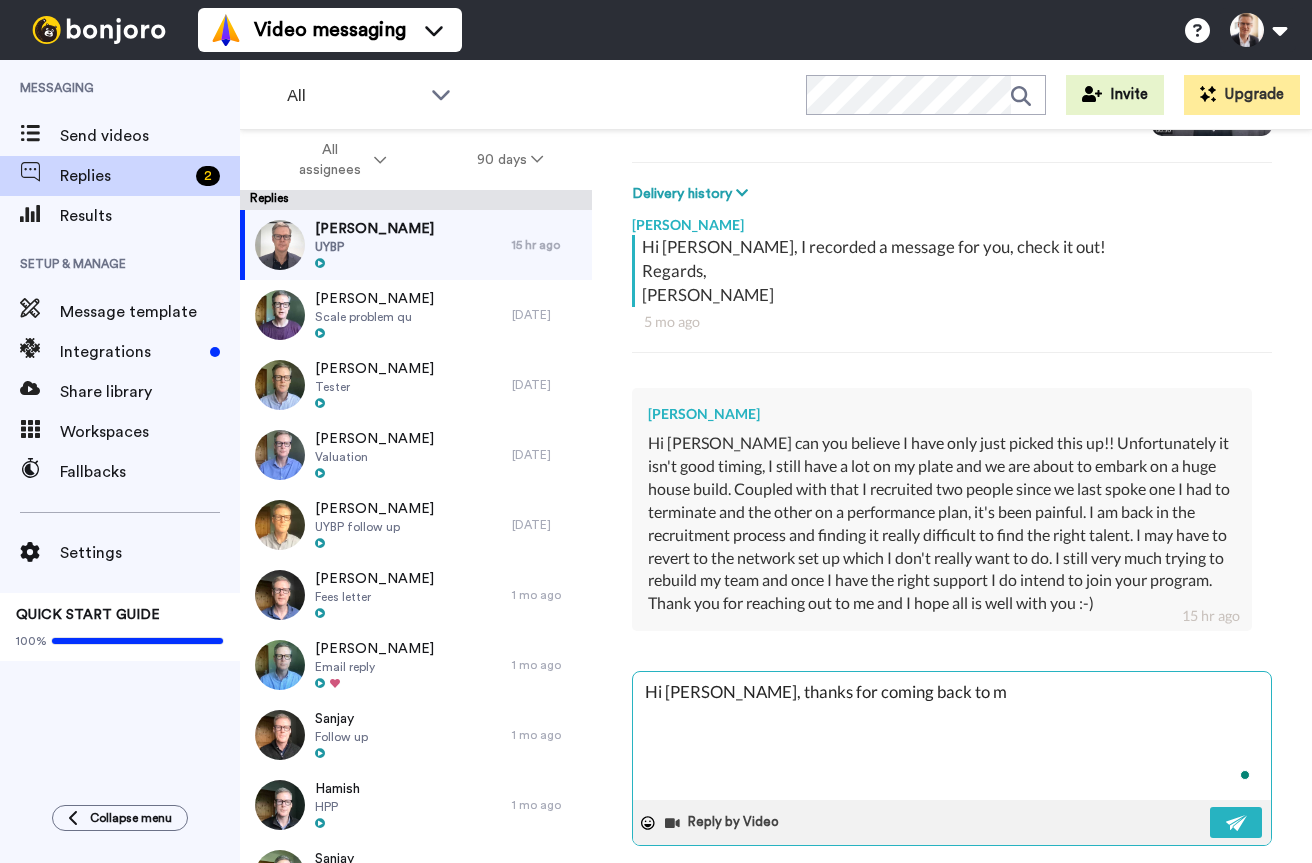 type on "x" 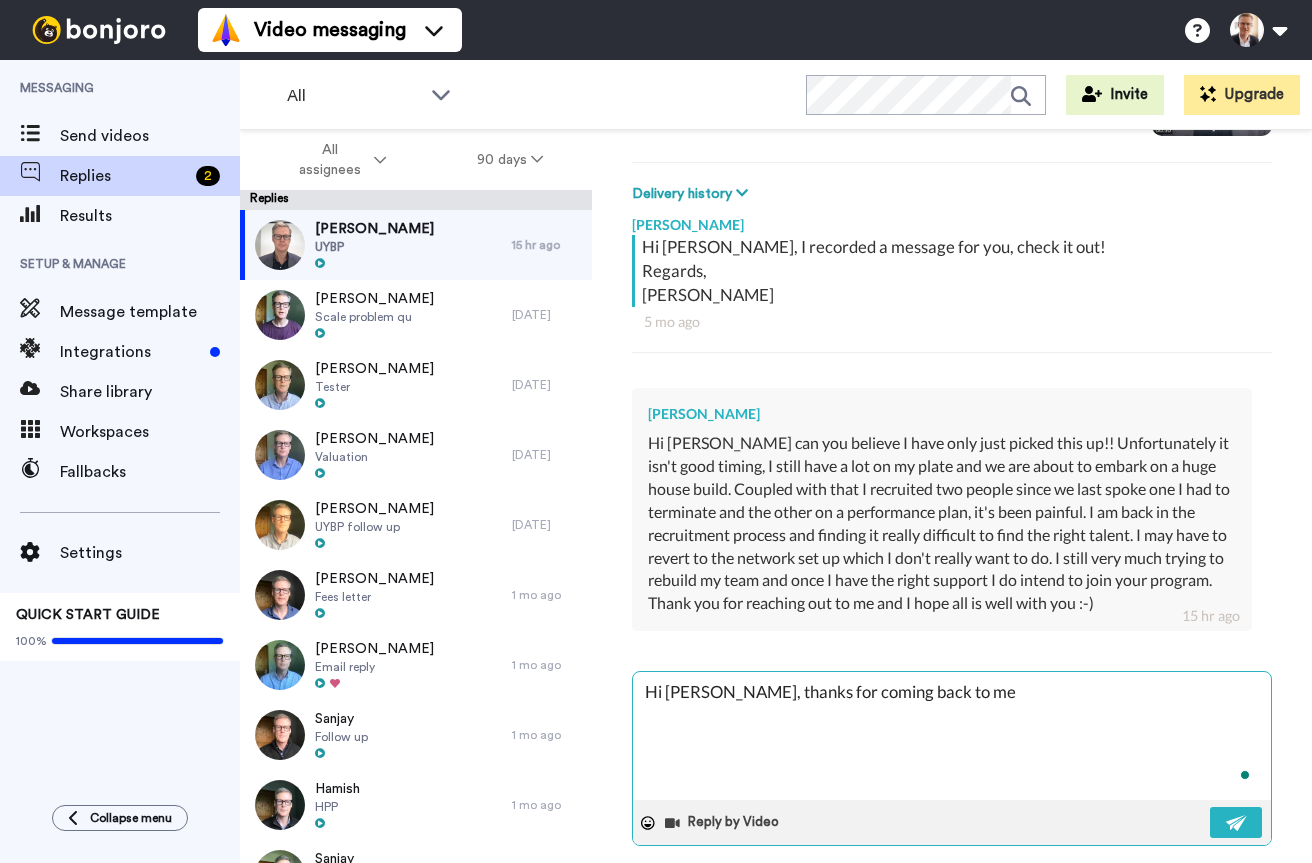 type on "x" 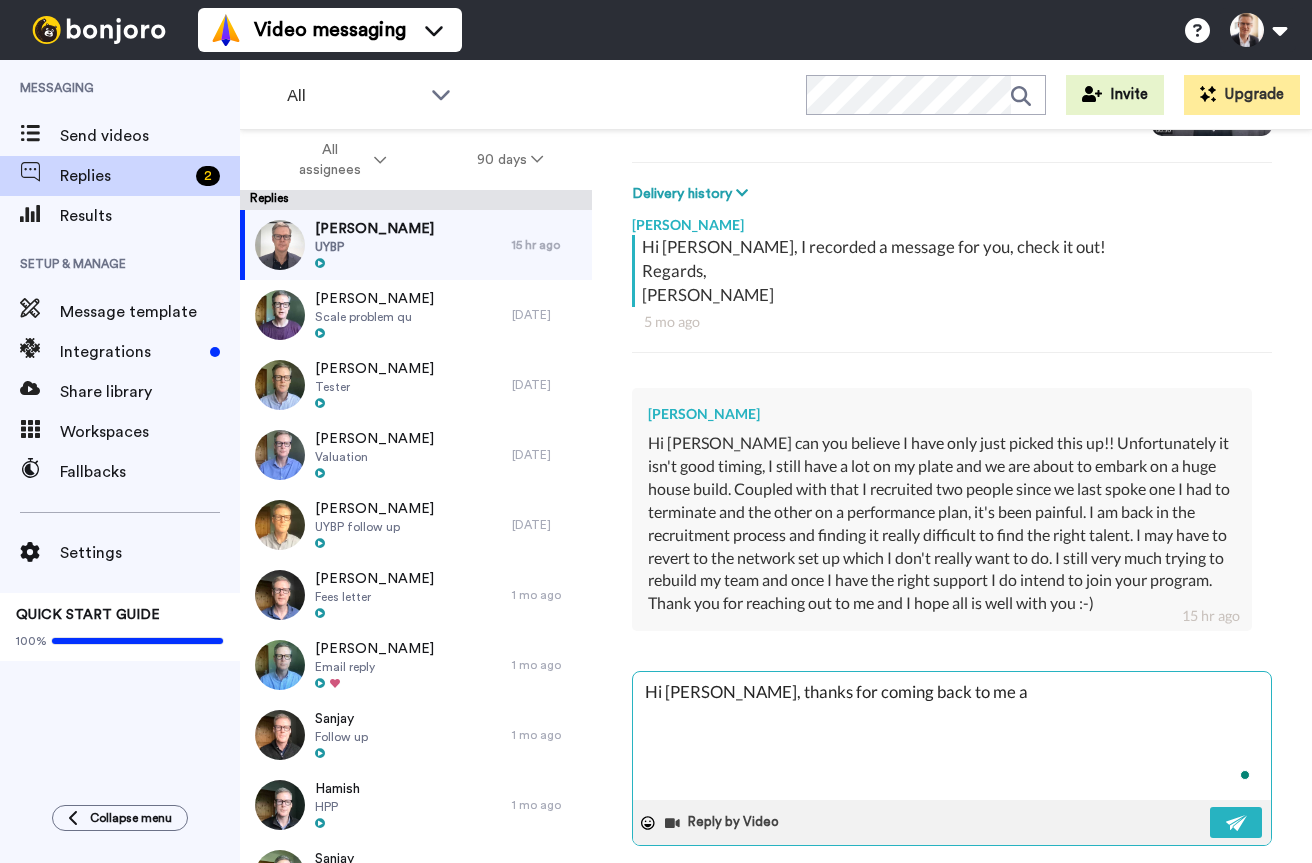 type on "x" 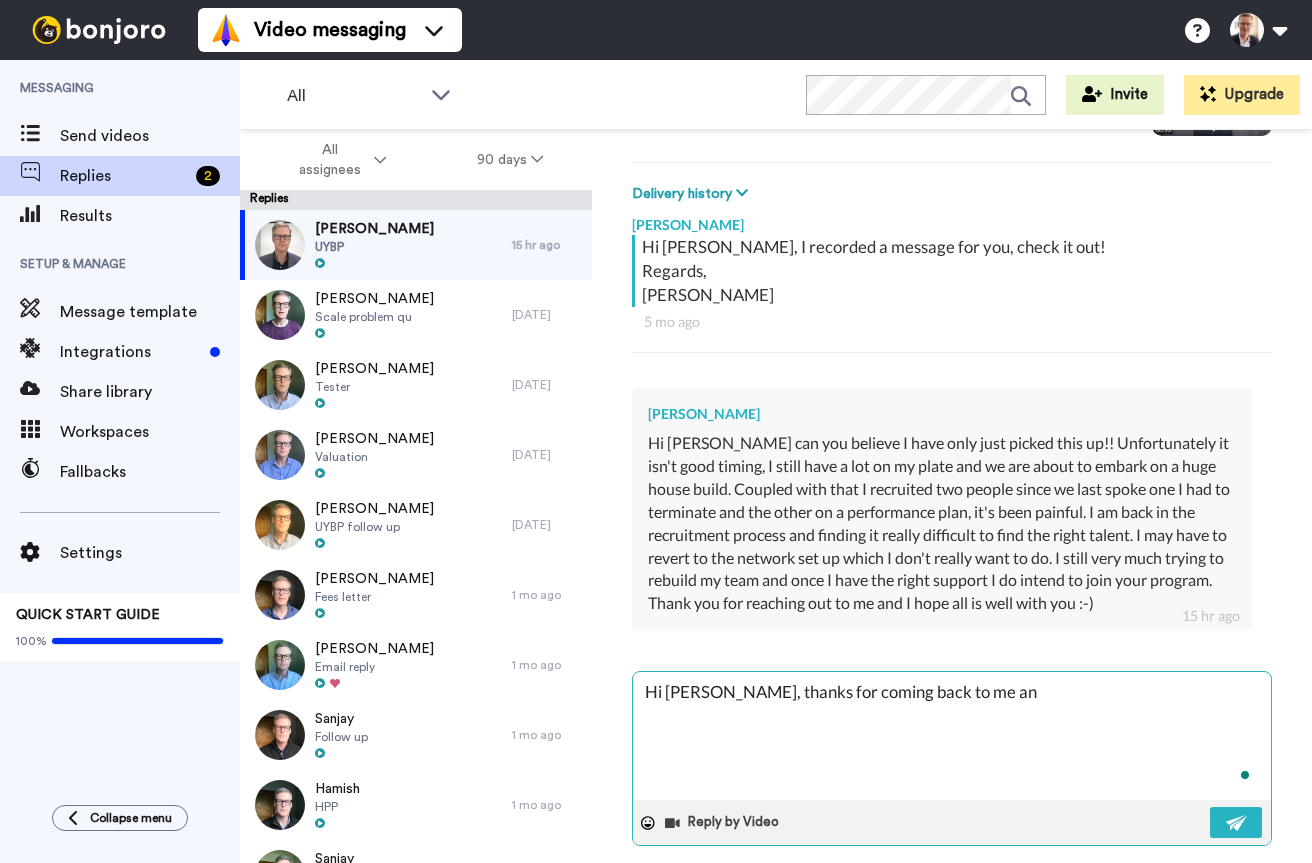 type on "x" 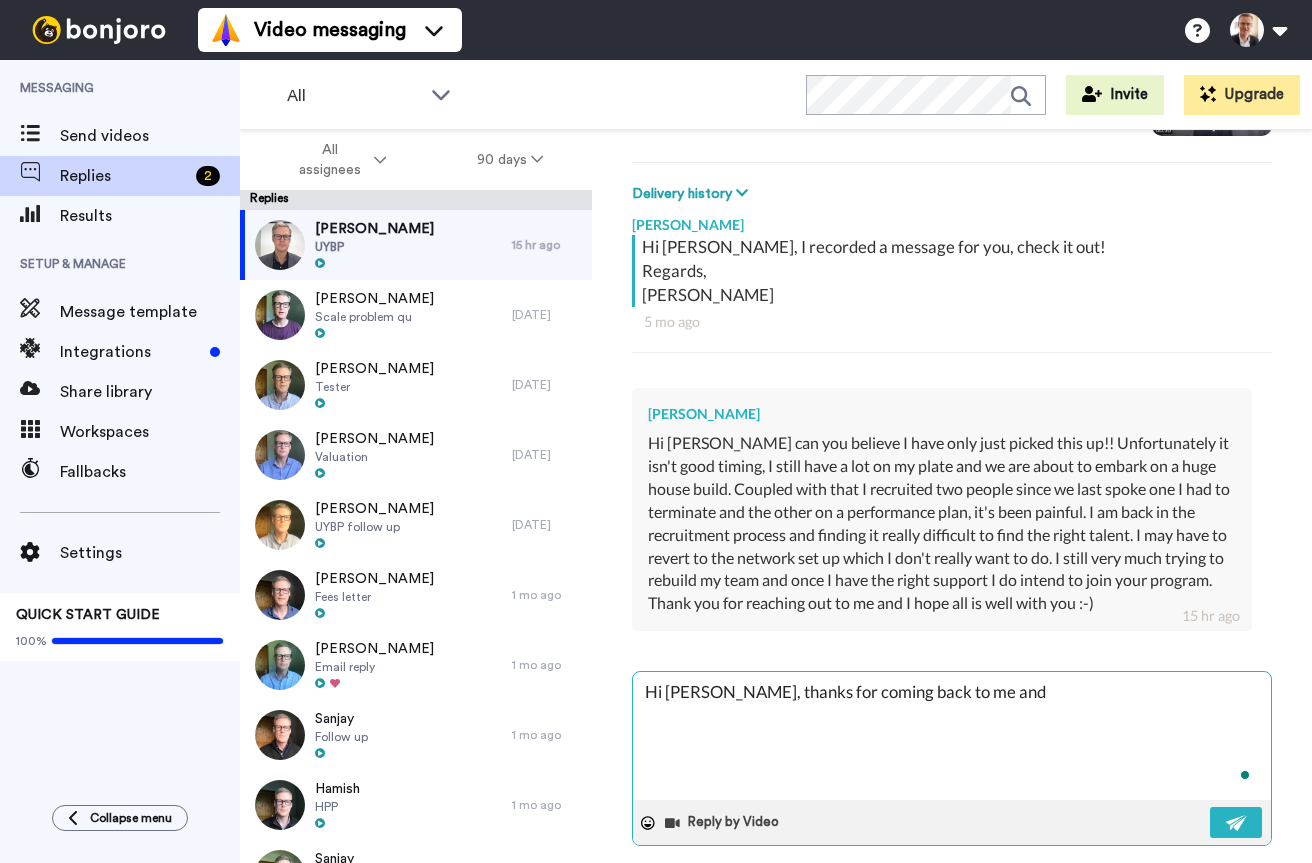 type on "x" 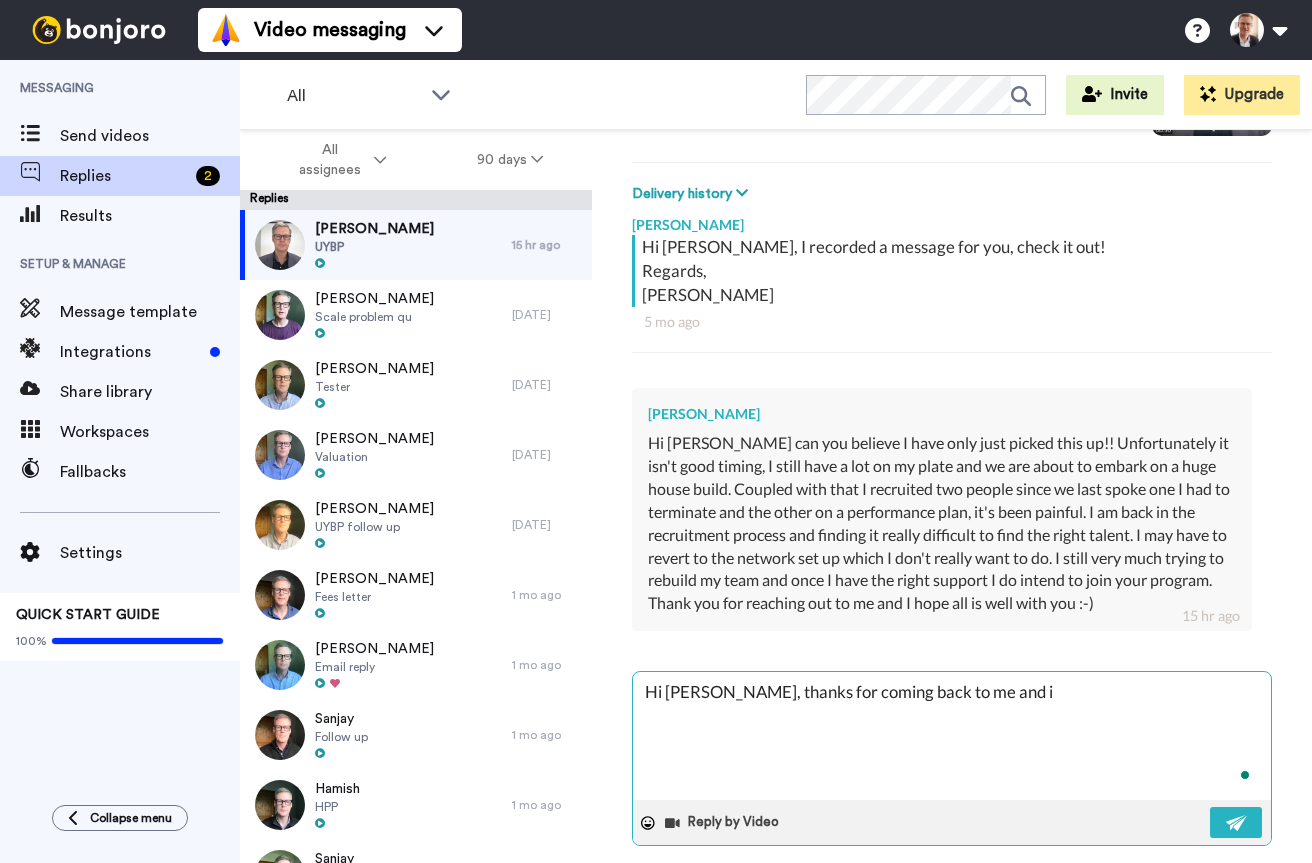type on "x" 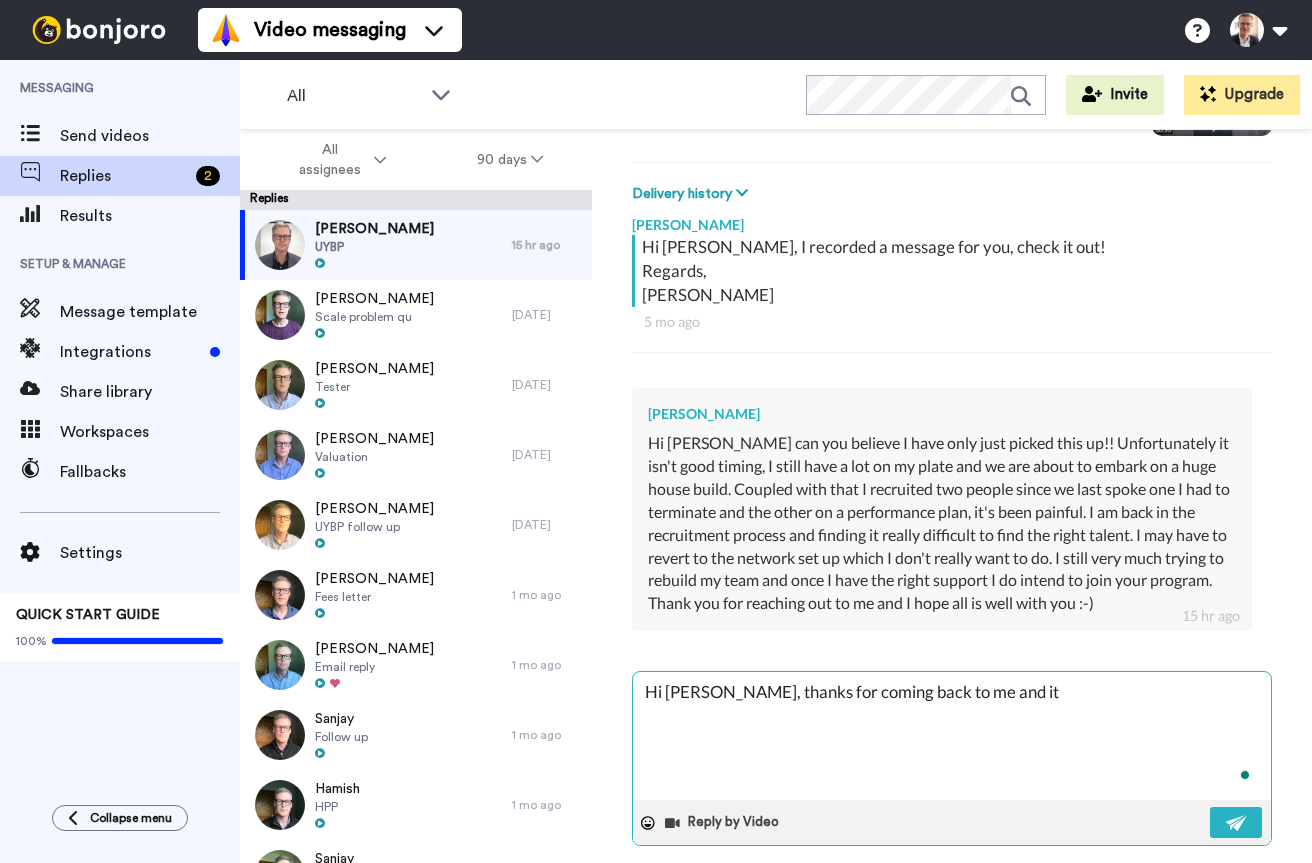 type on "x" 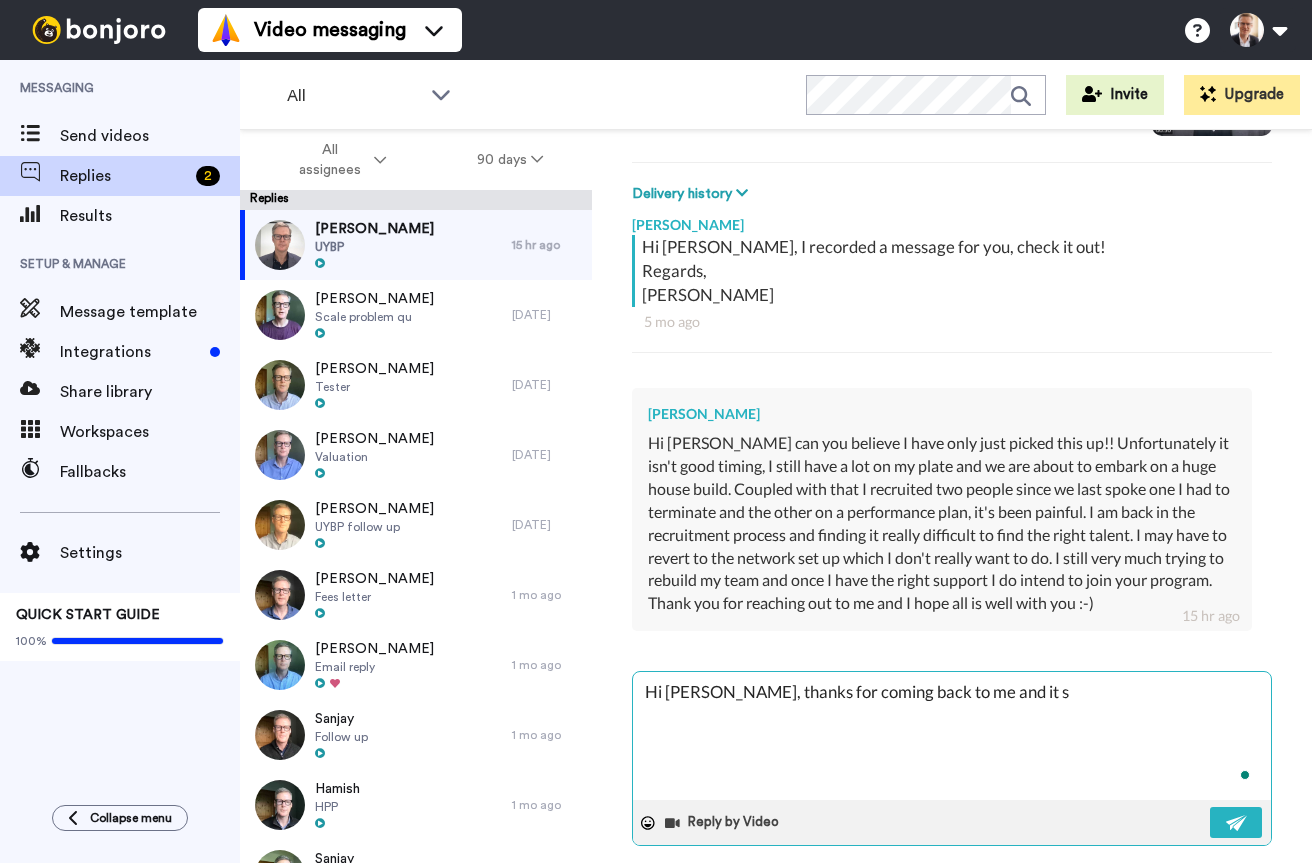 type on "x" 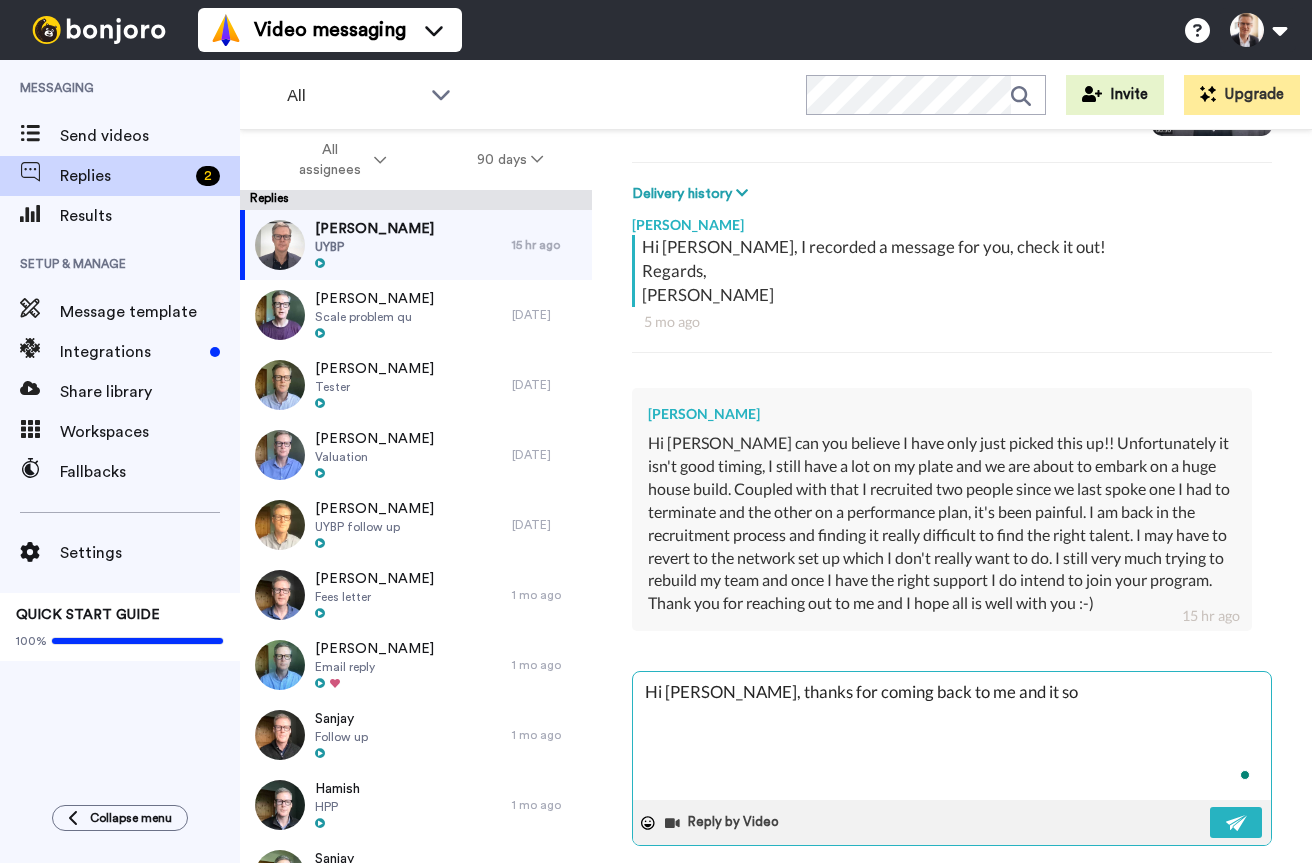 type on "x" 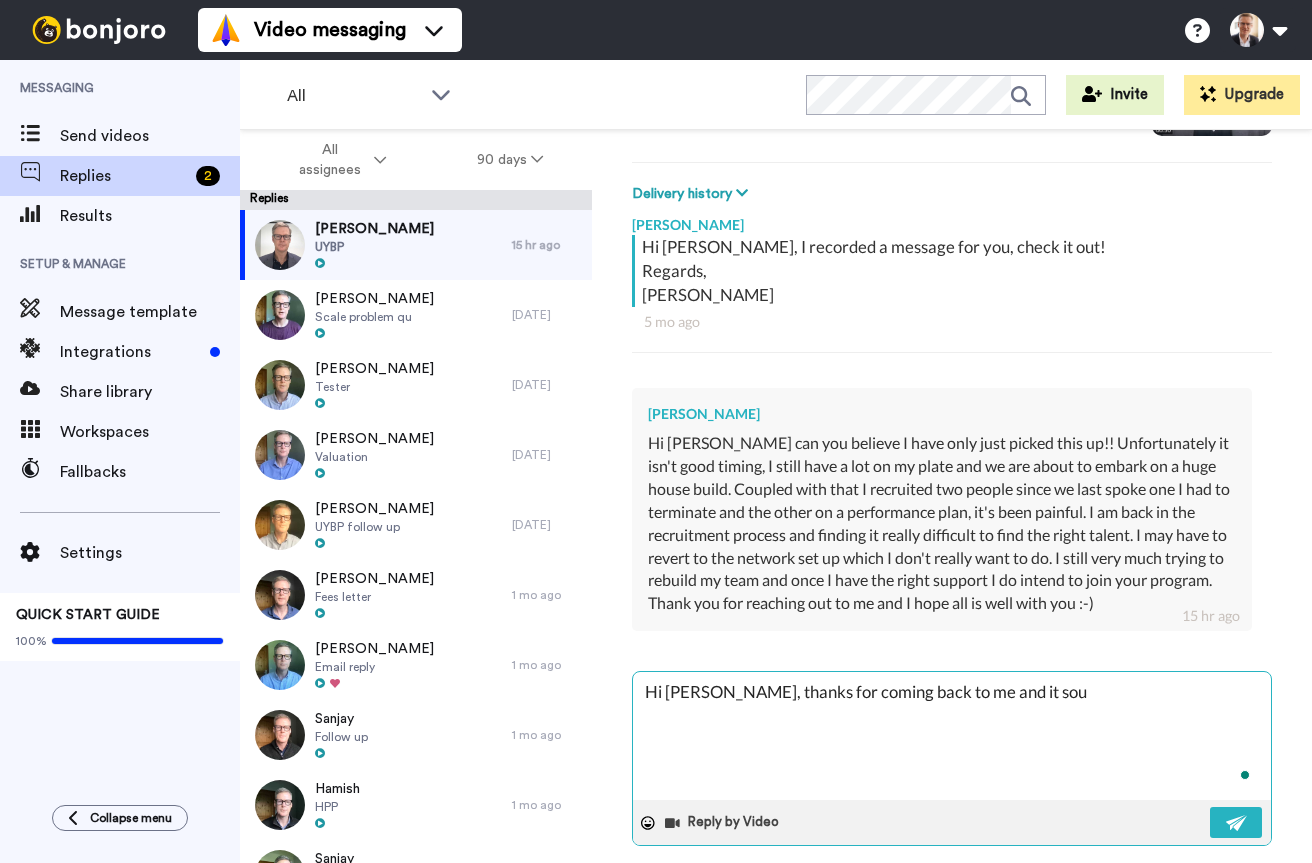 type on "x" 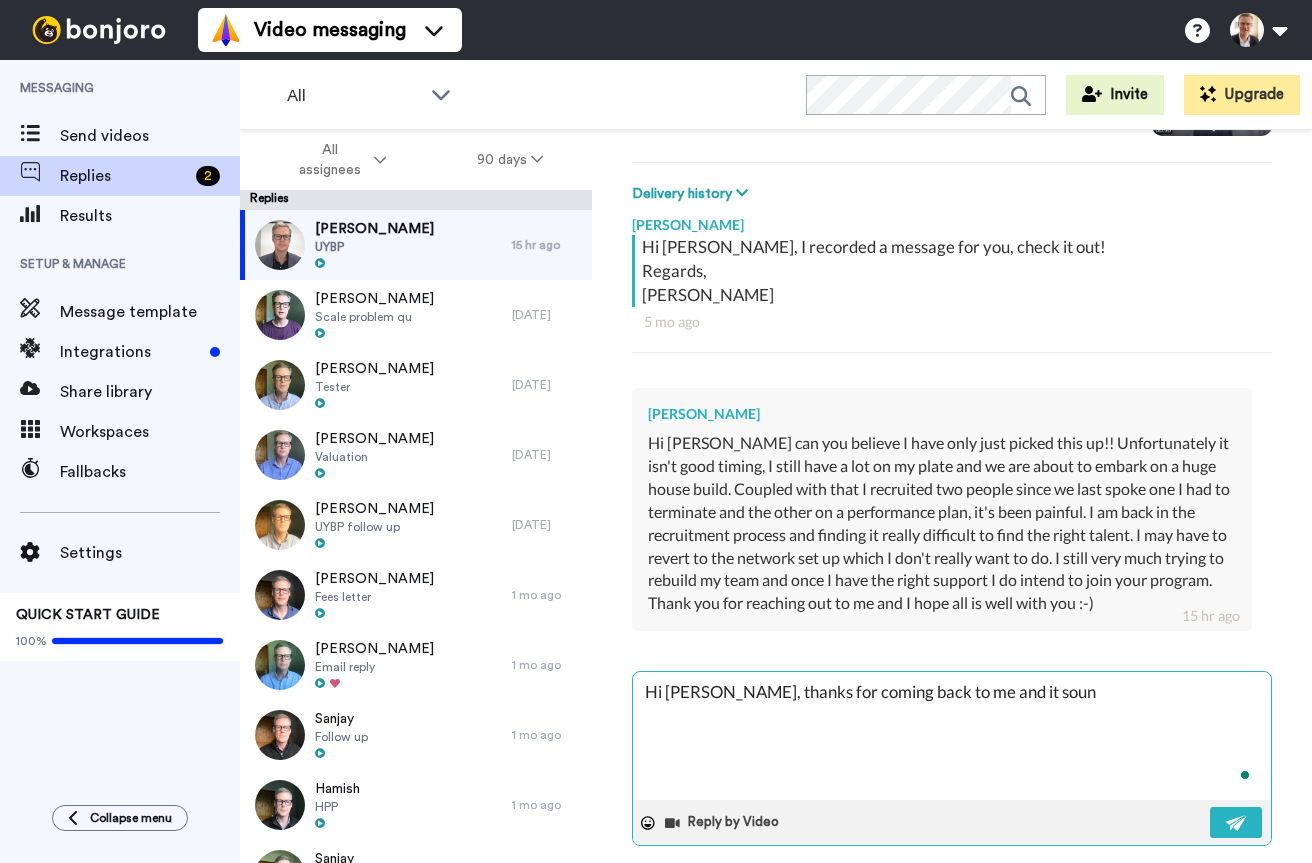 type on "x" 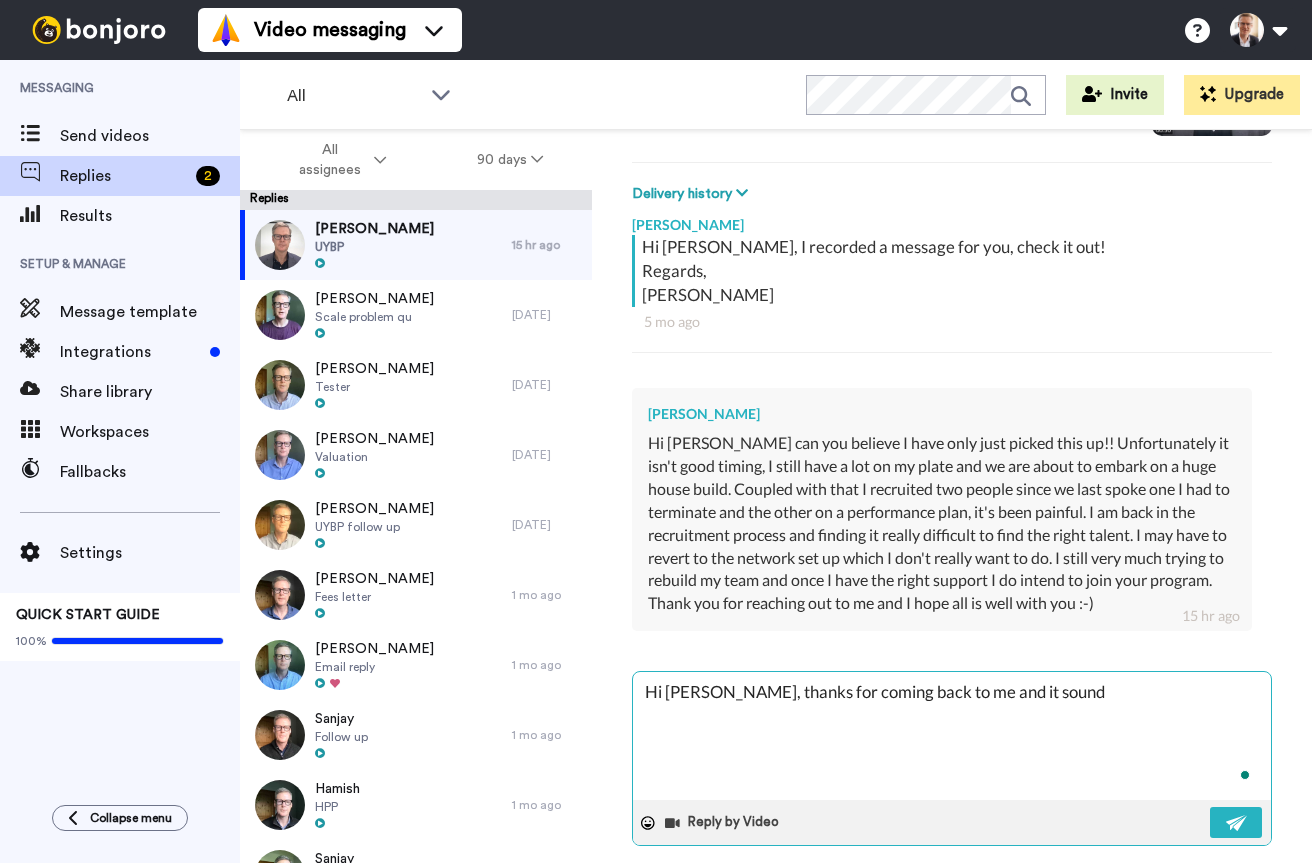 type on "x" 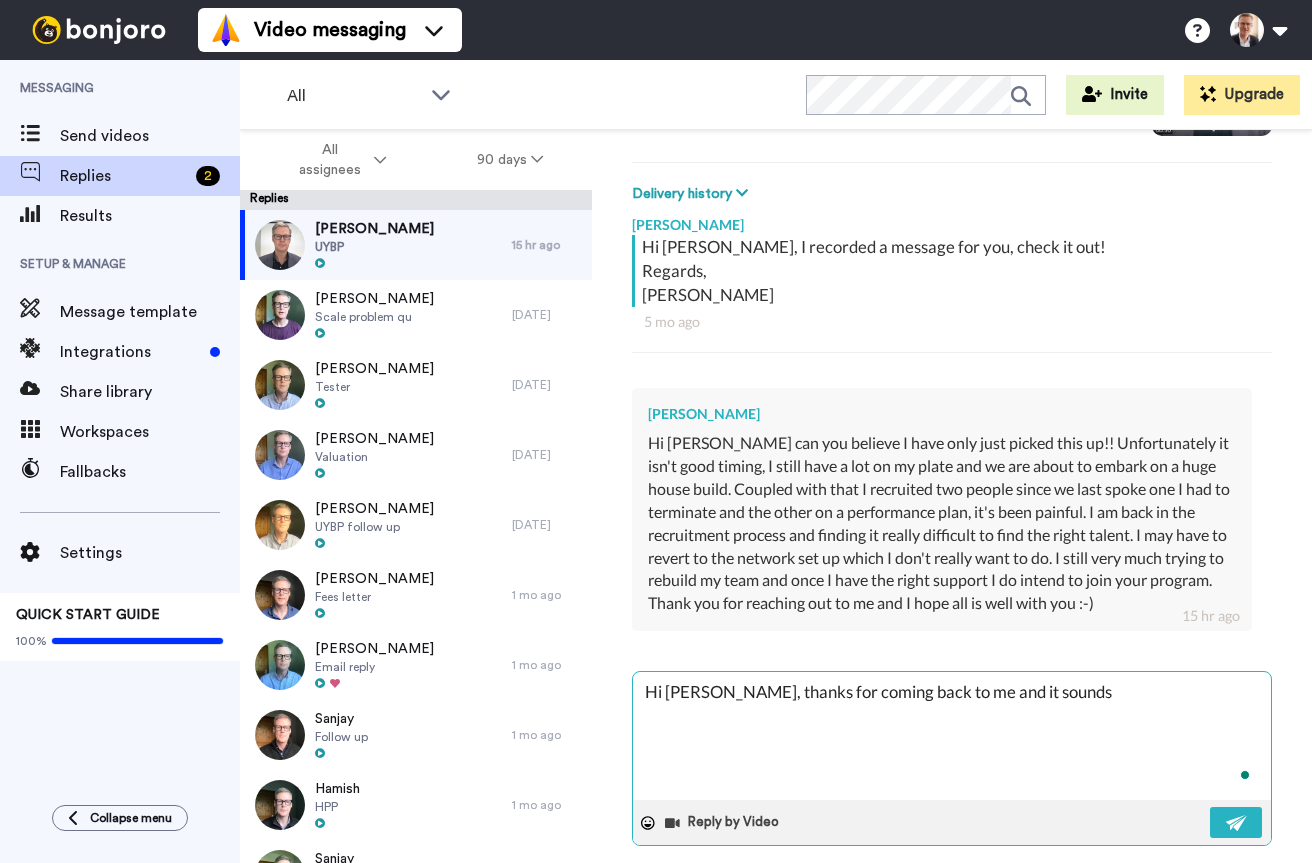 type on "x" 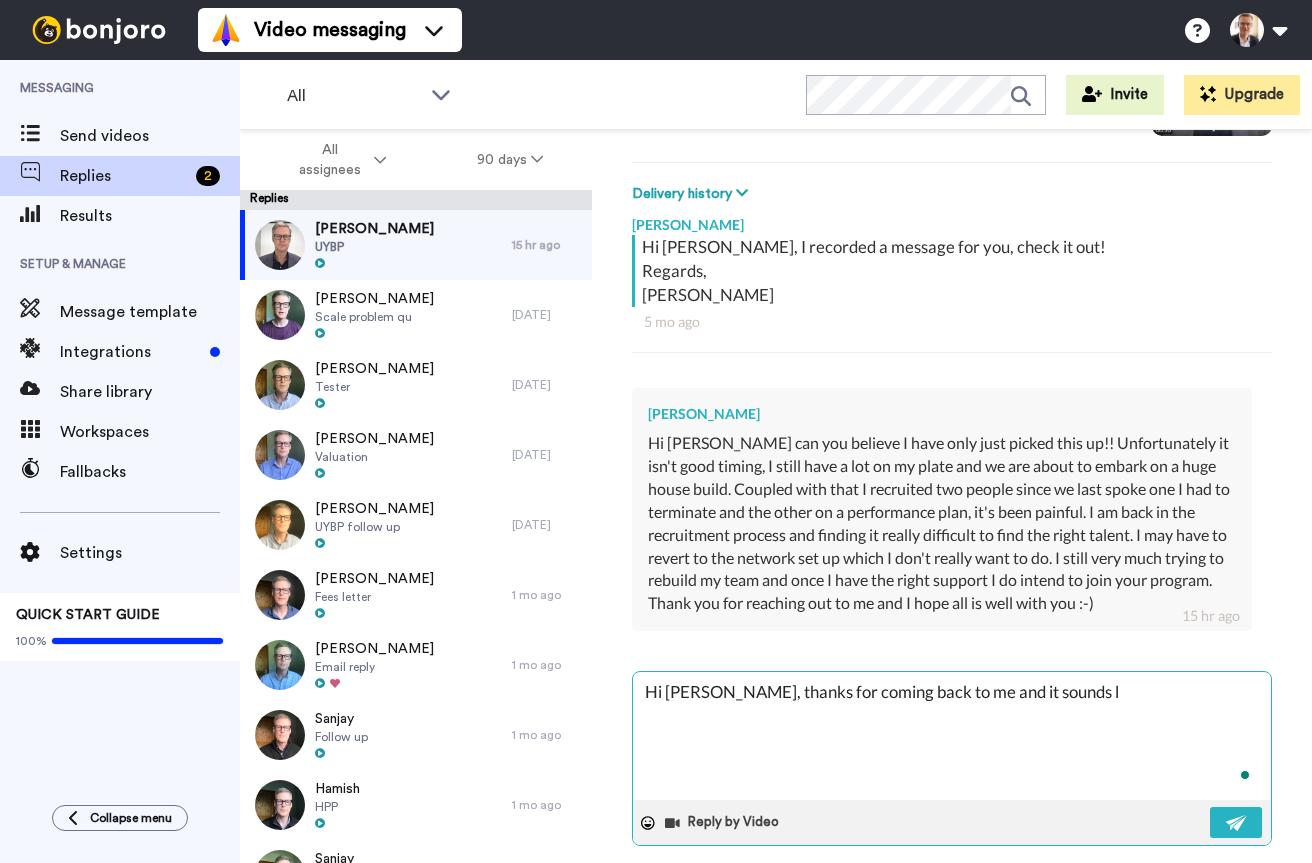 type on "x" 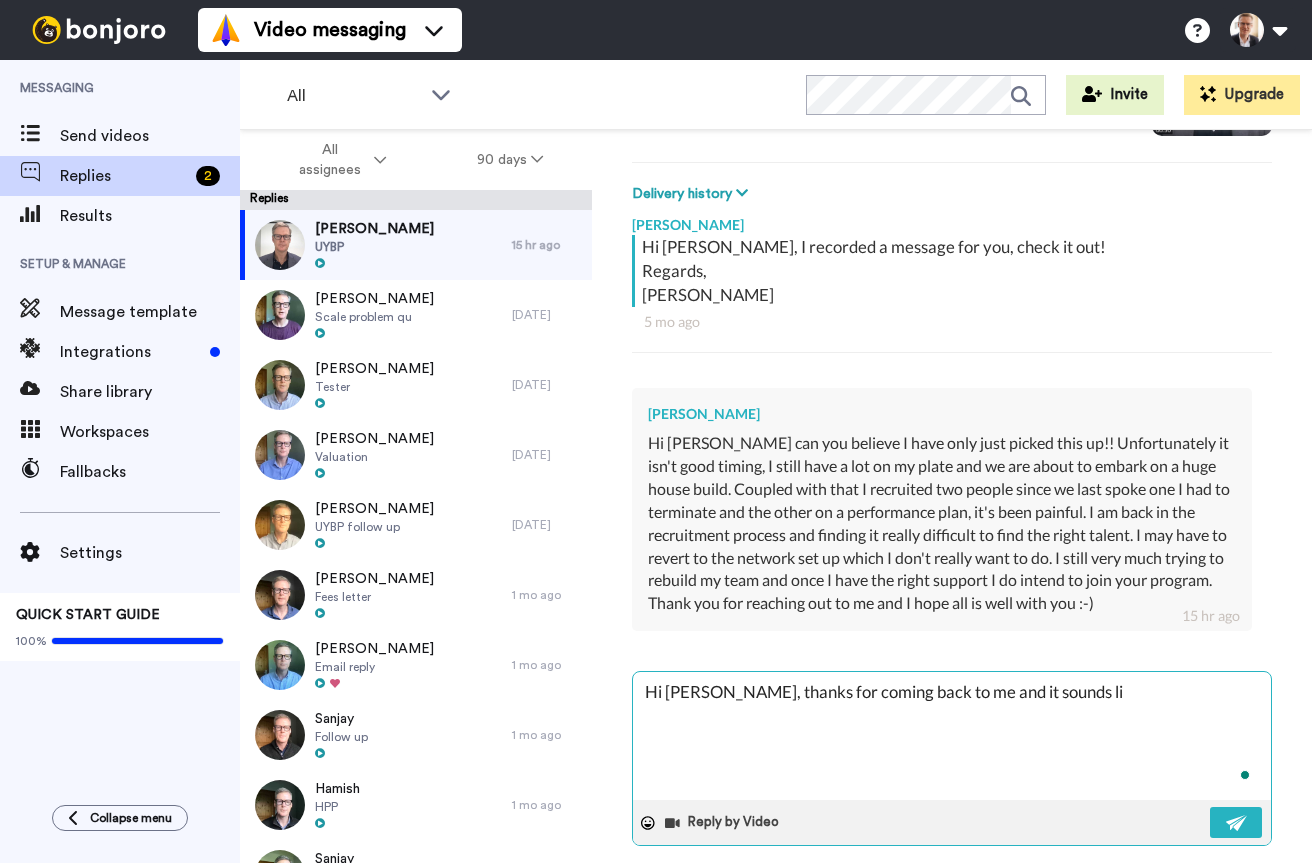 type on "x" 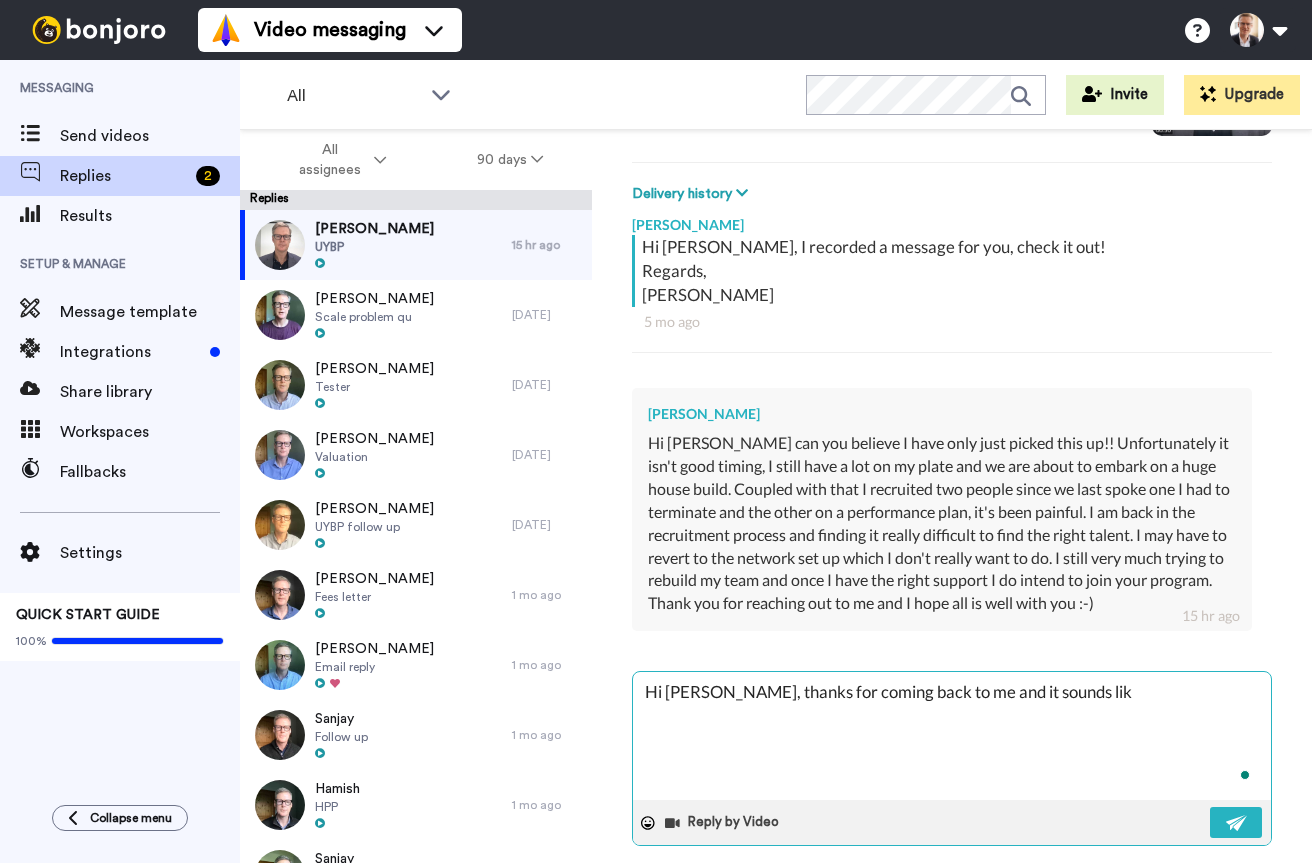 type on "x" 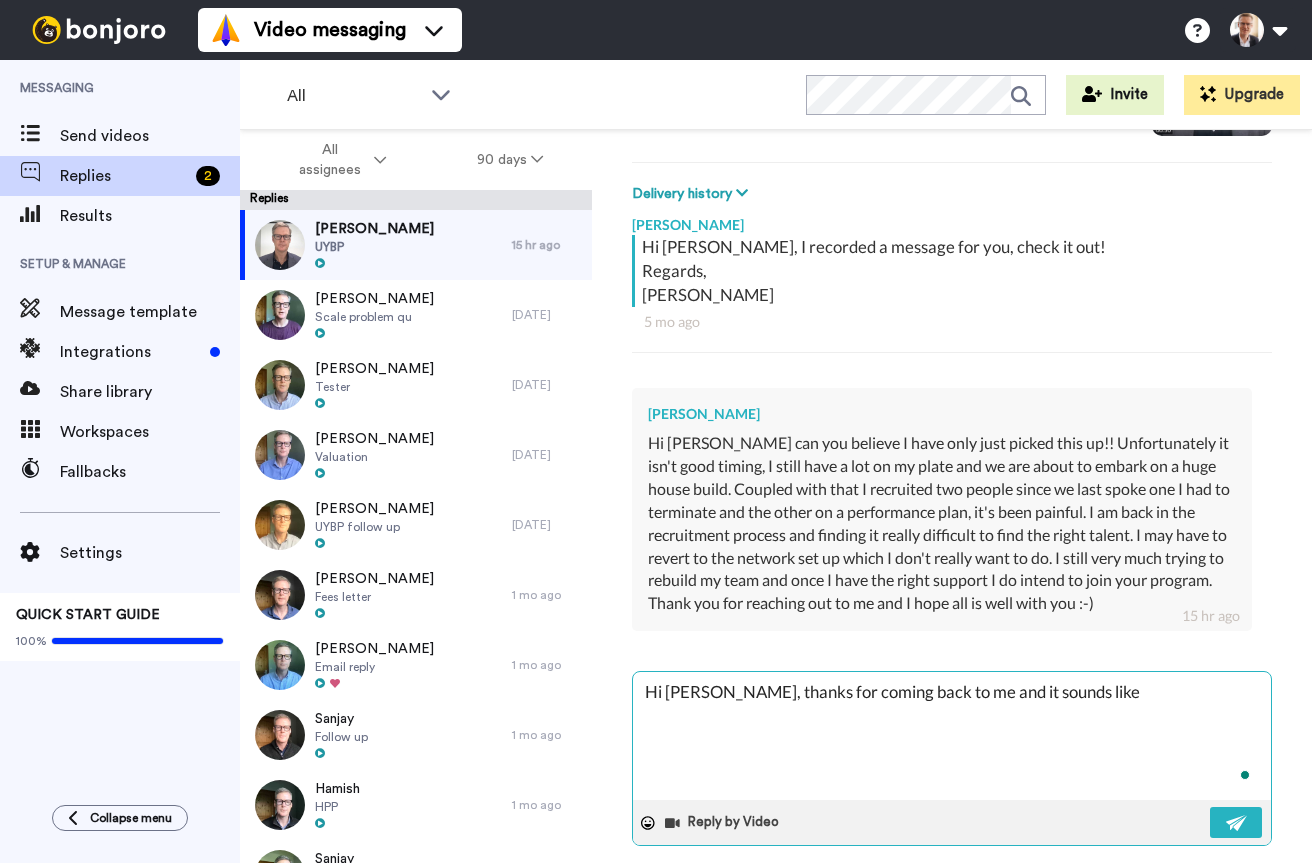 type on "x" 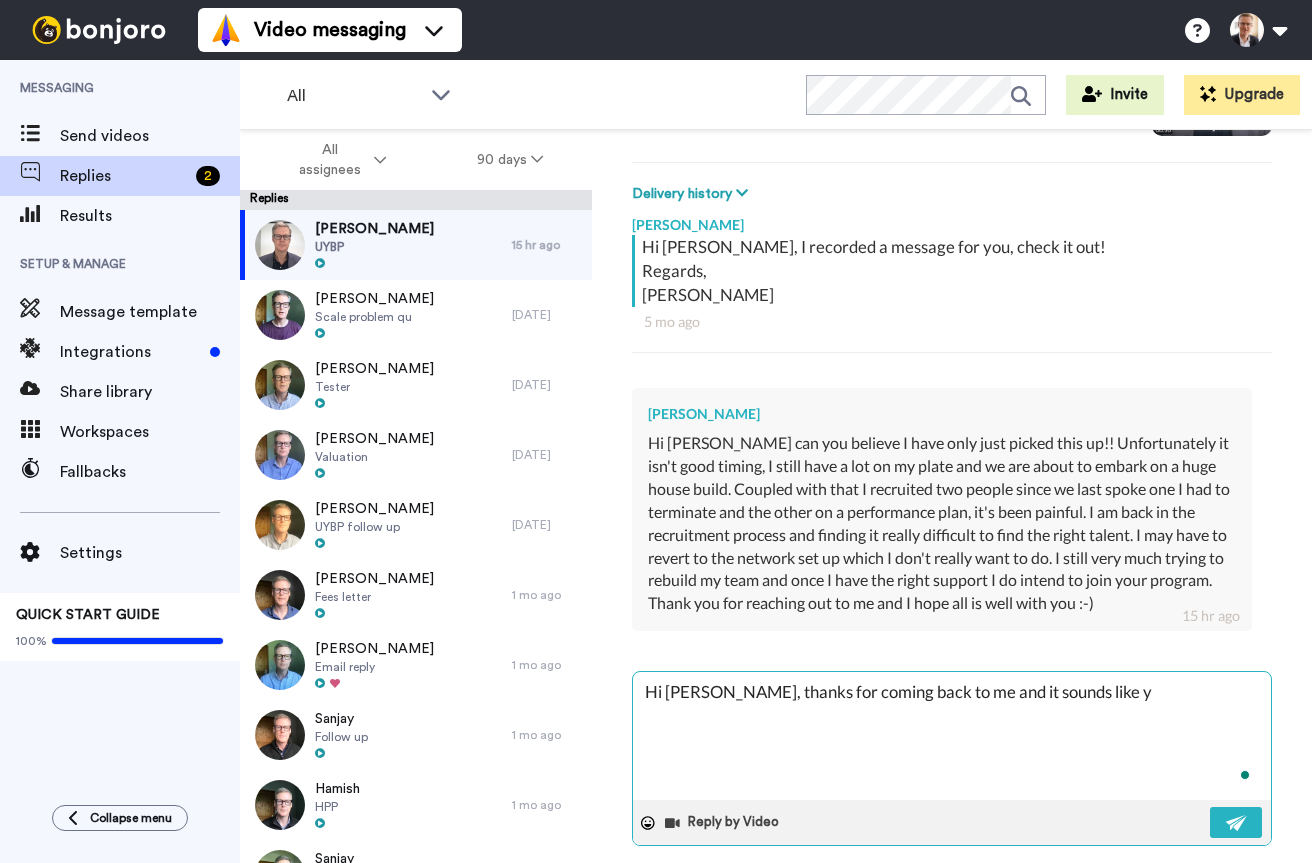 type on "x" 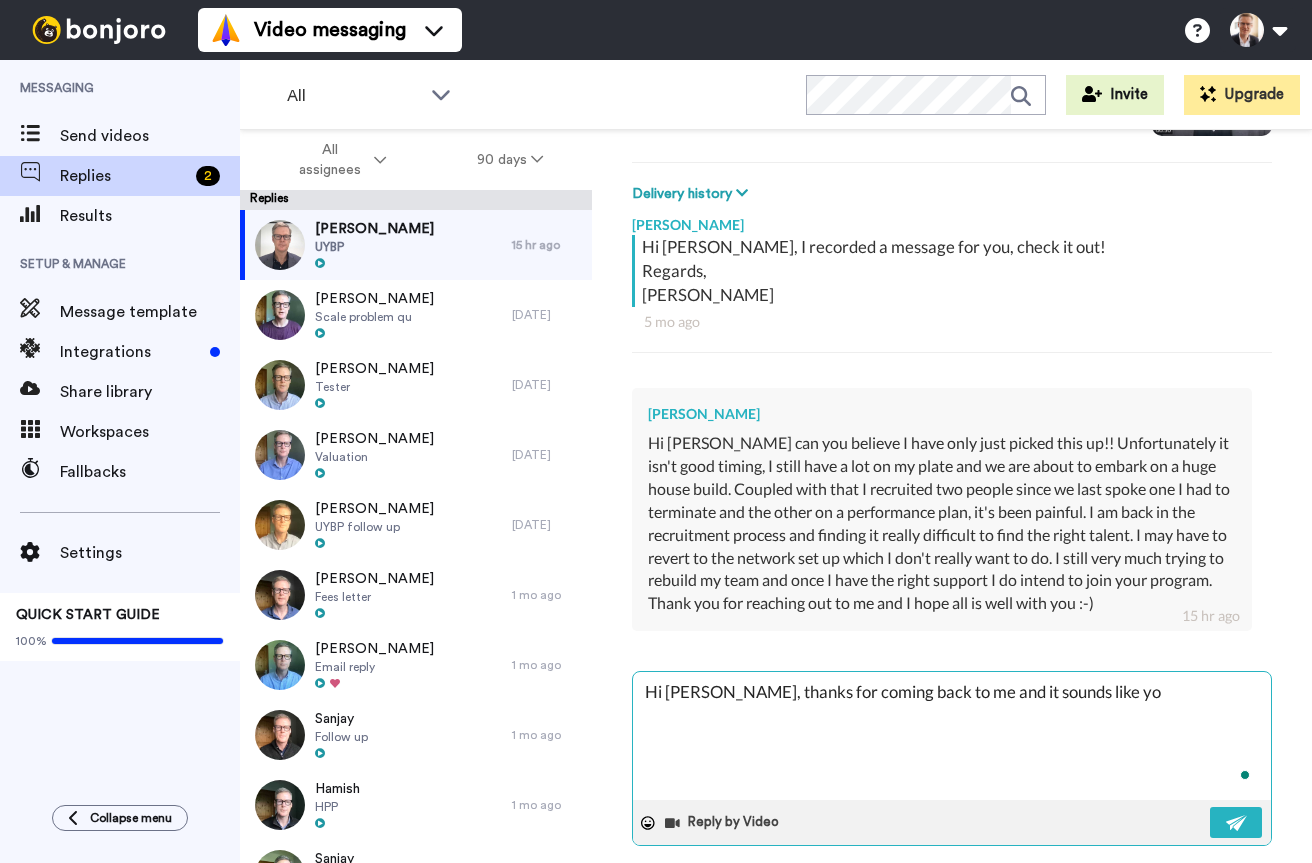 type on "x" 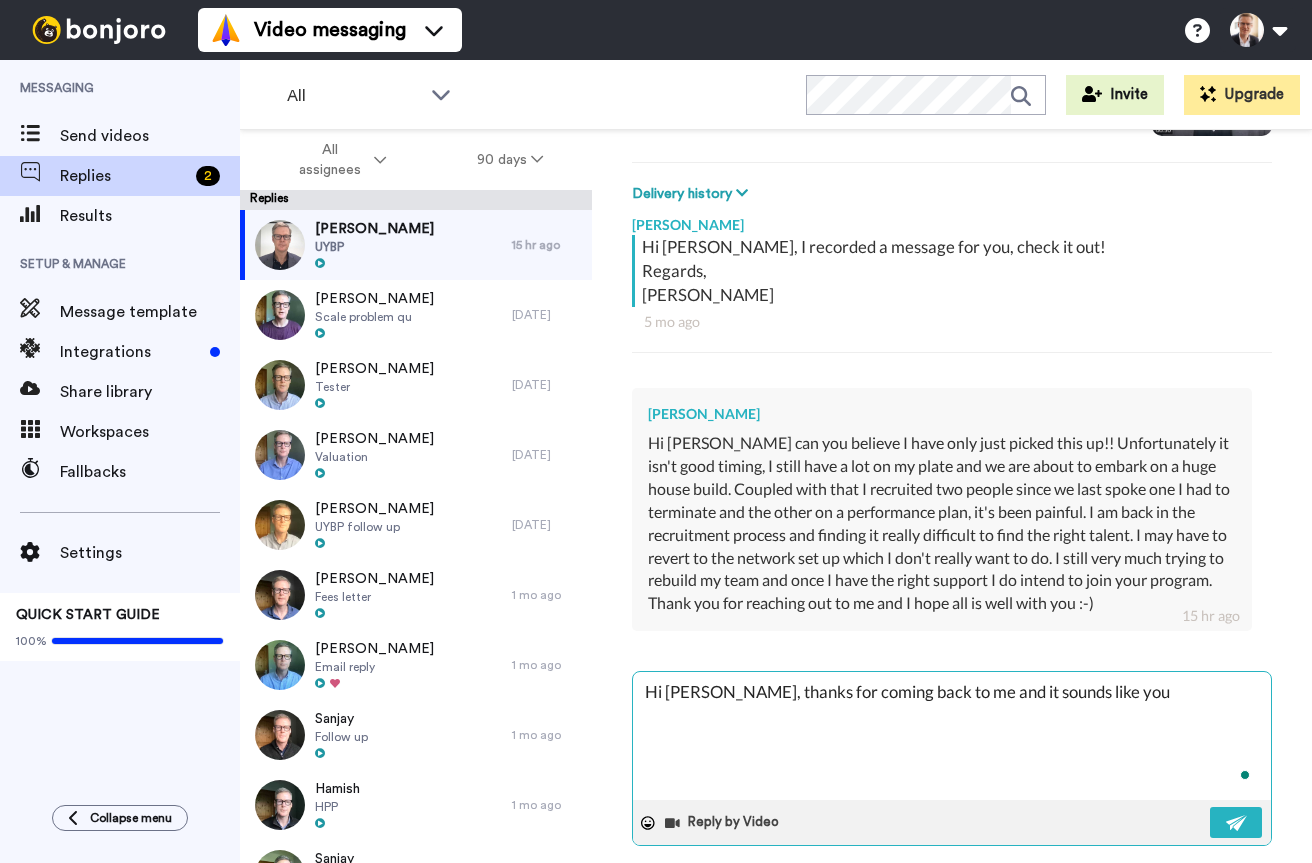 type on "x" 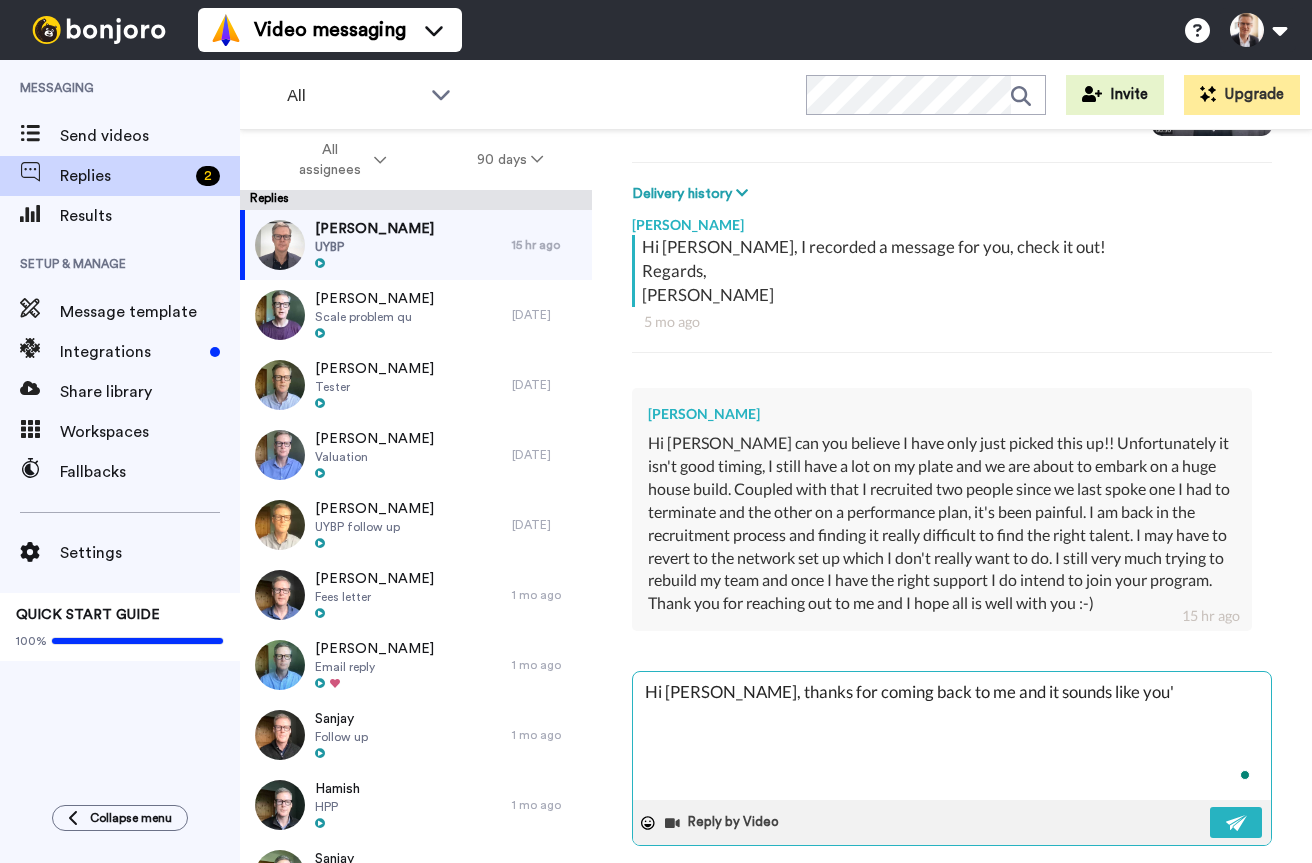 type on "x" 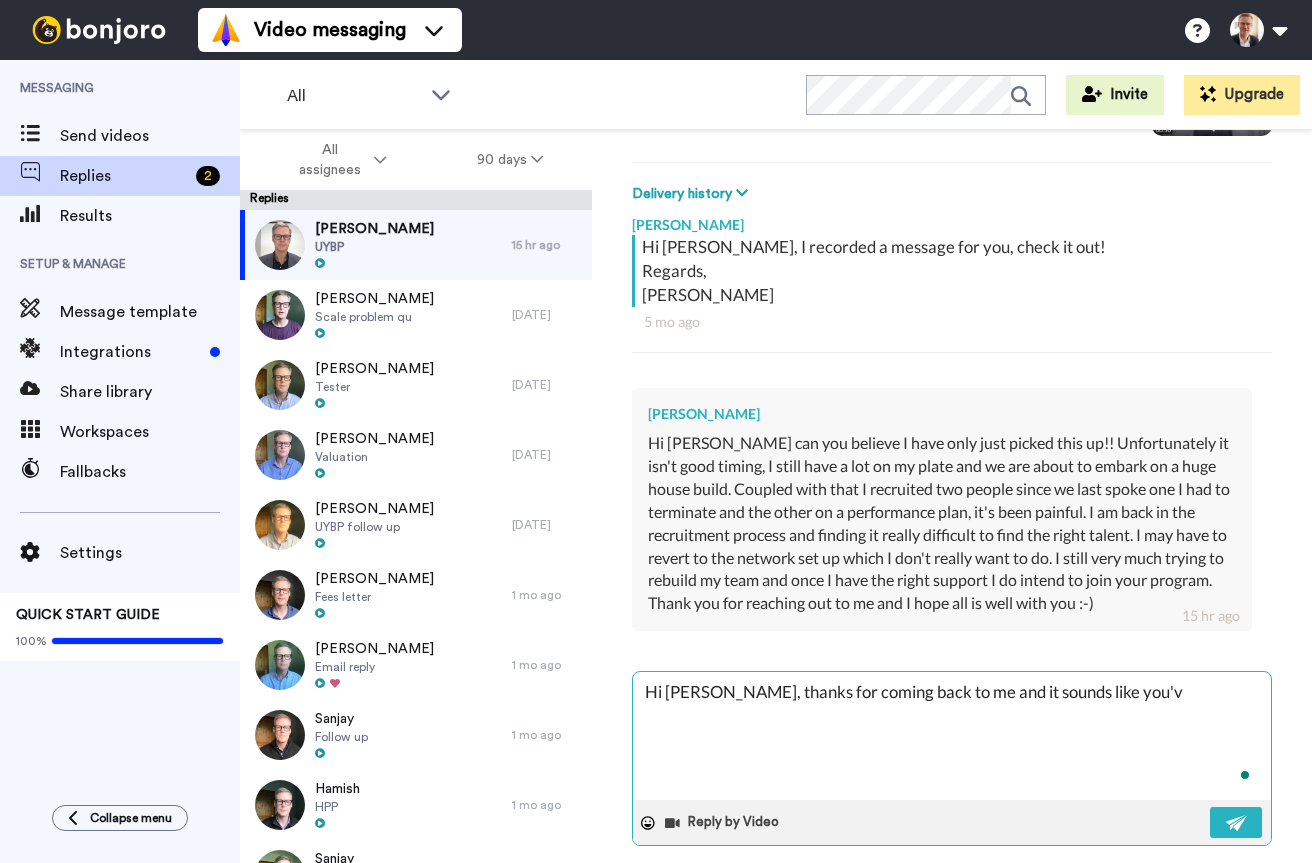 type on "x" 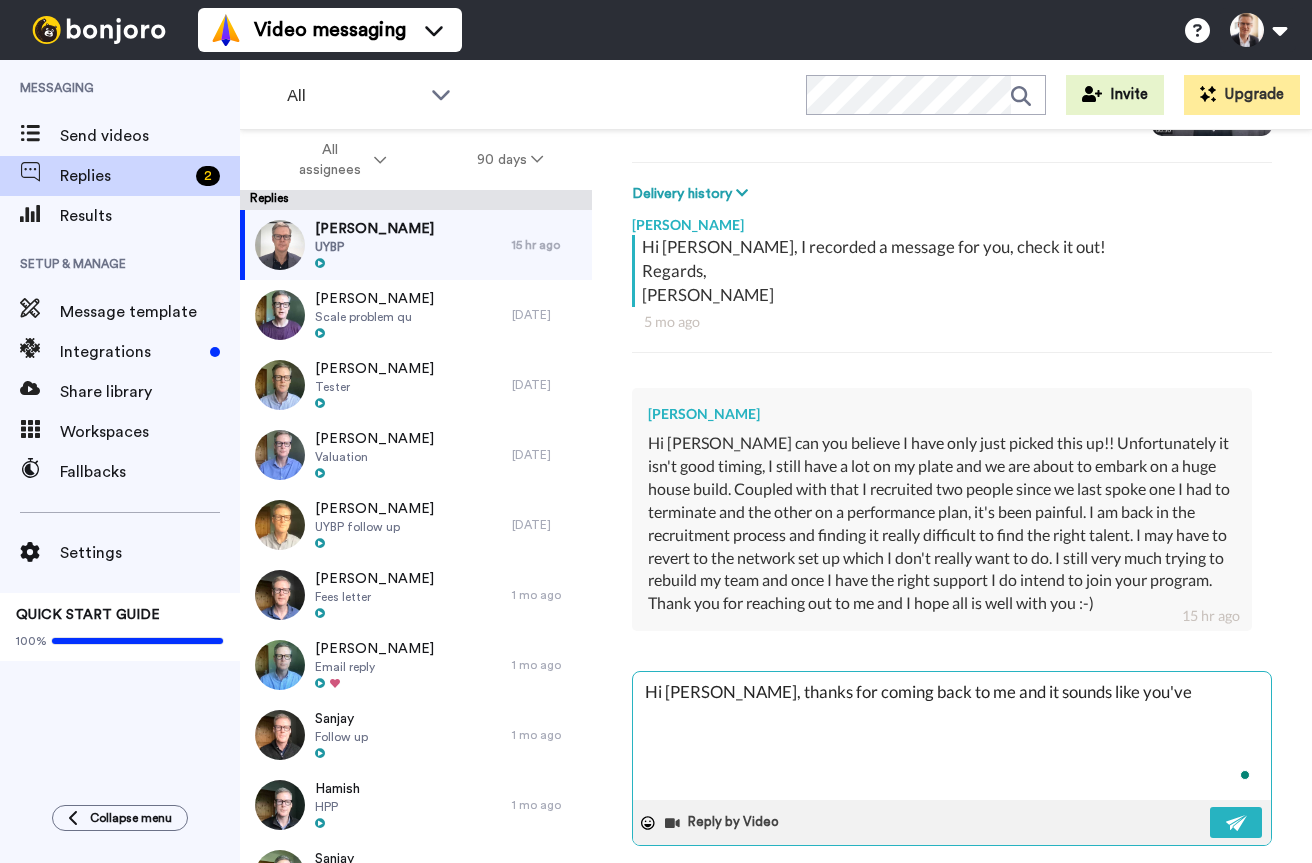 type on "x" 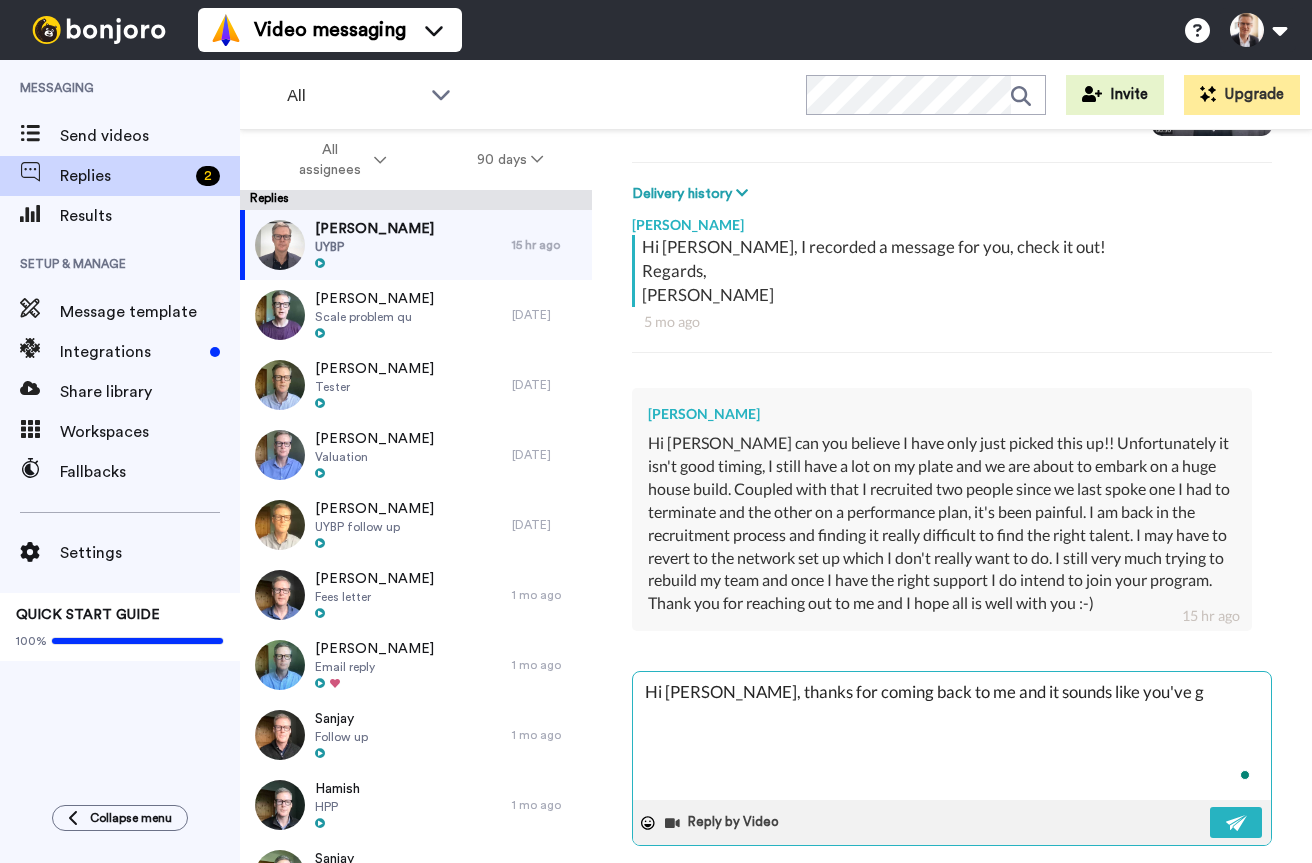 type on "x" 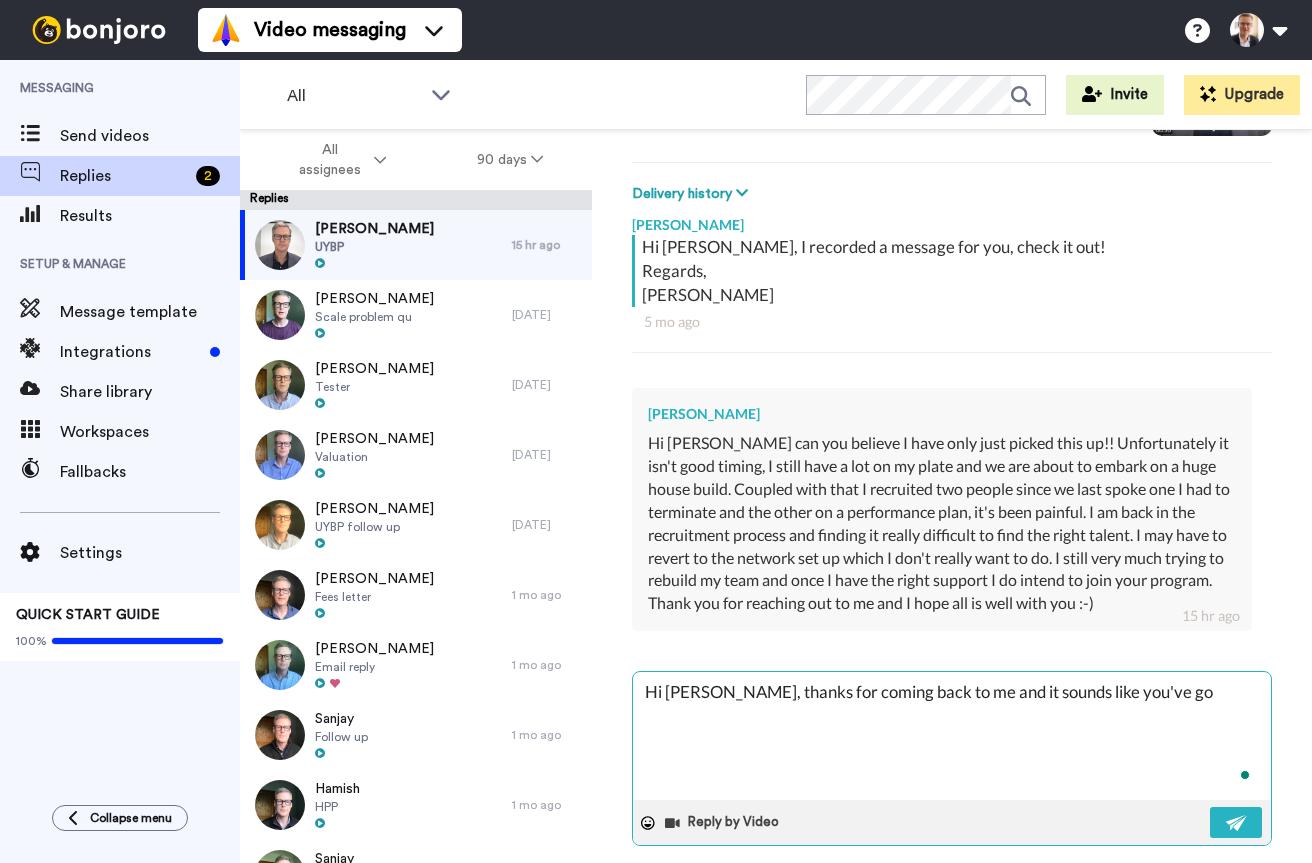 type on "x" 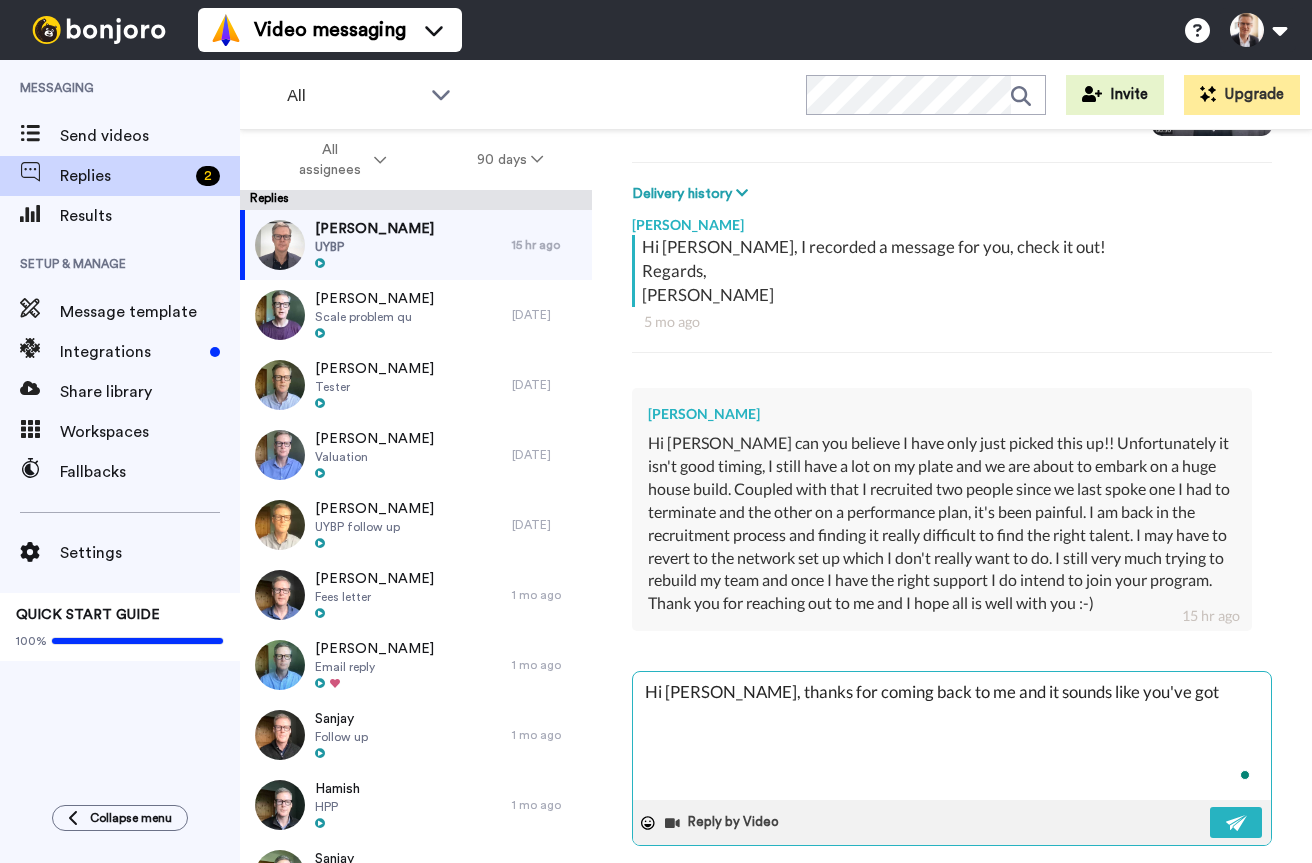type on "x" 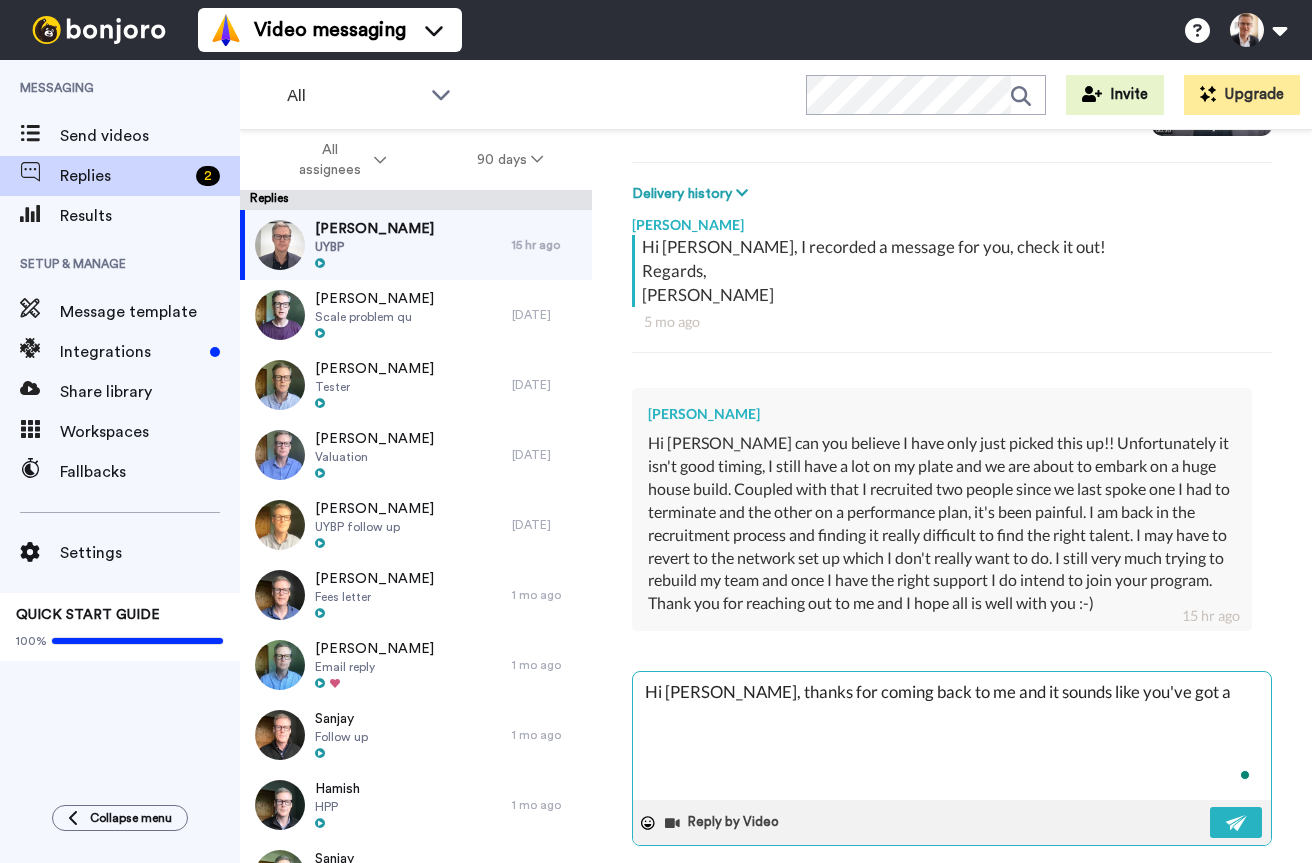 type on "x" 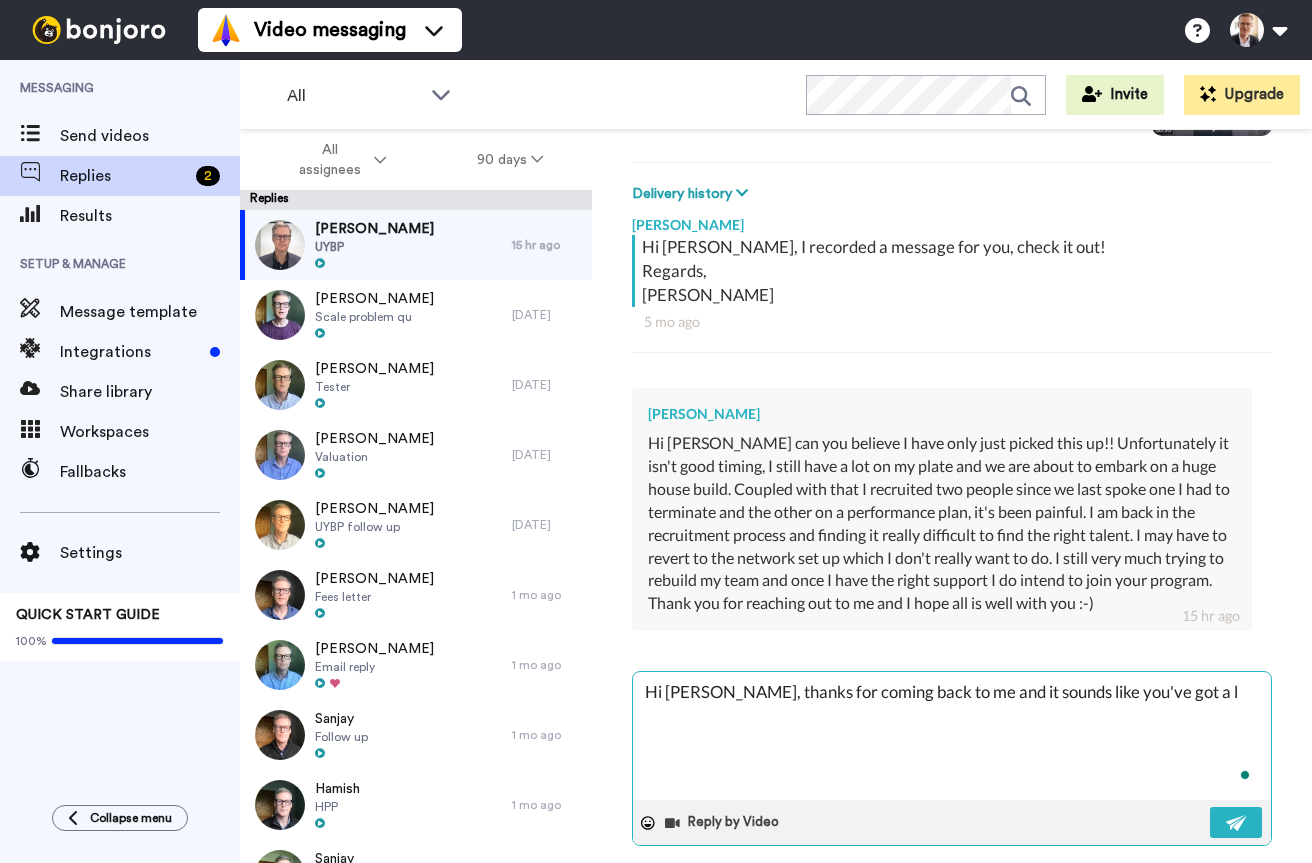 type on "x" 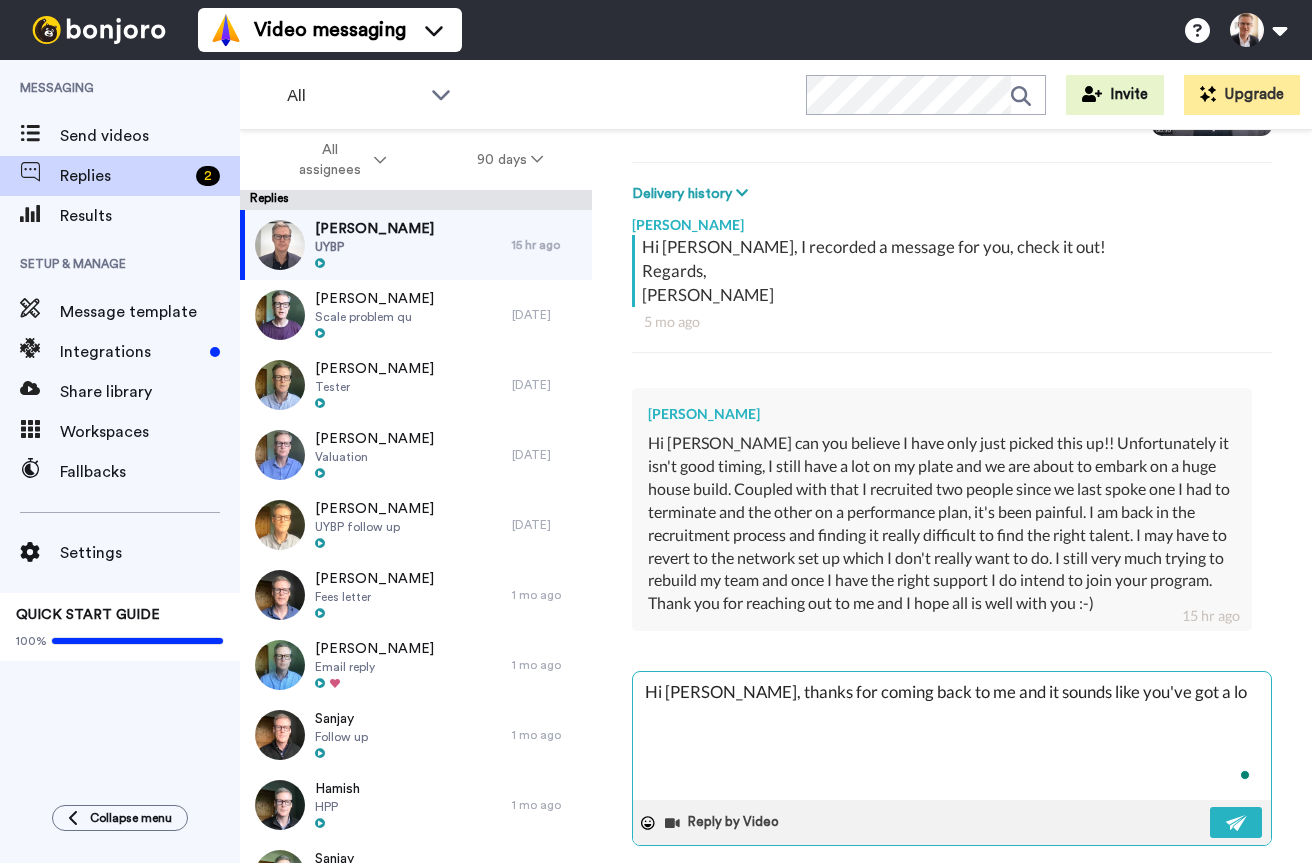 type on "x" 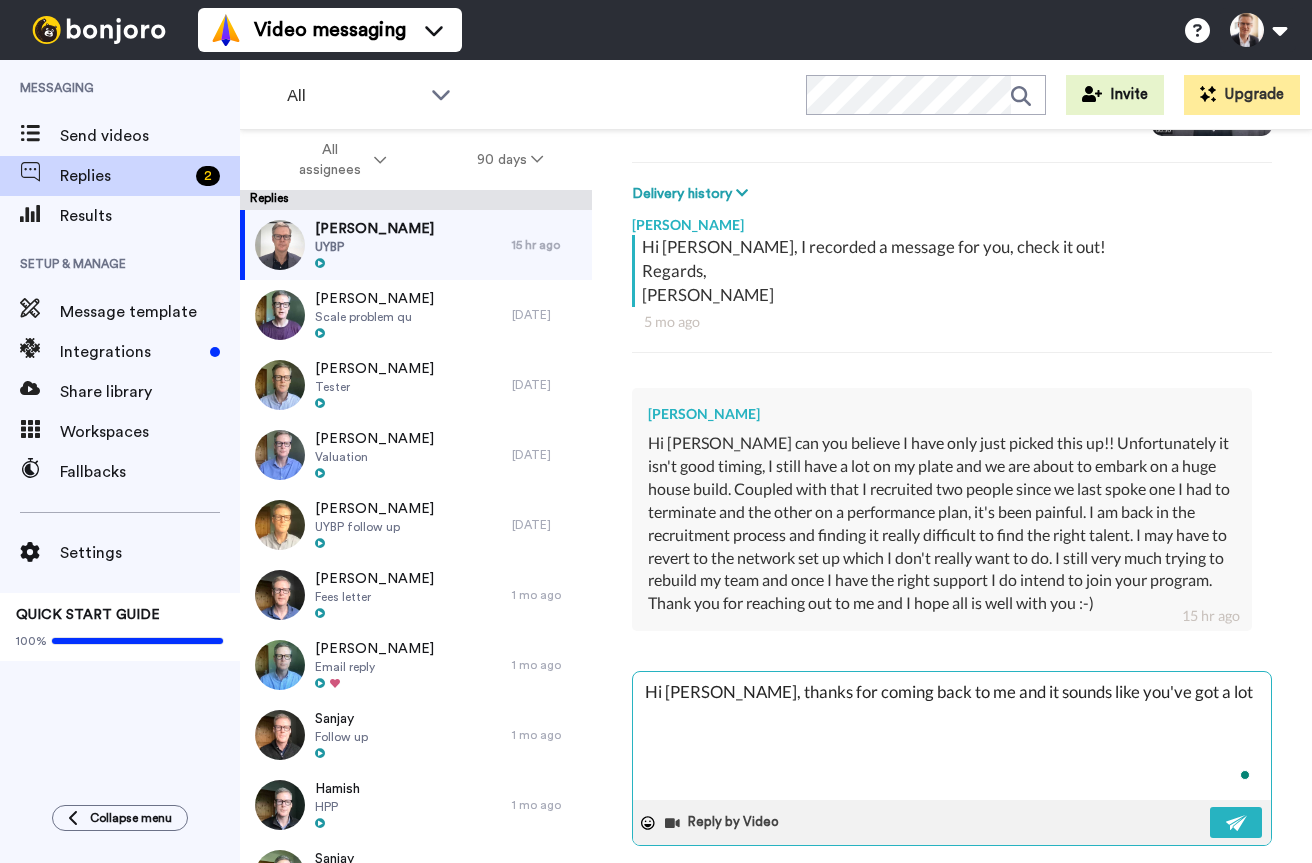 type on "x" 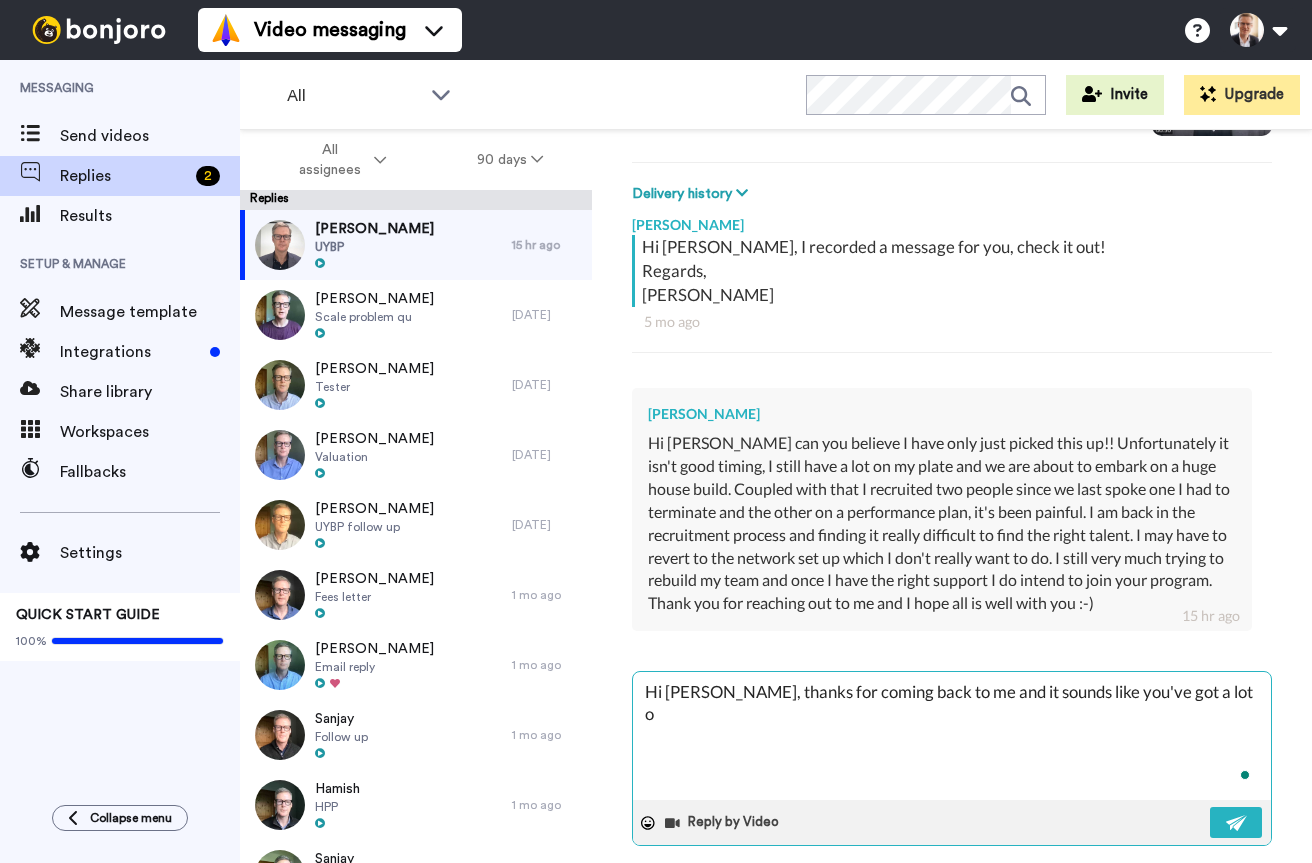 type on "x" 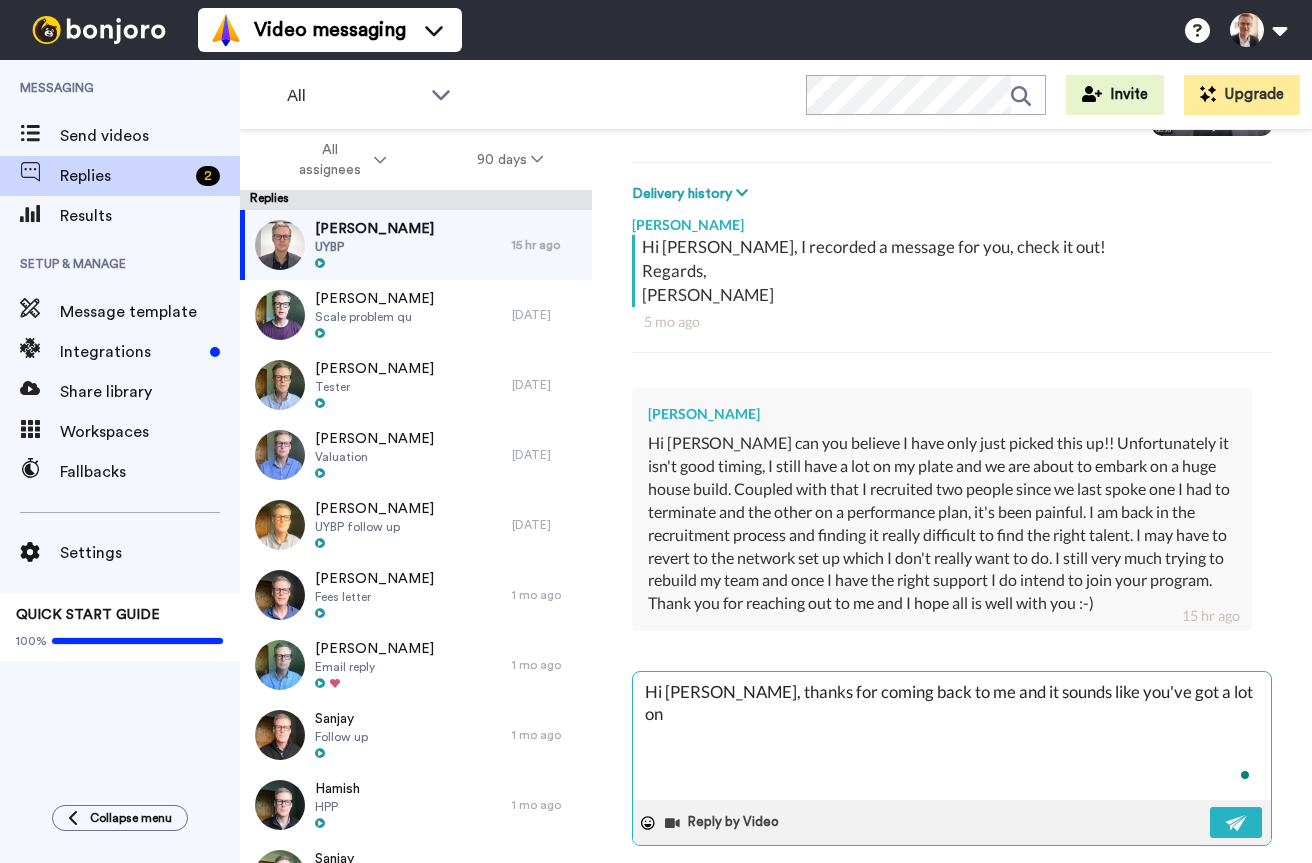 type on "x" 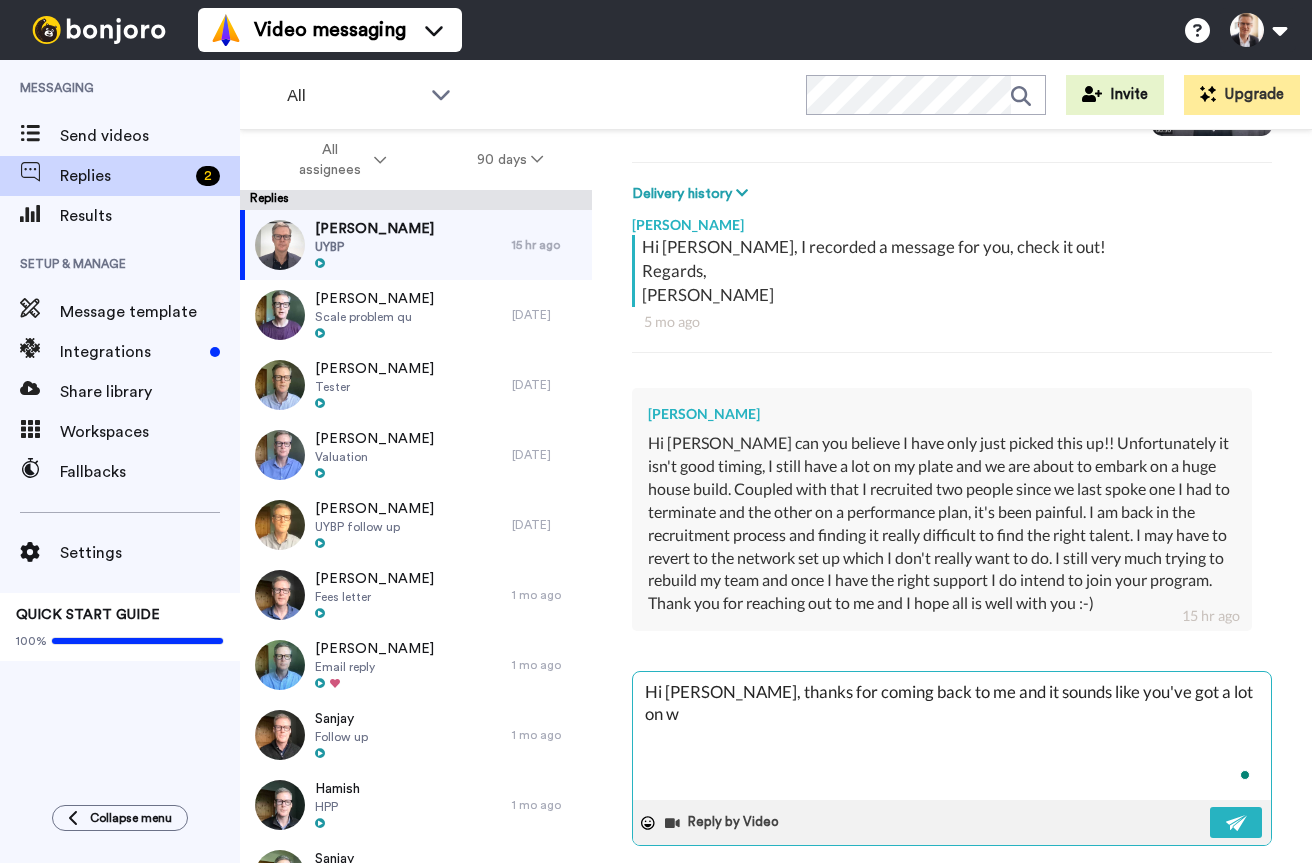type on "x" 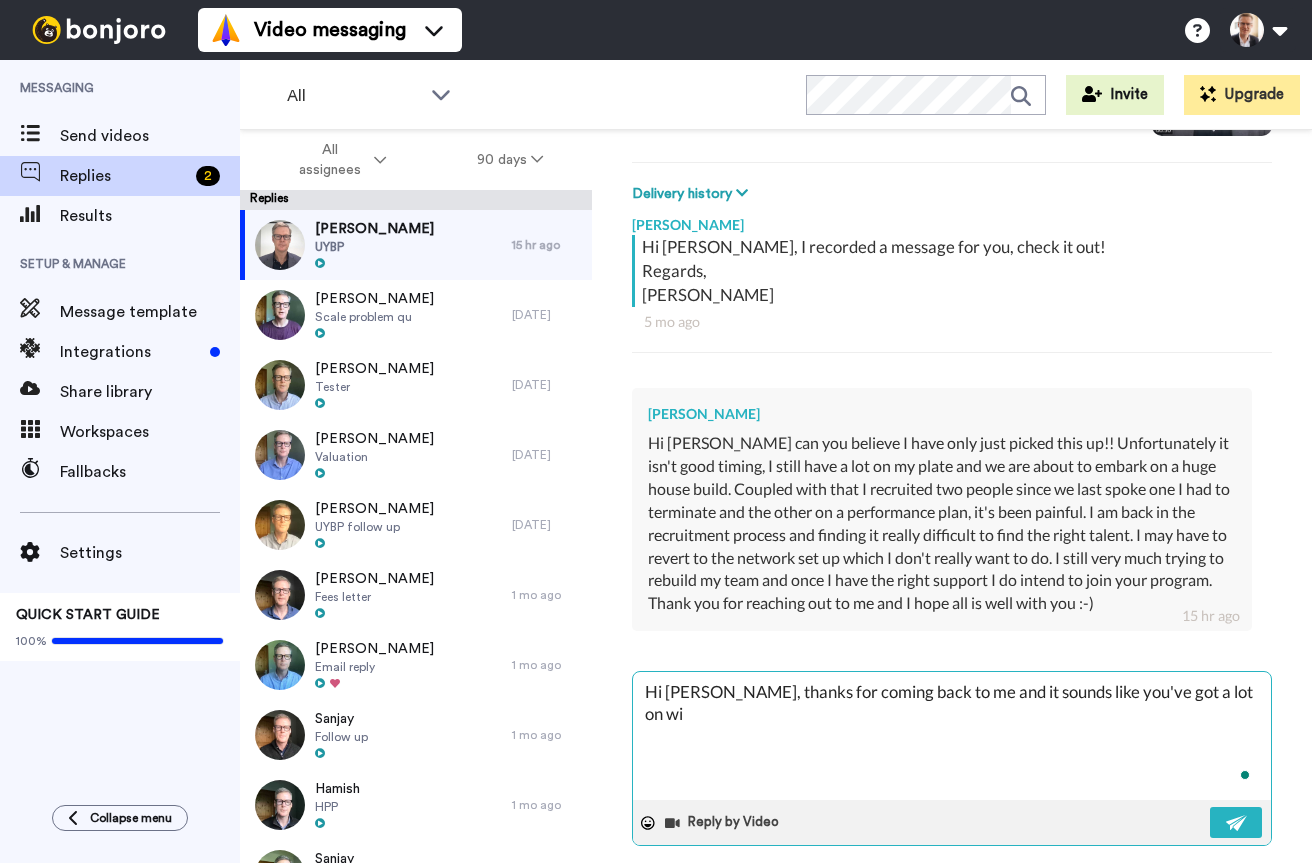 type on "x" 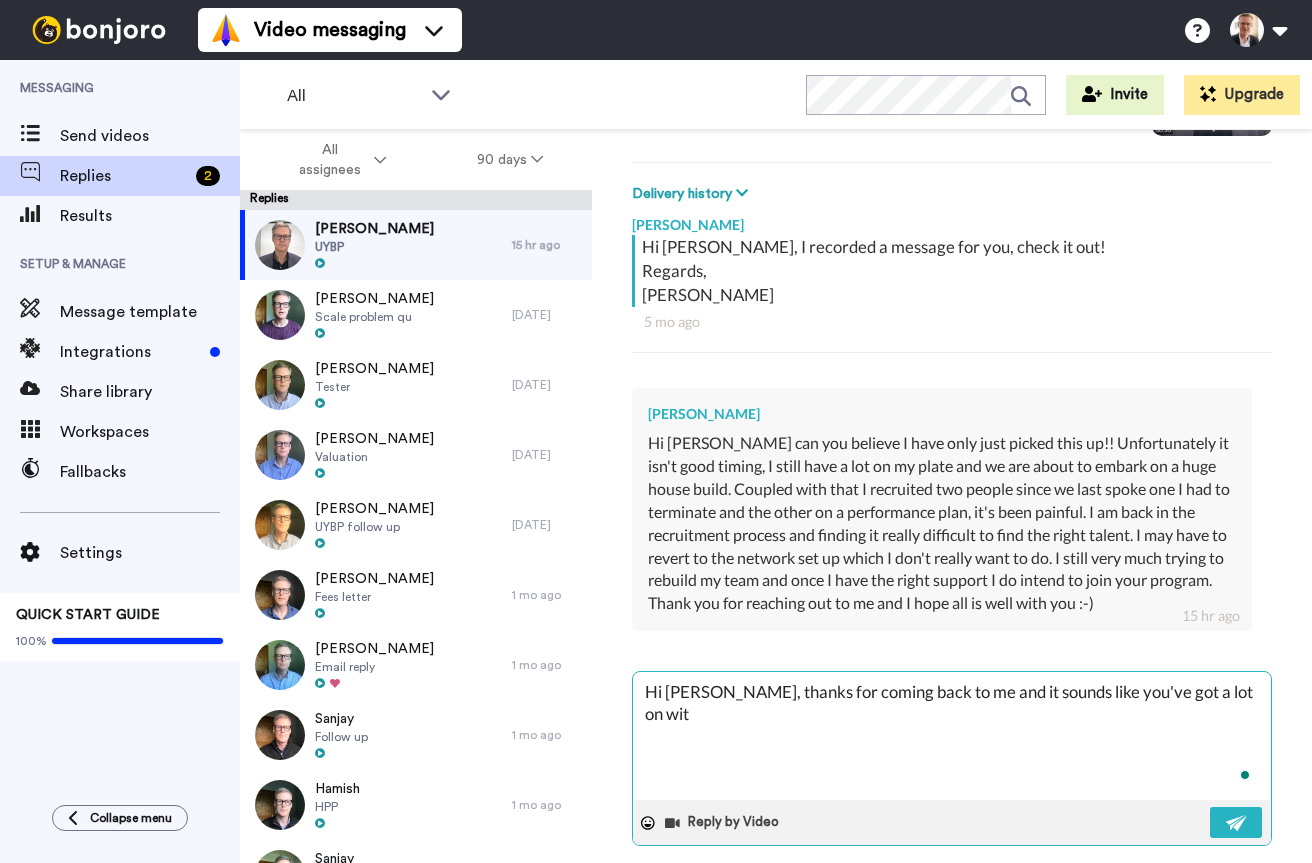 type on "x" 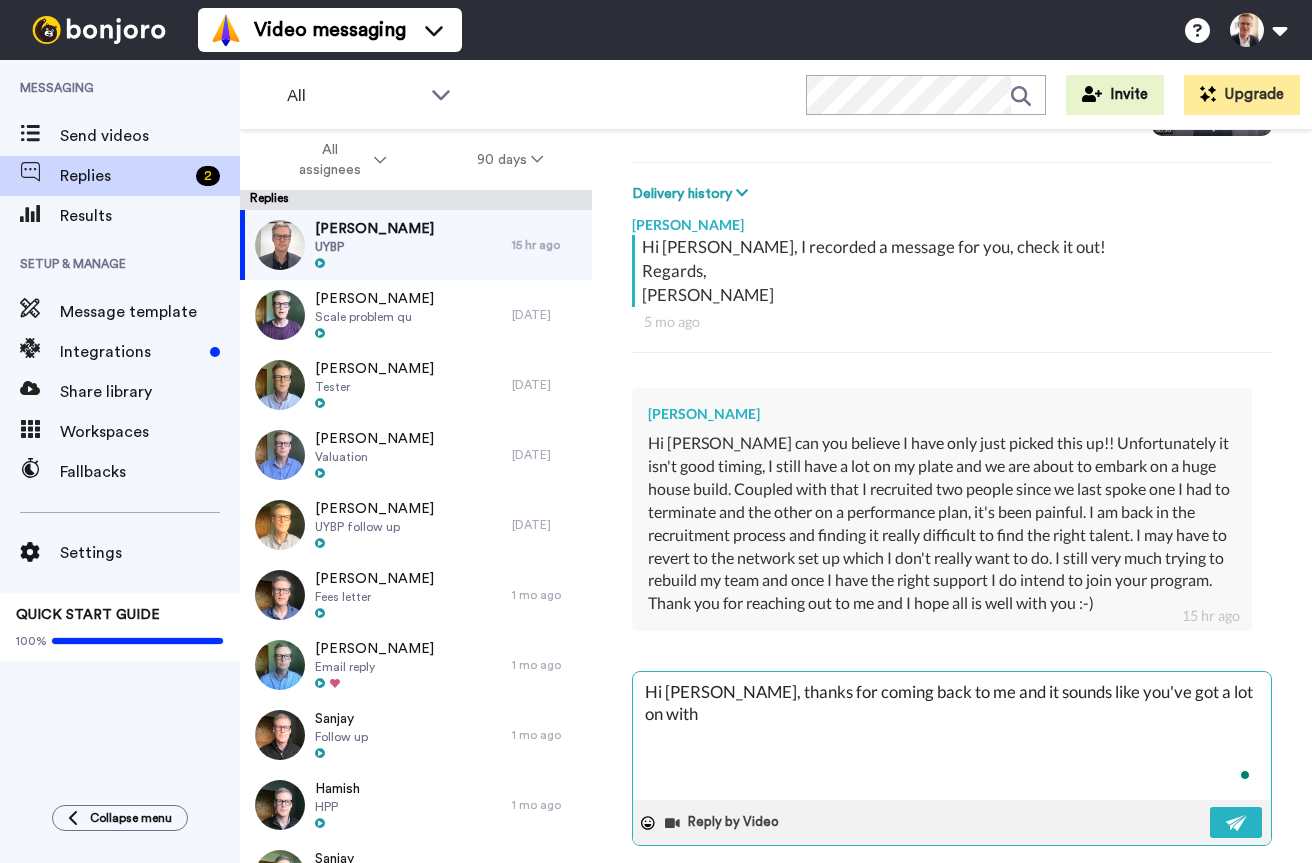 type on "x" 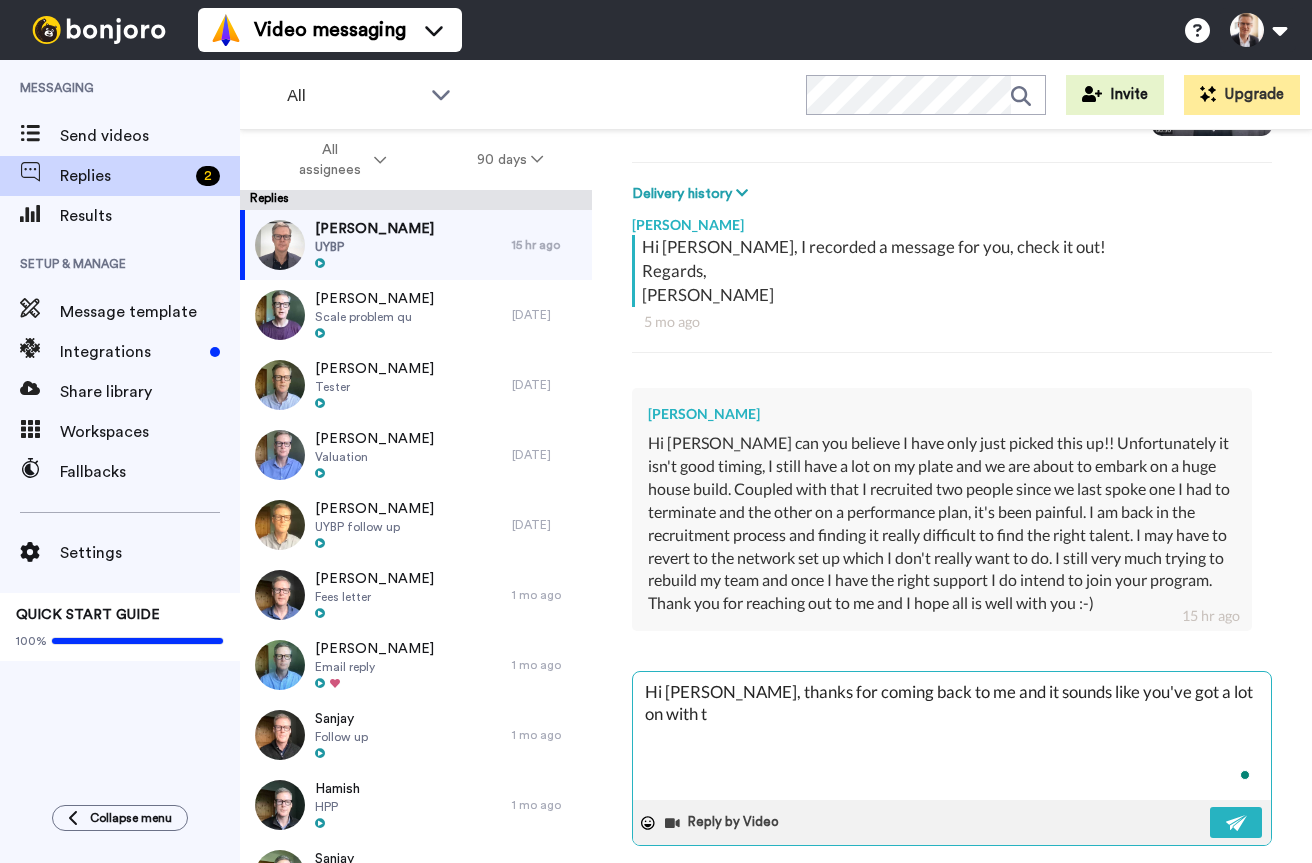 type on "x" 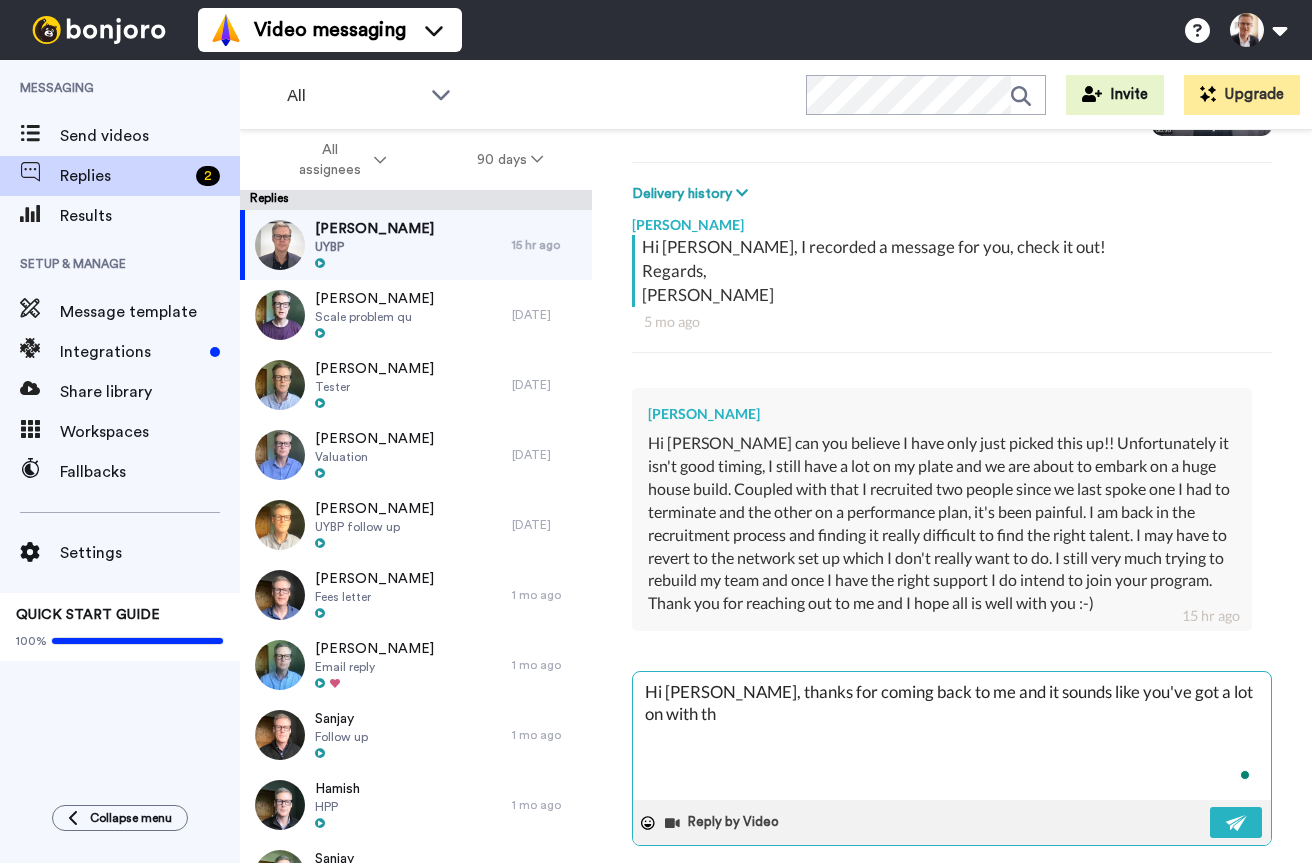 type on "x" 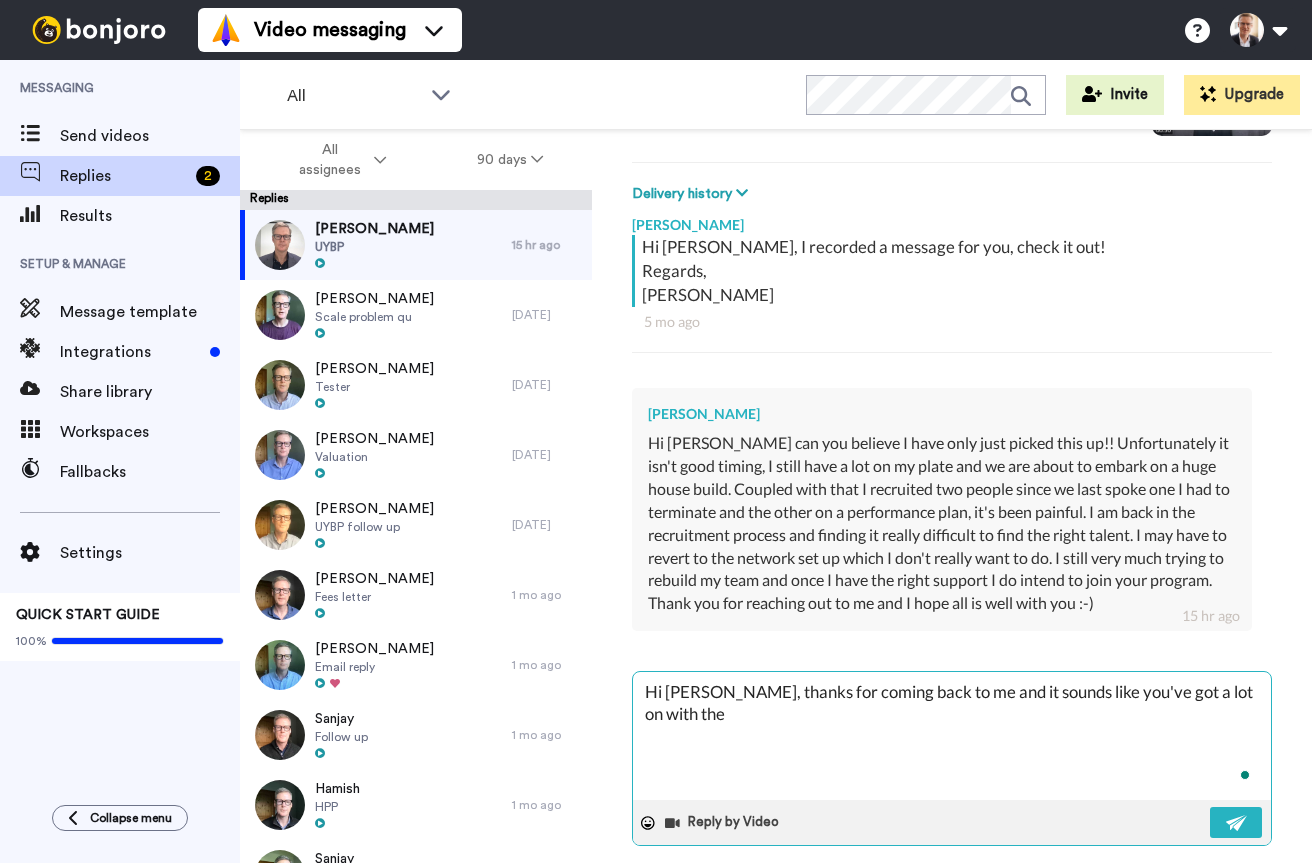type on "x" 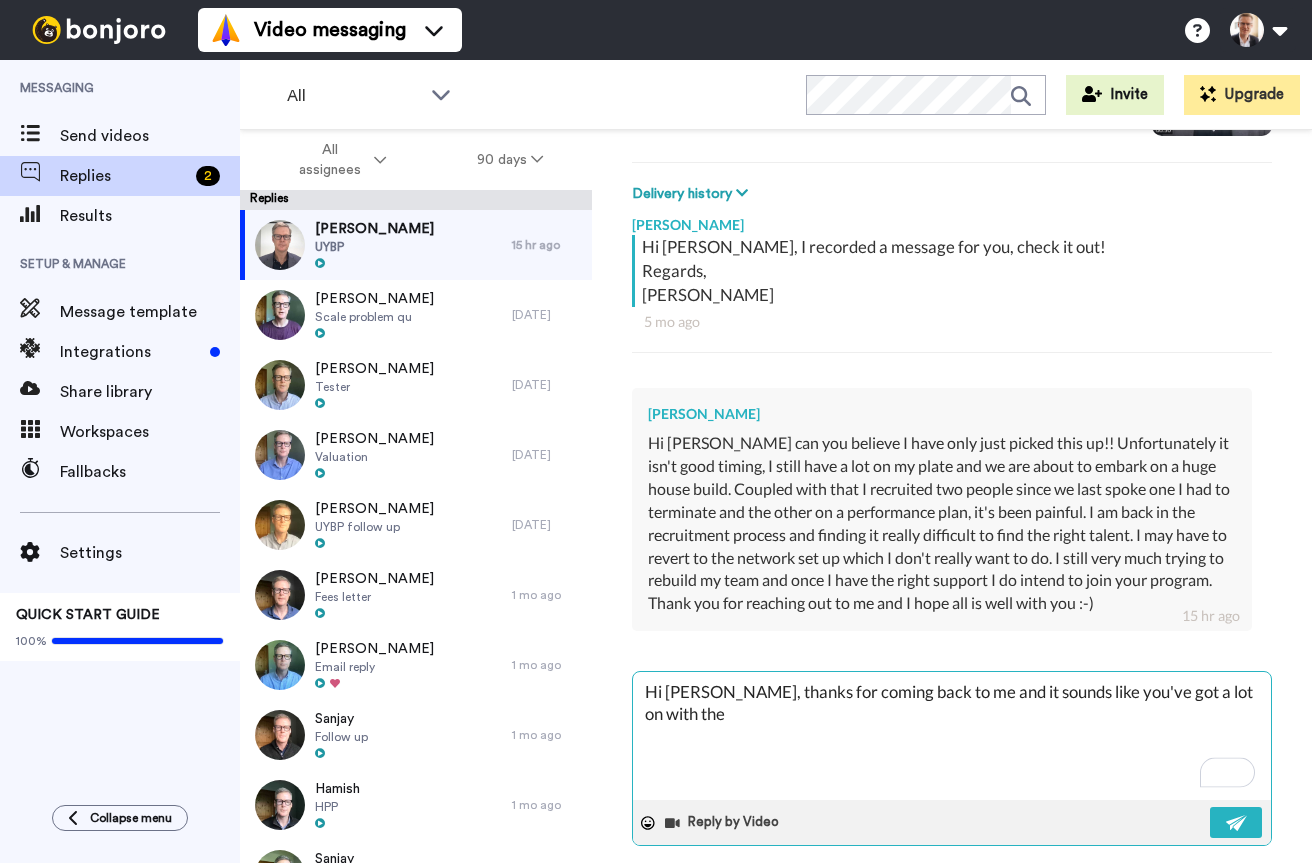 type on "x" 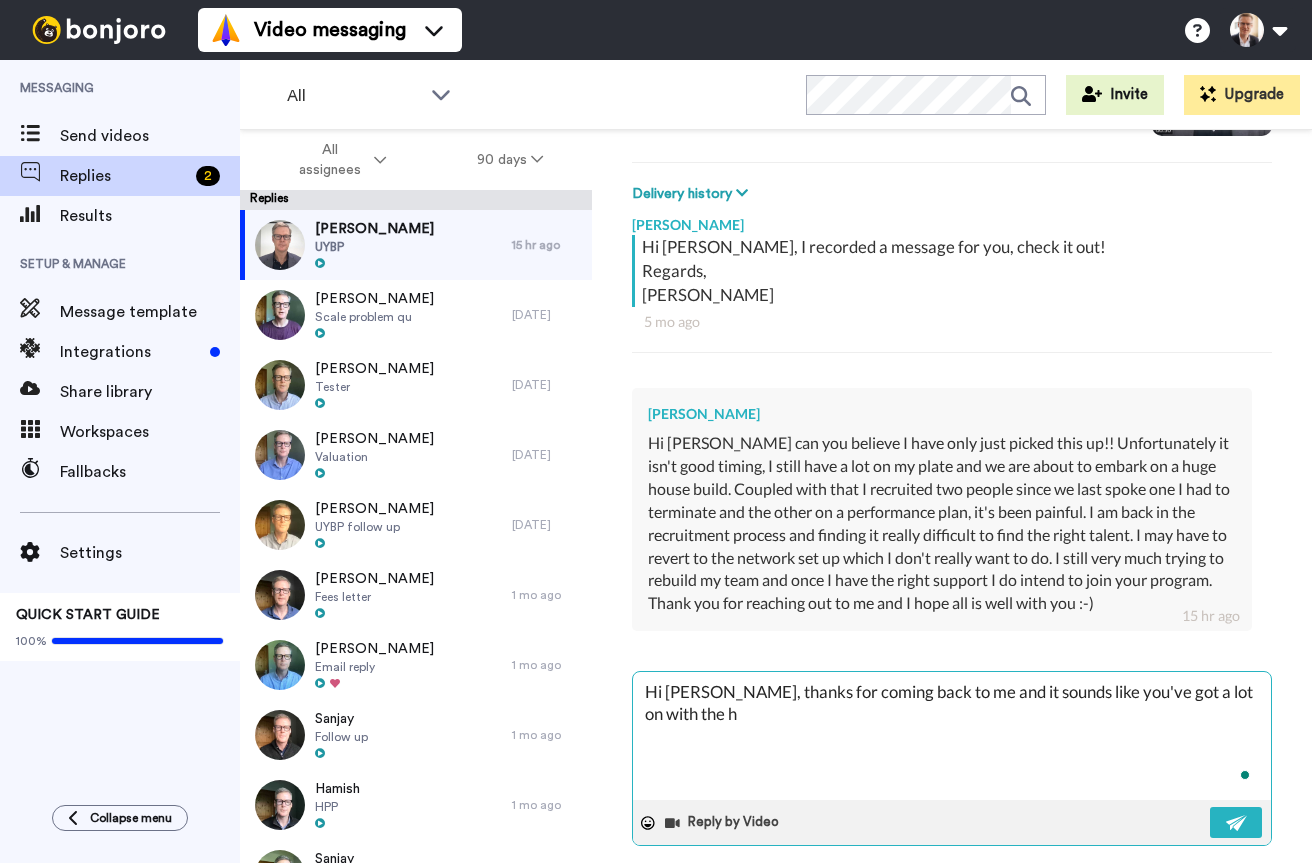 type on "x" 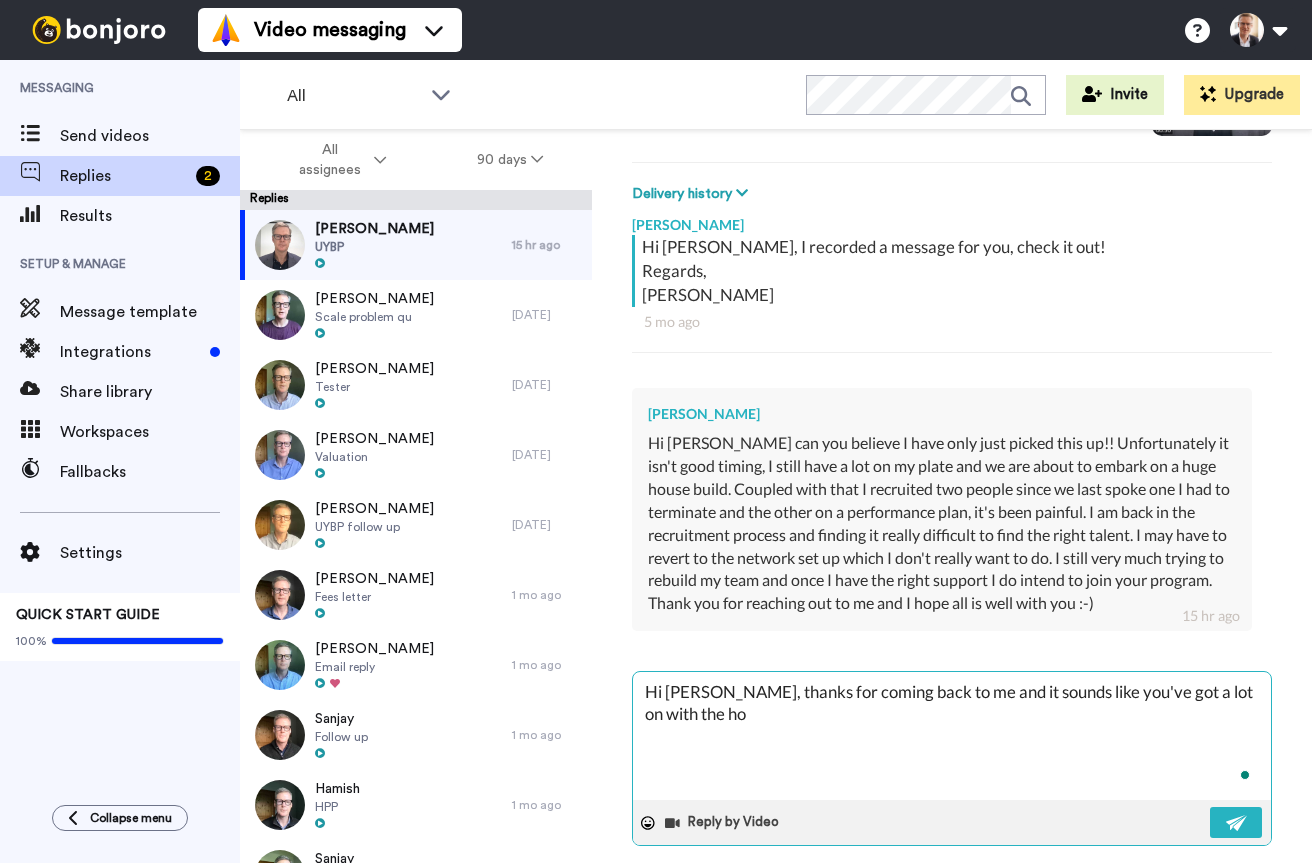 type on "x" 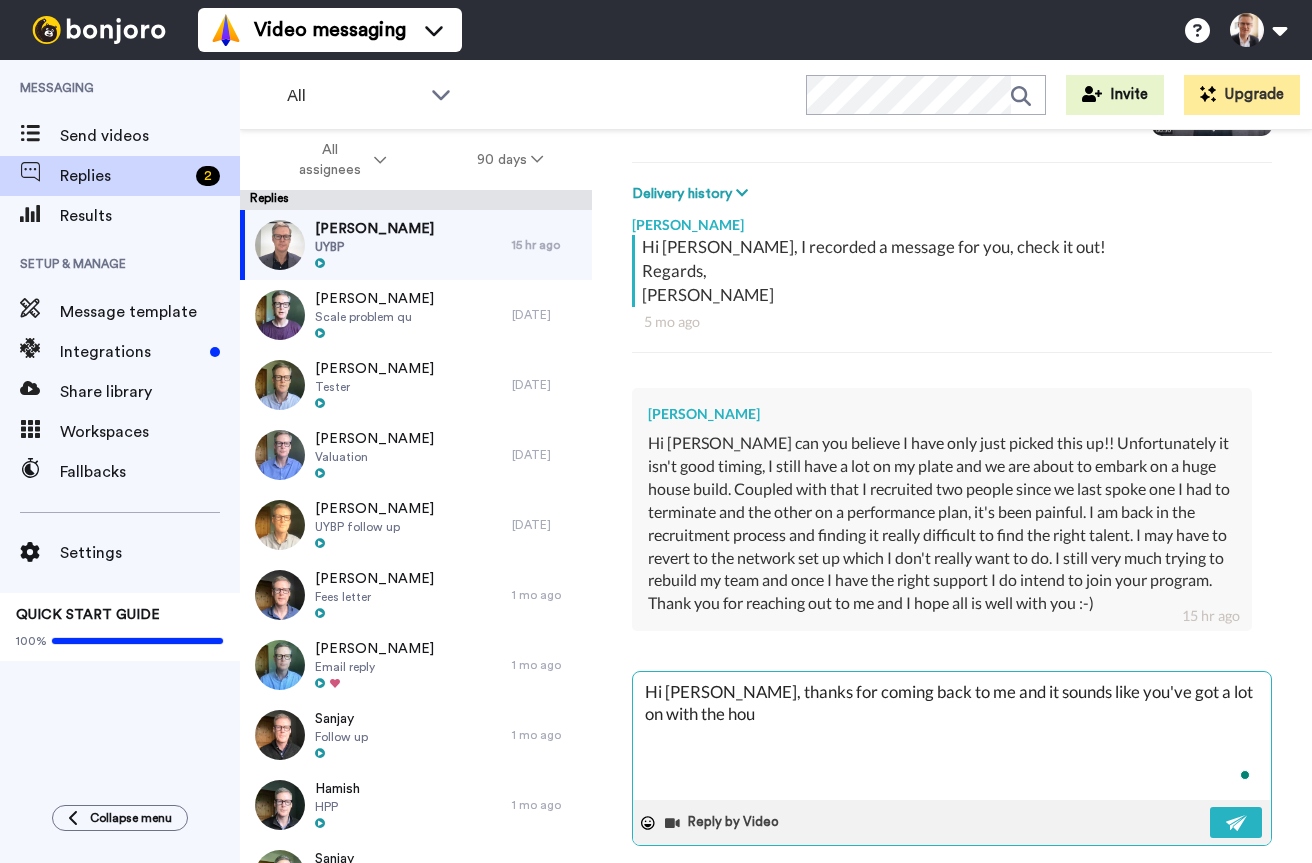 type on "x" 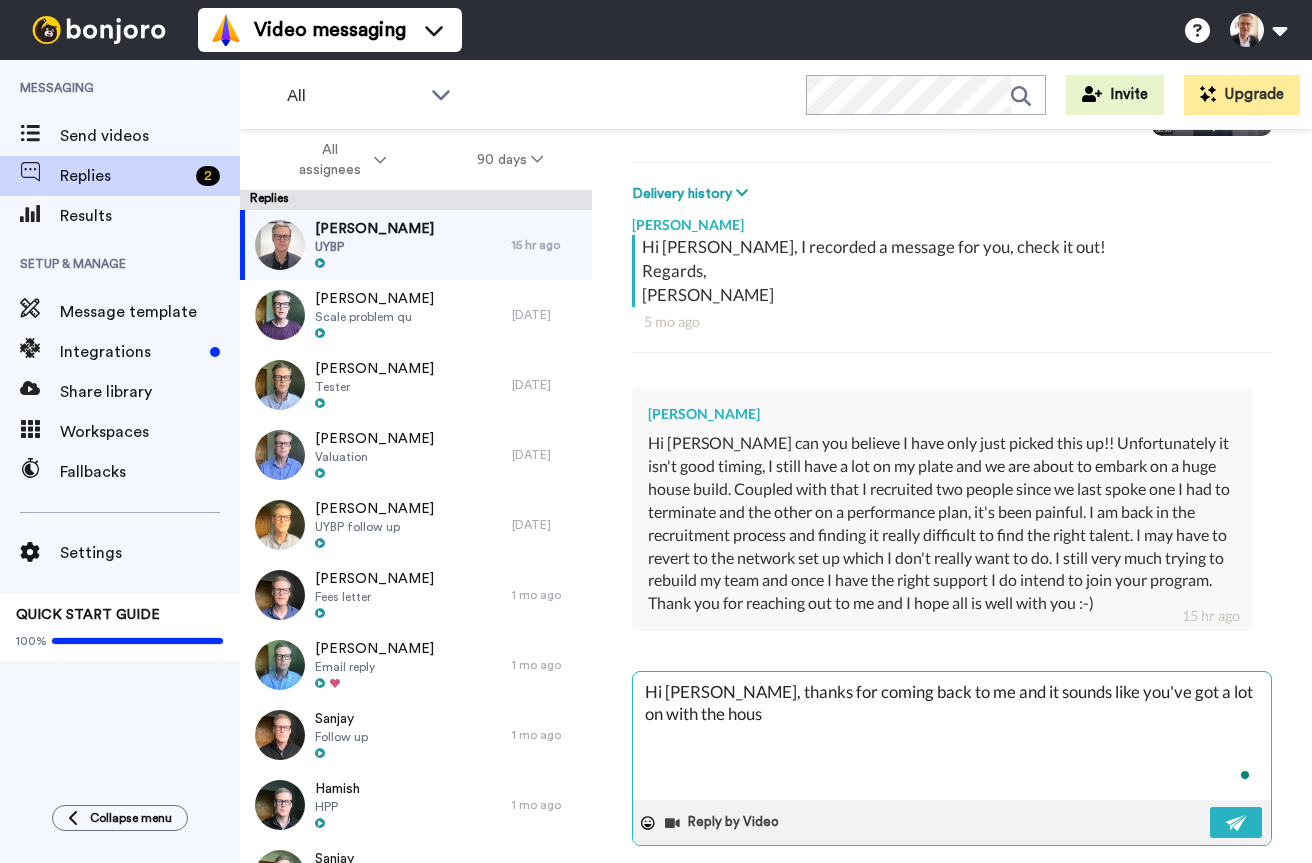 type on "x" 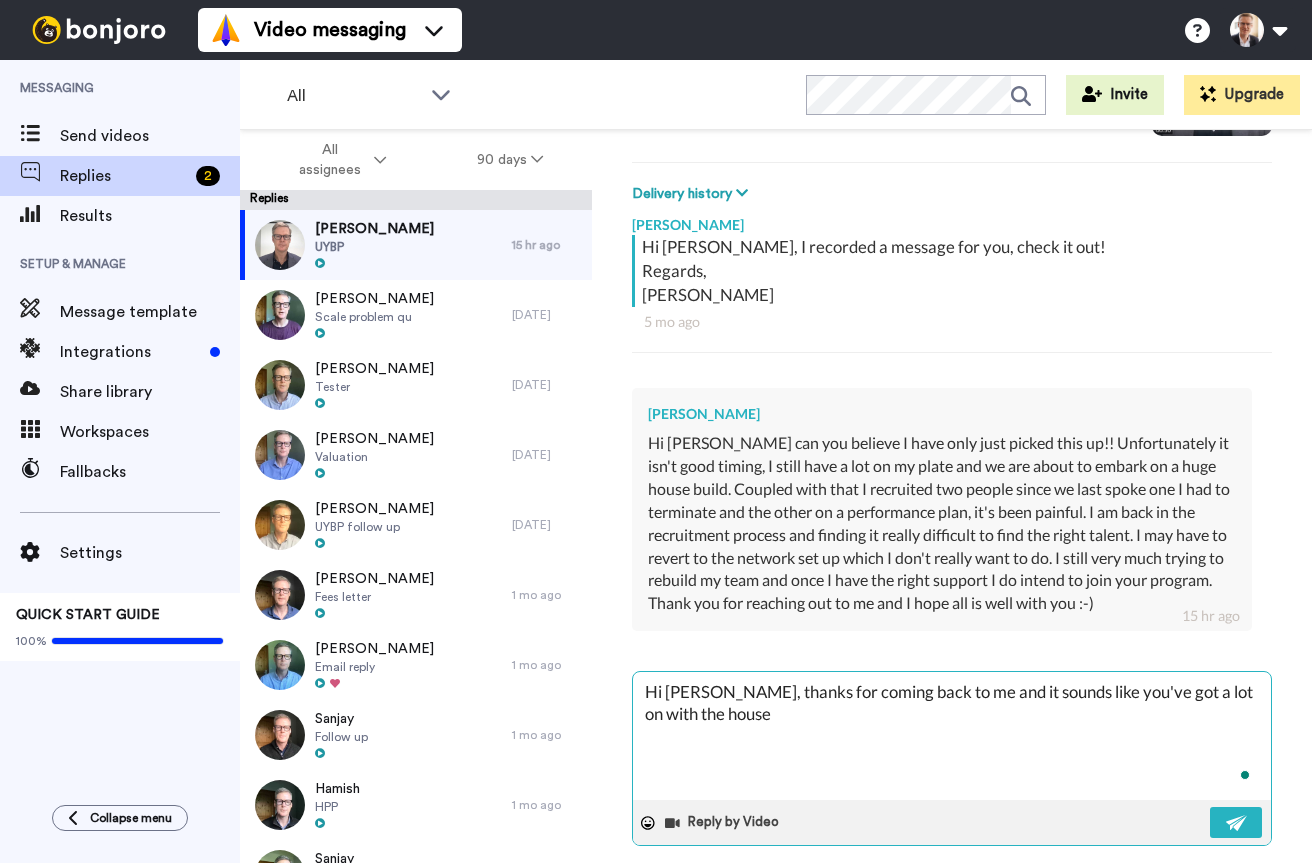 type on "x" 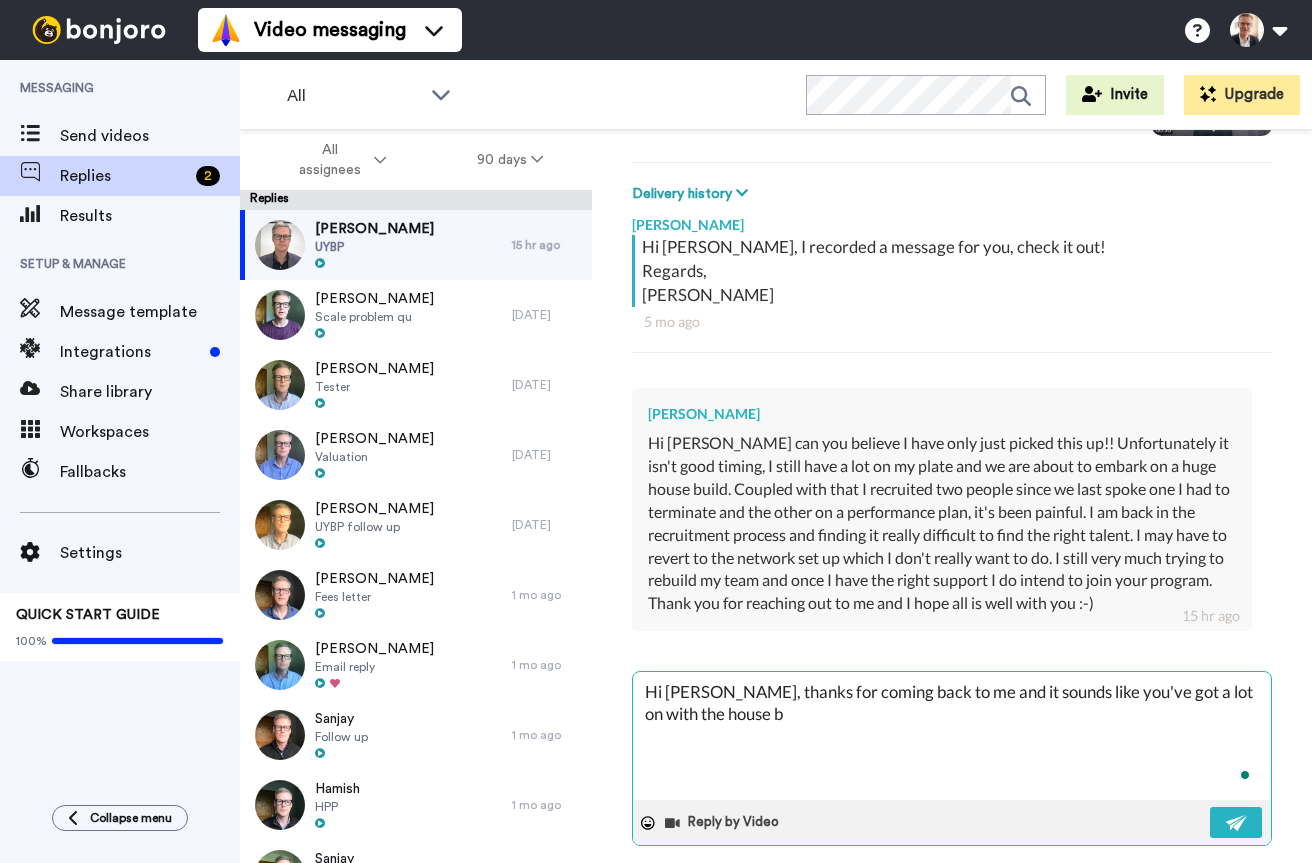 type on "x" 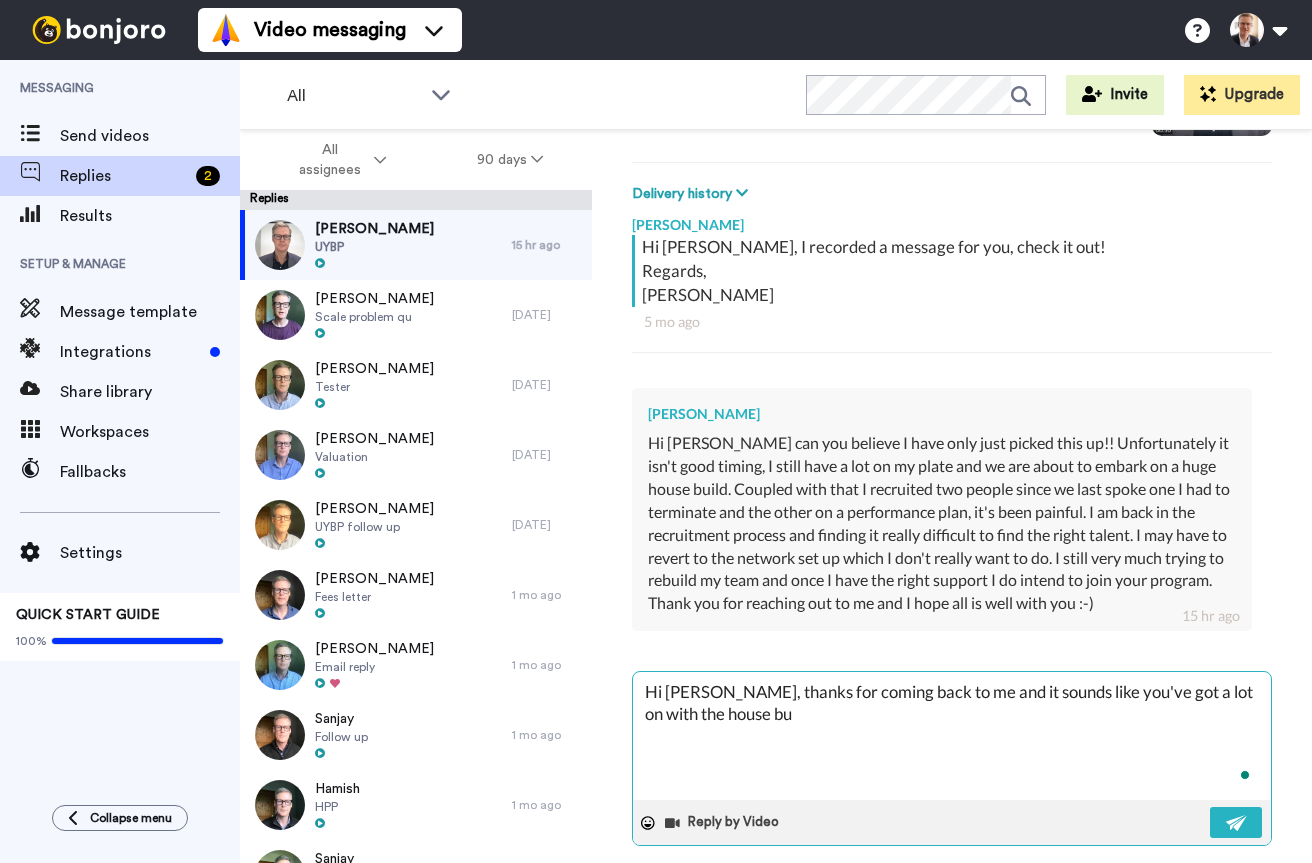 type on "x" 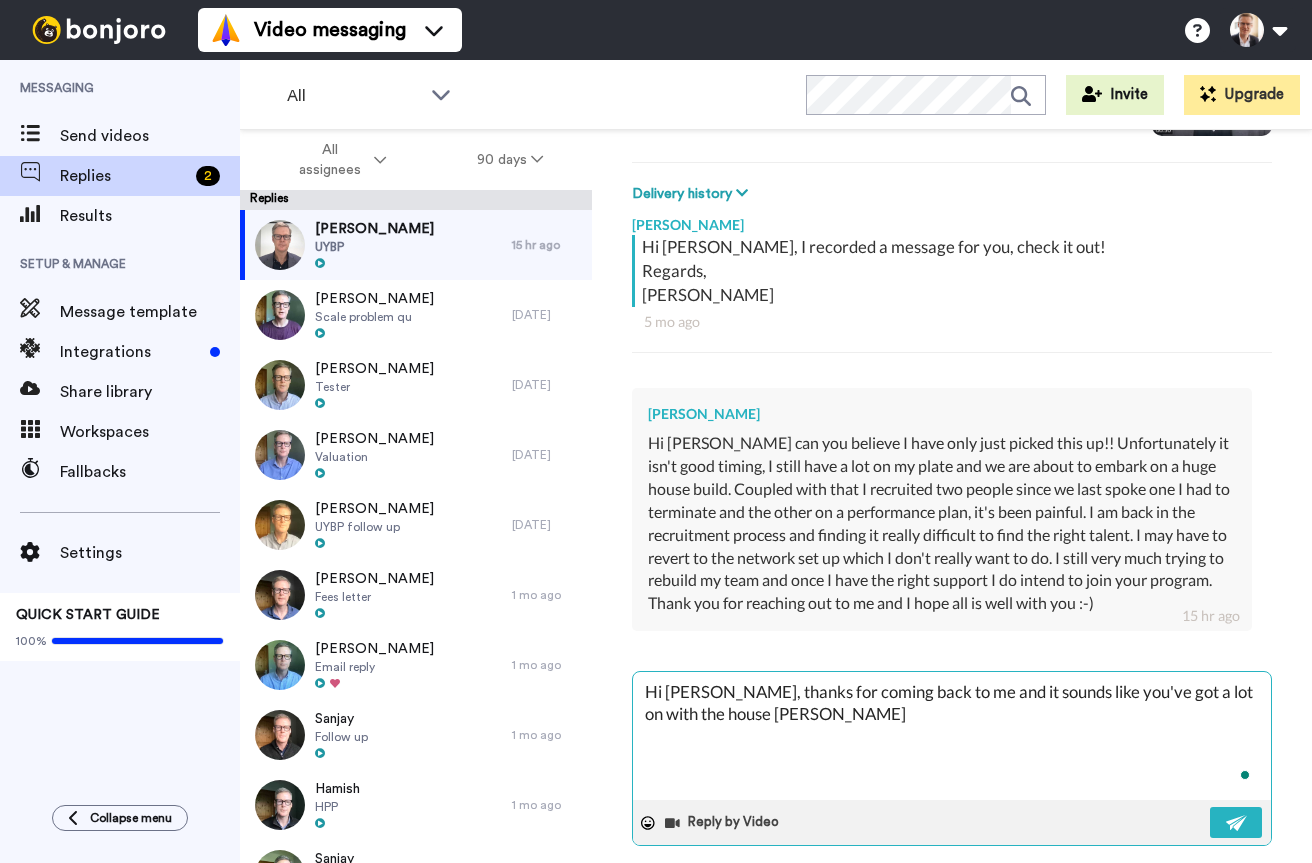 type on "x" 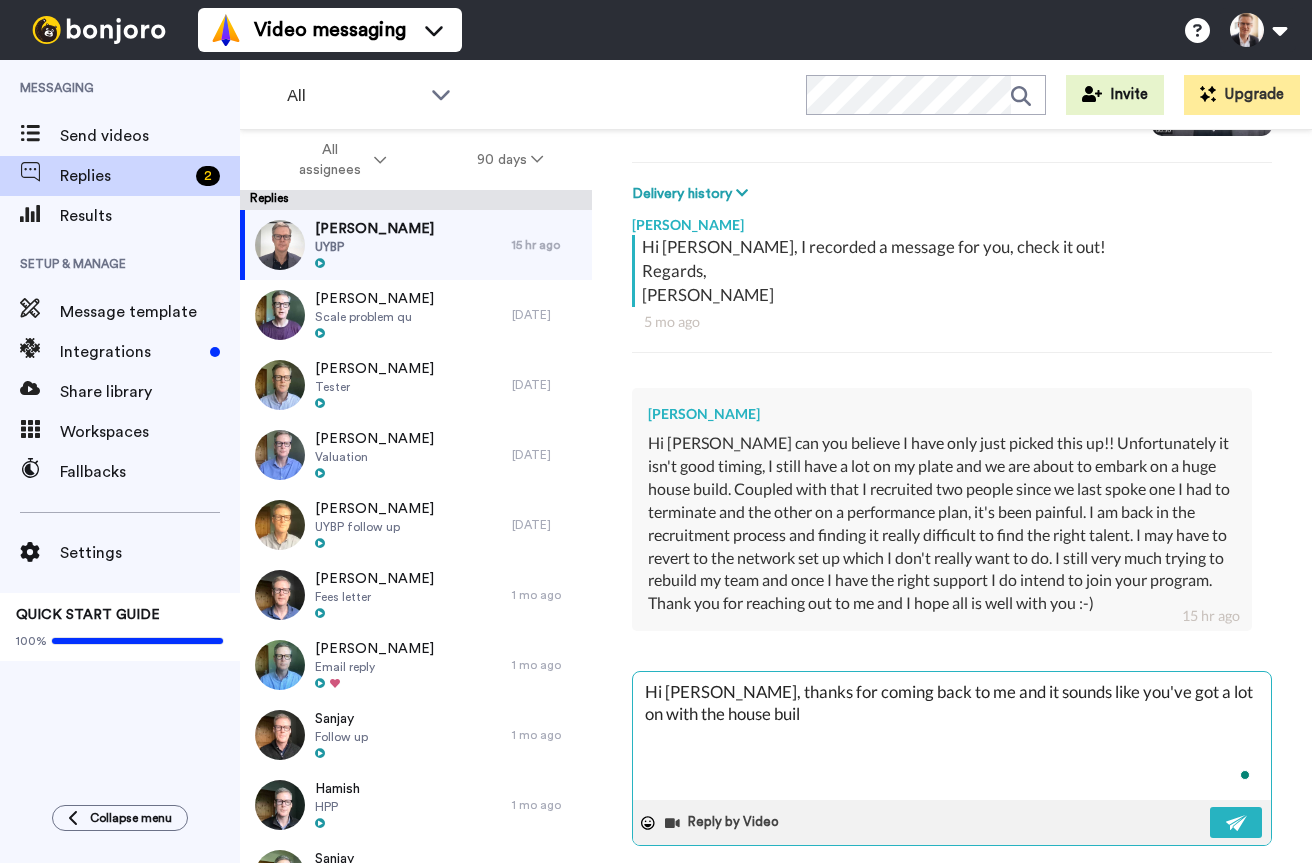 type on "x" 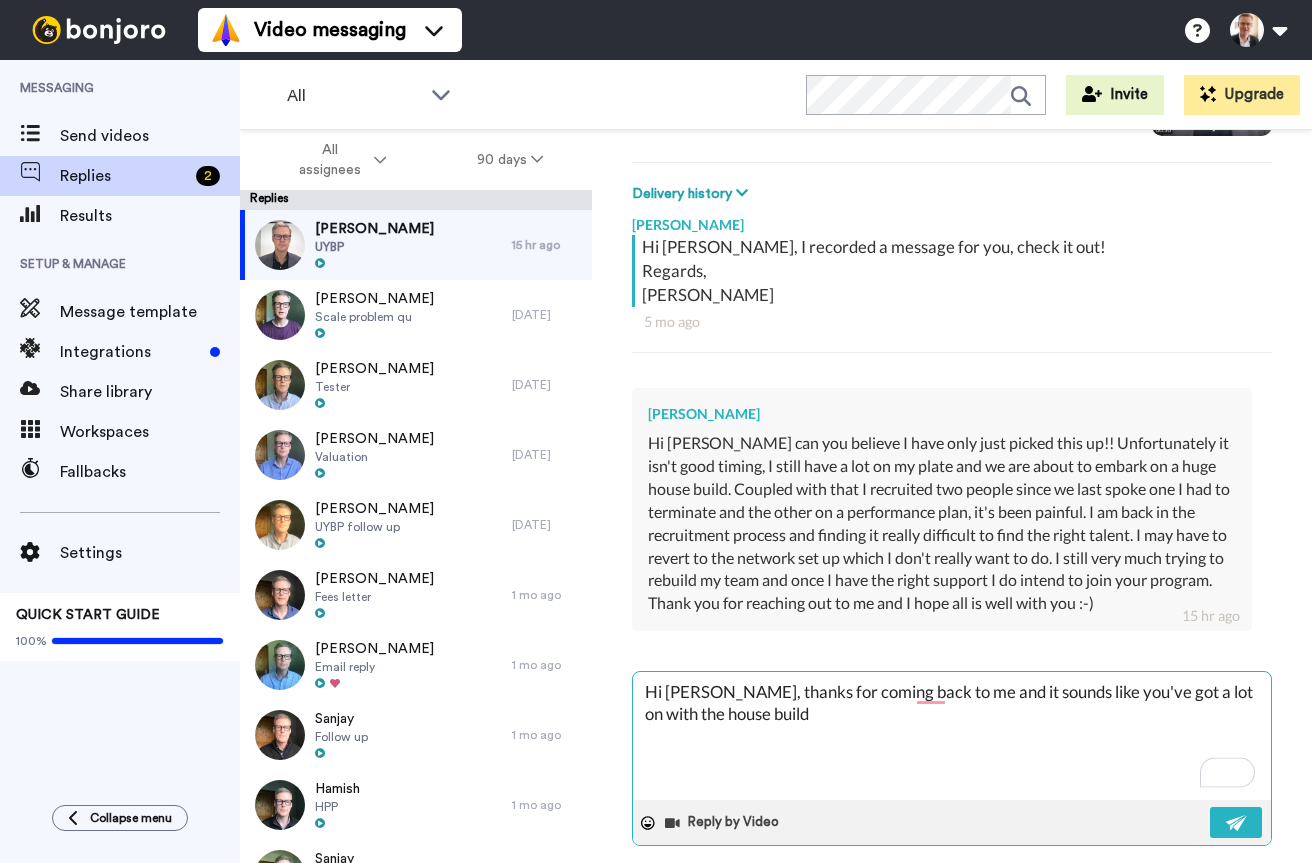 type on "x" 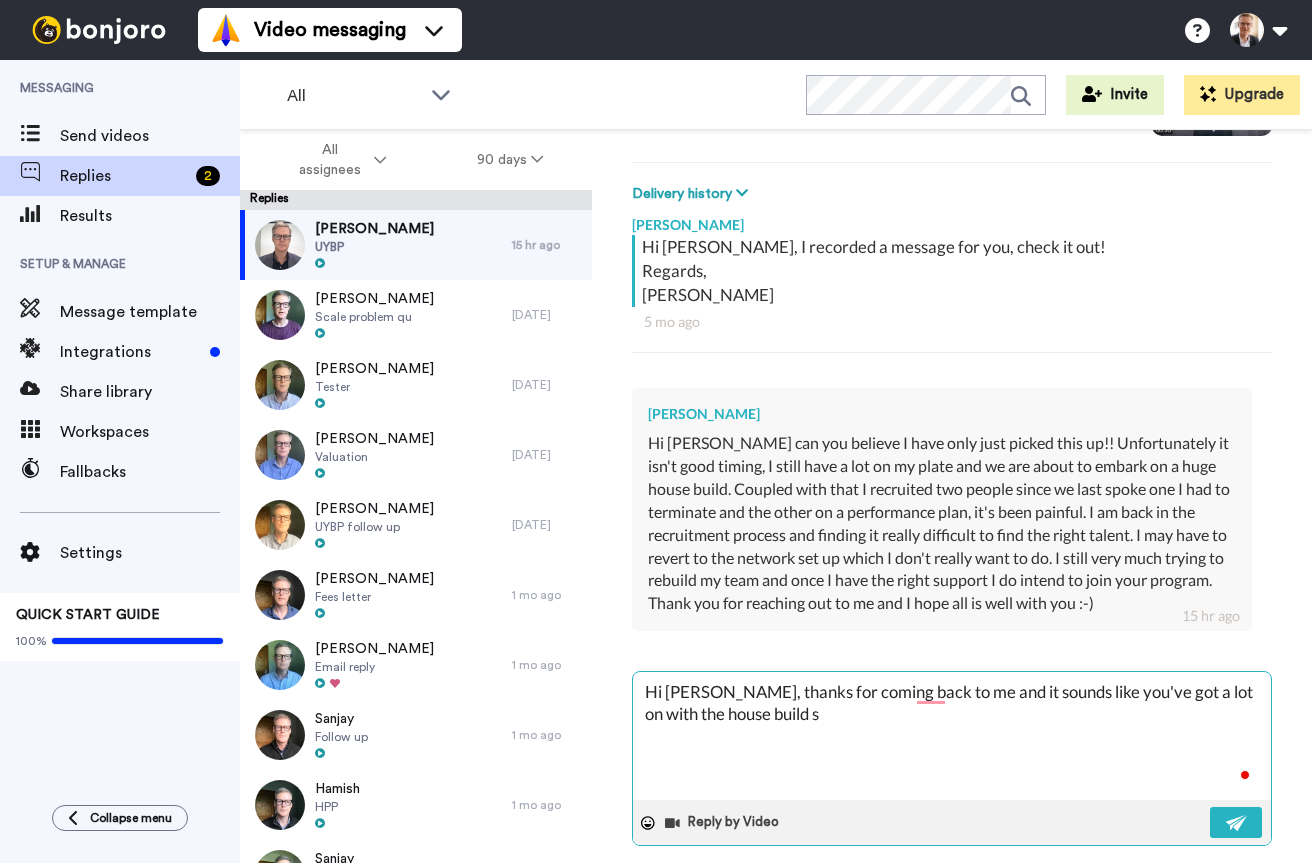 type on "x" 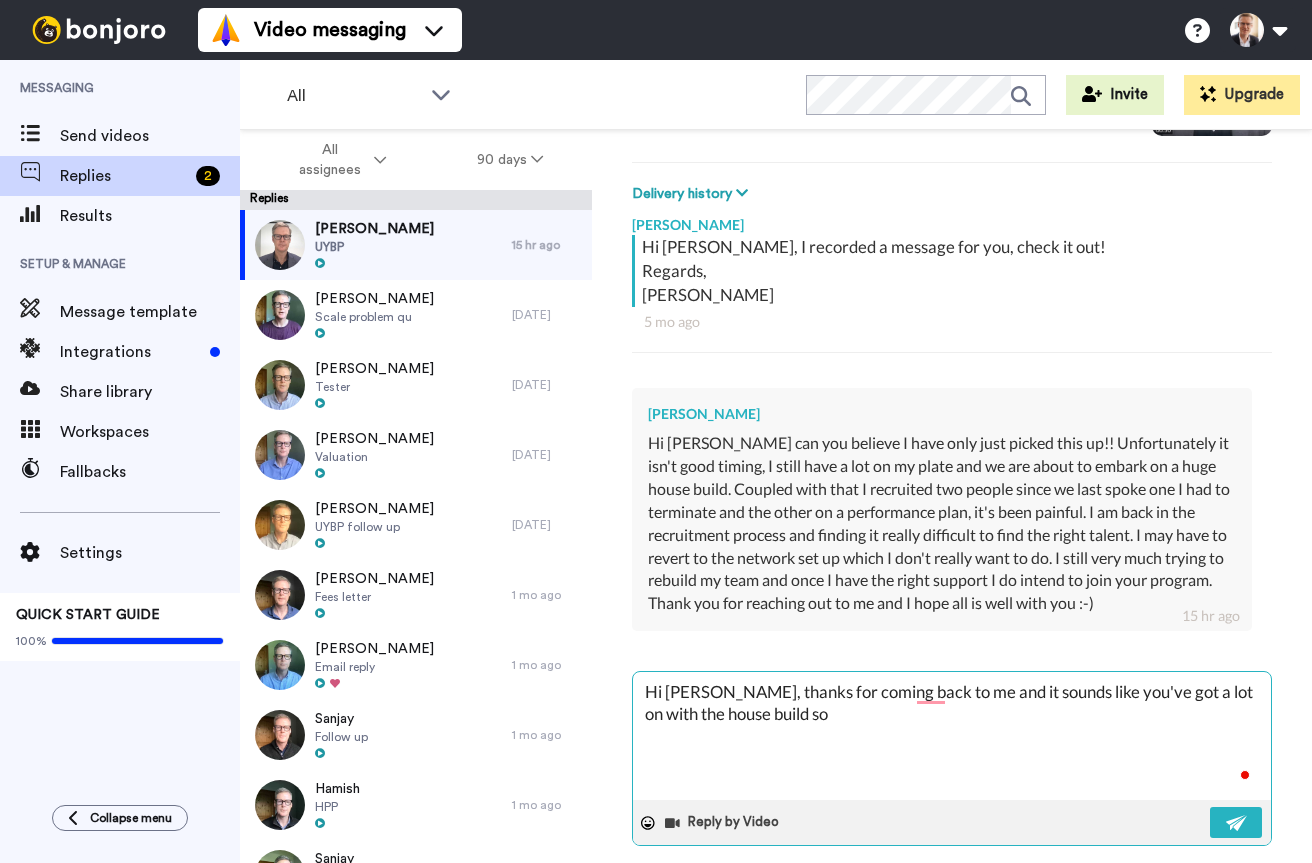 type on "x" 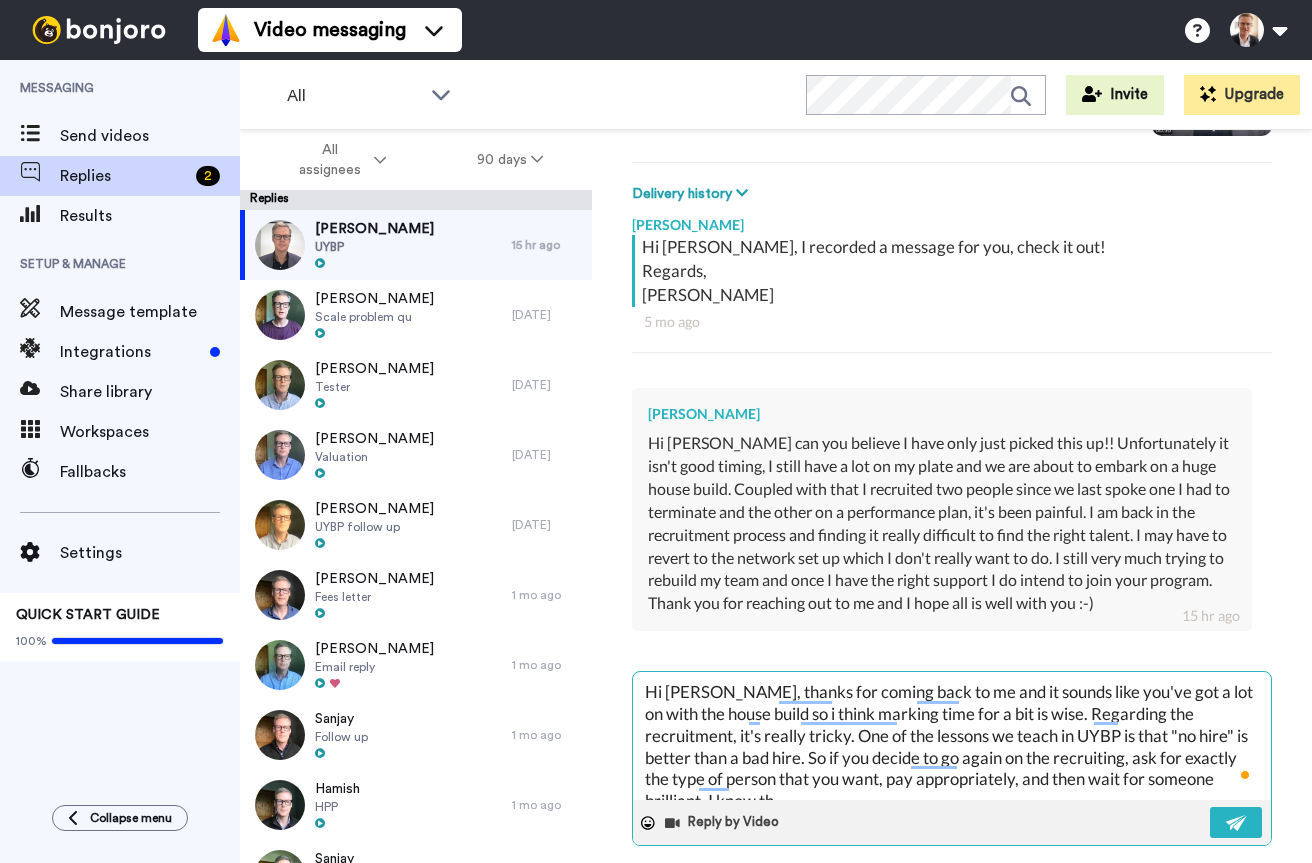 scroll, scrollTop: 11, scrollLeft: 0, axis: vertical 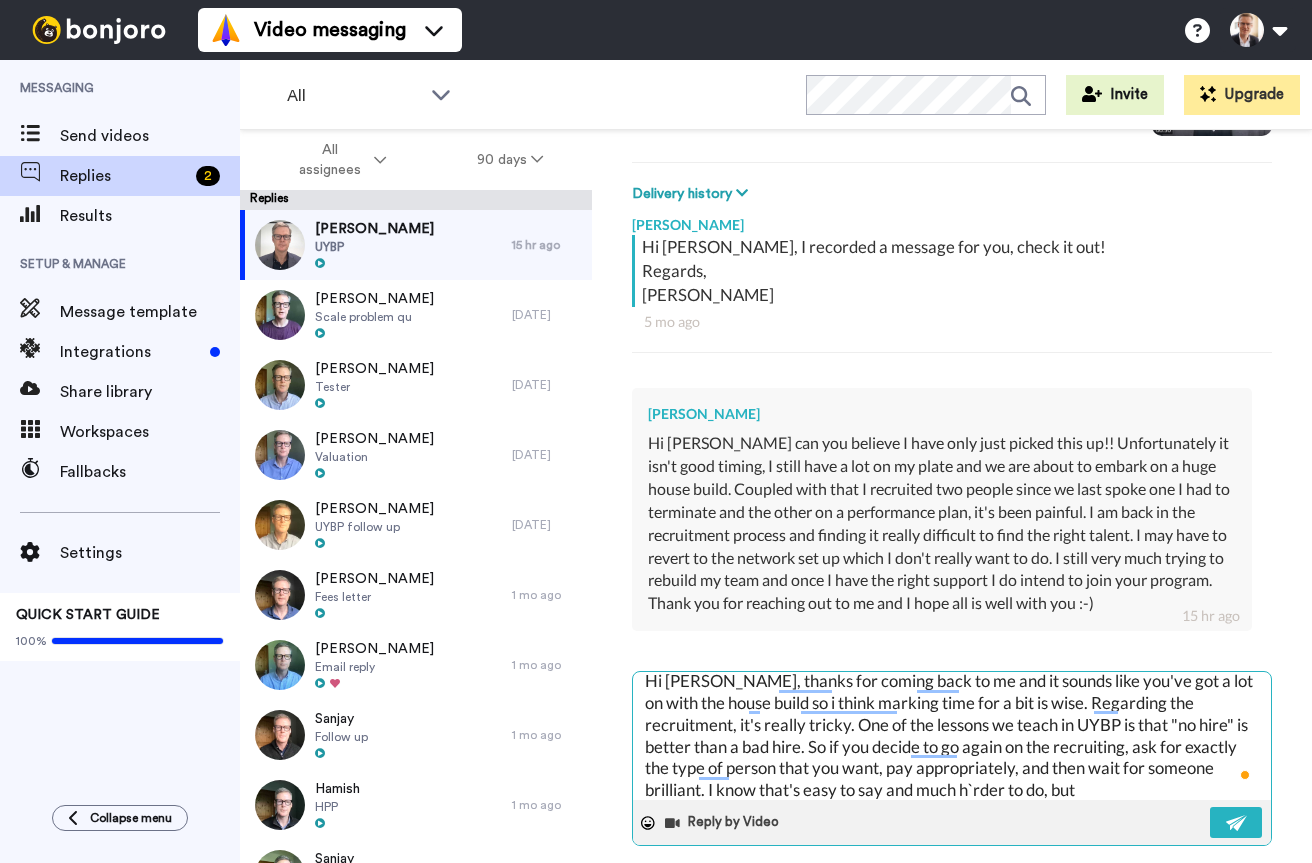 click on "Hi [PERSON_NAME], thanks for coming back to me and it sounds like you've got a lot on with the house build so i think marking time for a bit is wise. Regarding the recruitment, it's really tricky. One of the lessons we teach in UYBP is that "no hire" is better than a bad hire. So if you decide to go again on the recruiting, ask for exactly the type of person that you want, pay appropriately, and then wait for someone brilliant. I know that's easy to say and much h`rder to do, but" at bounding box center (952, 736) 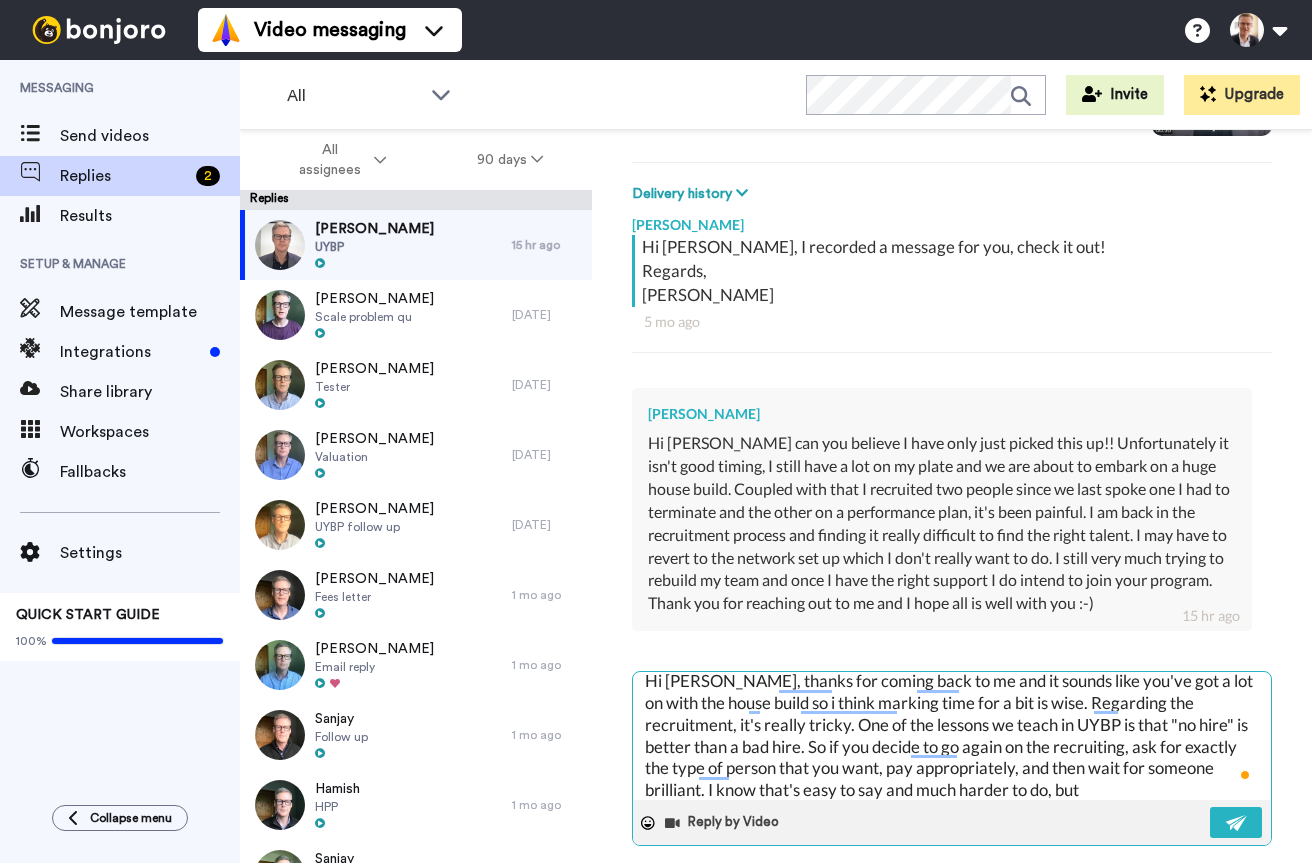 click on "Hi [PERSON_NAME], thanks for coming back to me and it sounds like you've got a lot on with the house build so i think marking time for a bit is wise. Regarding the recruitment, it's really tricky. One of the lessons we teach in UYBP is that "no hire" is better than a bad hire. So if you decide to go again on the recruiting, ask for exactly the type of person that you want, pay appropriately, and then wait for someone brilliant. I know that's easy to say and much harder to do, but" at bounding box center [952, 736] 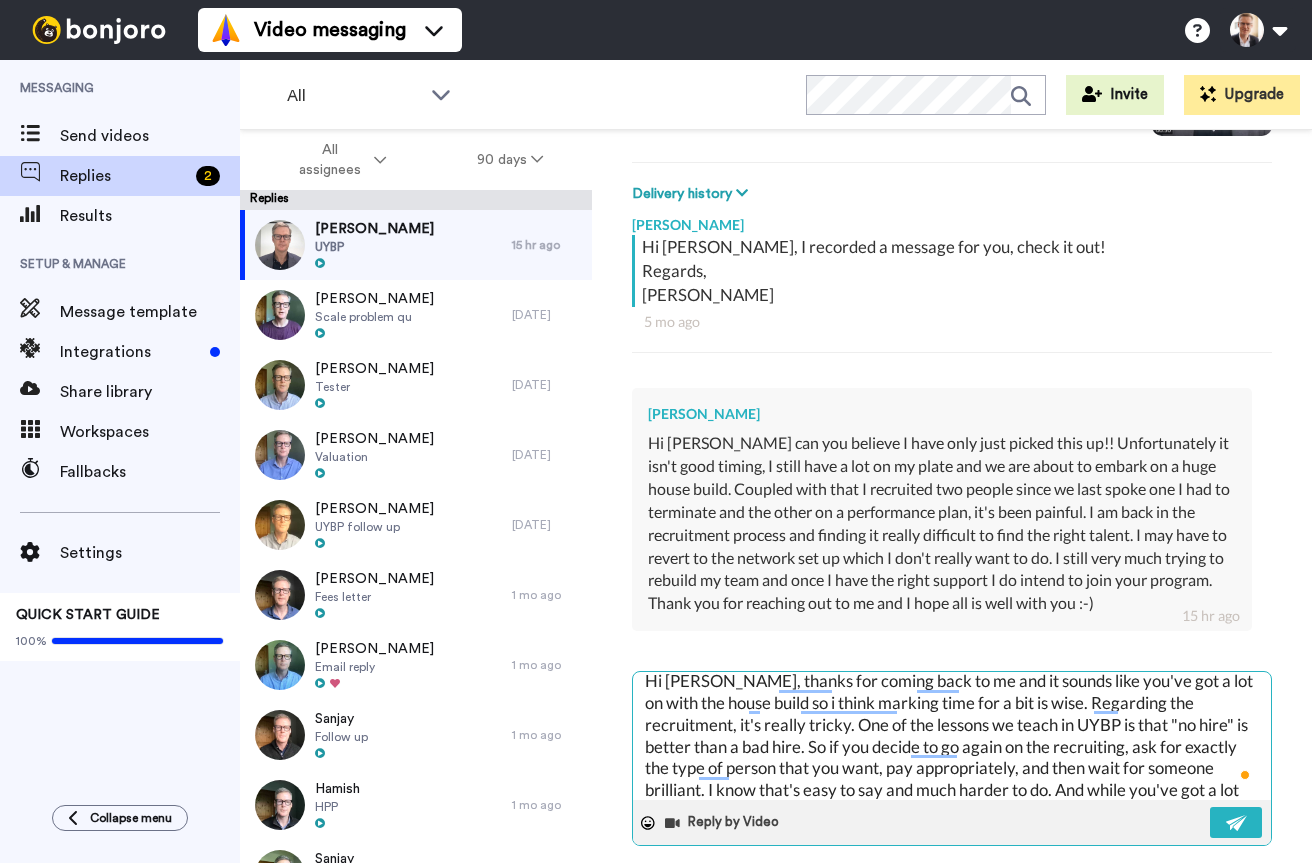 scroll, scrollTop: 33, scrollLeft: 0, axis: vertical 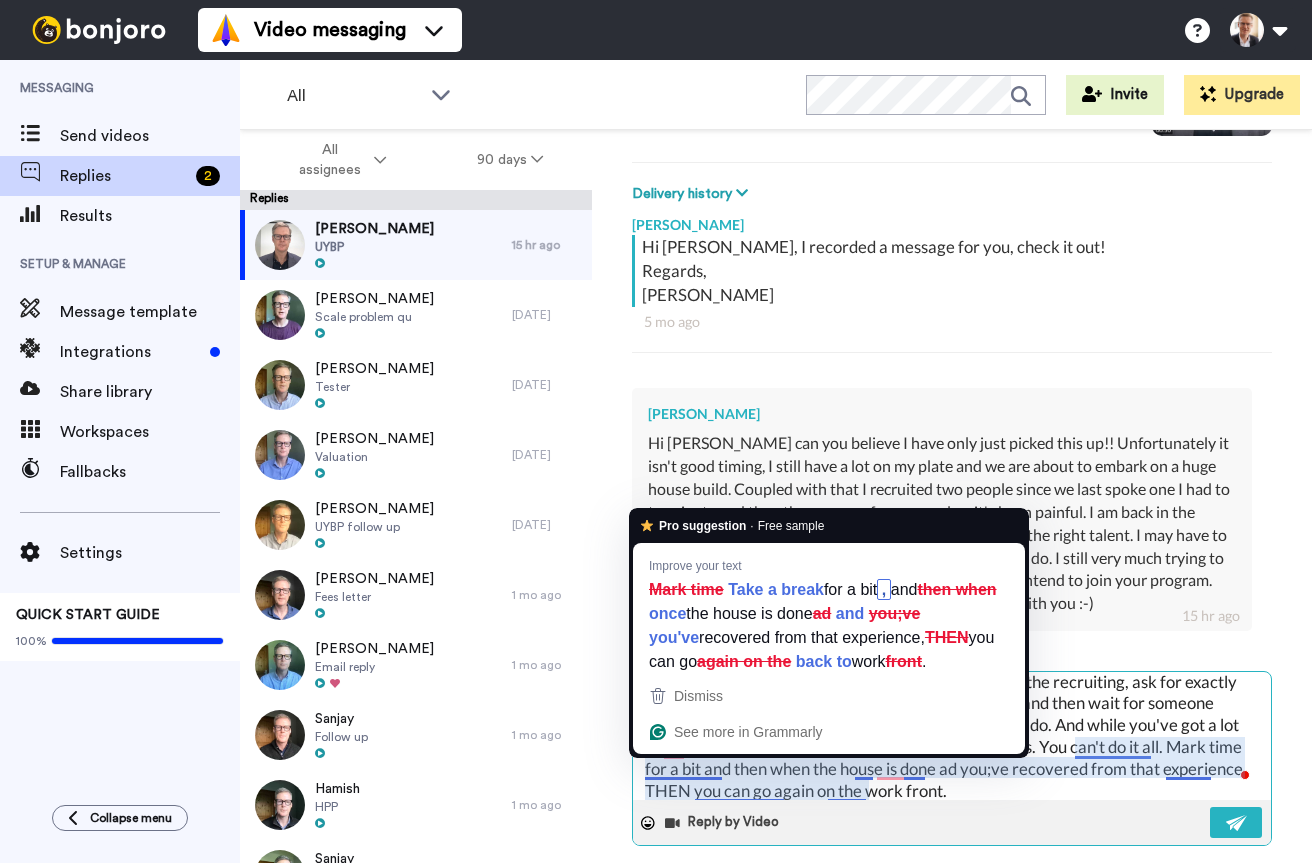 click on "Hi [PERSON_NAME], thanks for coming back to me and it sounds like you've got a lot on with the house build so i think marking time for a bit is wise. Regarding the recruitment, it's really tricky. One of the lessons we teach in UYBP is that "no hire" is better than a bad hire. So if you decide to go again on the recruiting, ask for exactly the type of person that you want, pay appropriately, and then wait for someone brilliant. I know that's easy to say and much harder to do. And while you've got a lot on your plate, don;t be too ambitious with the business. You can't do it all. Mark time for a bit and then when the house is done ad you;ve recovered from that experience, THEN you can go again on the work front." at bounding box center (952, 736) 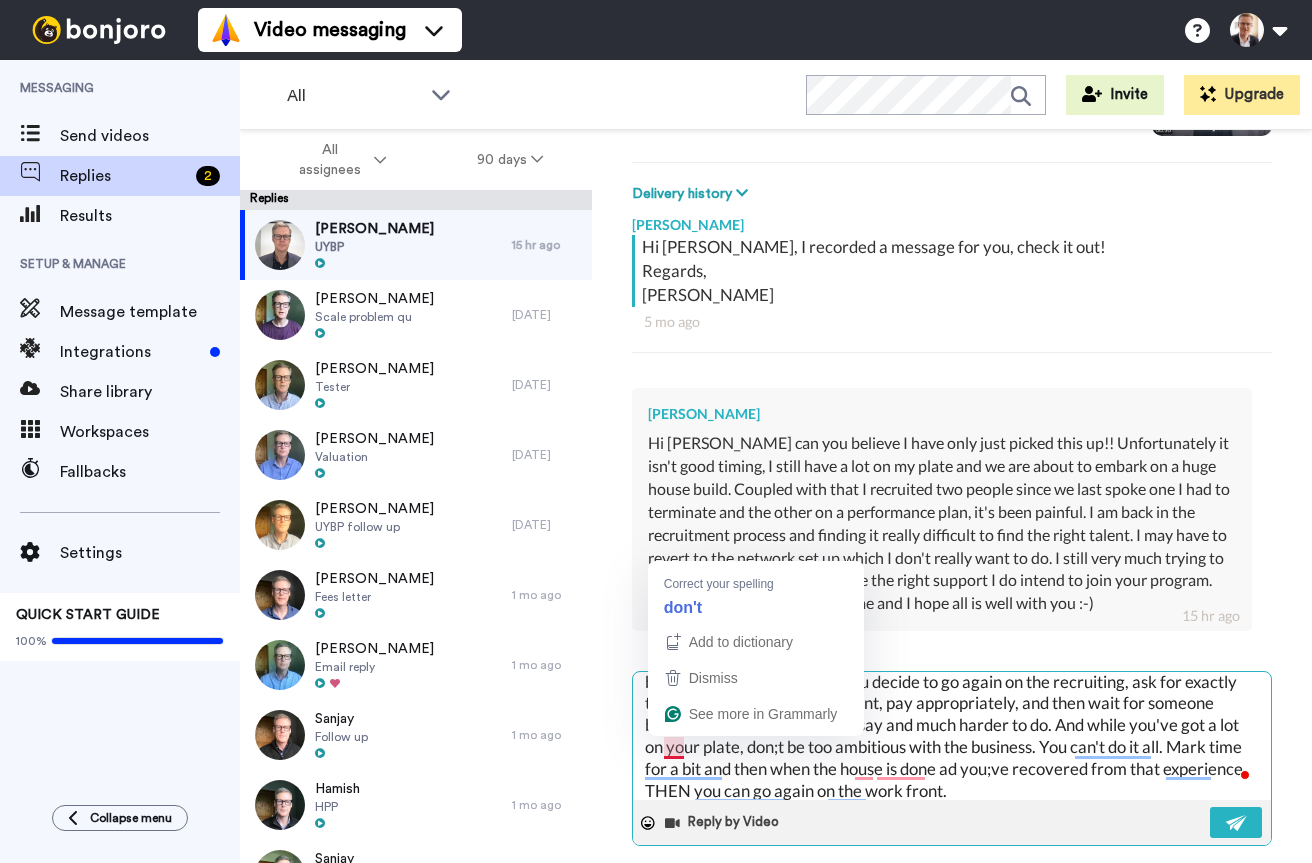 click on "Hi [PERSON_NAME], thanks for coming back to me and it sounds like you've got a lot on with the house build so i think marking time for a bit is wise. Regarding the recruitment, it's really tricky. One of the lessons we teach in UYBP is that "no hire" is better than a bad hire. So if you decide to go again on the recruiting, ask for exactly the type of person that you want, pay appropriately, and then wait for someone brilliant. I know that's easy to say and much harder to do. And while you've got a lot on your plate, don;t be too ambitious with the business. You can't do it all. Mark time for a bit and then when the house is done ad you;ve recovered from that experience, THEN you can go again on the work front." at bounding box center (952, 736) 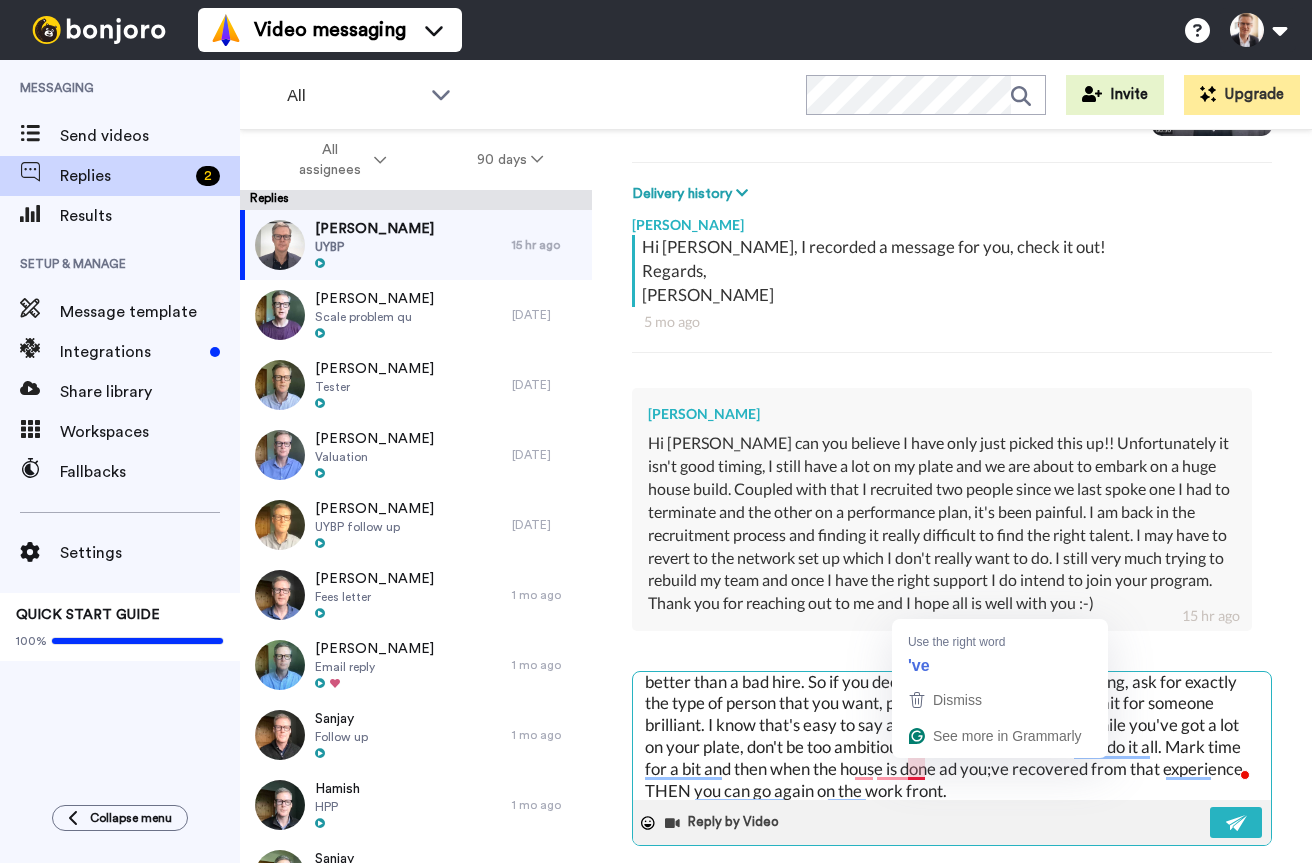 click on "Hi [PERSON_NAME], thanks for coming back to me and it sounds like you've got a lot on with the house build so i think marking time for a bit is wise. Regarding the recruitment, it's really tricky. One of the lessons we teach in UYBP is that "no hire" is better than a bad hire. So if you decide to go again on the recruiting, ask for exactly the type of person that you want, pay appropriately, and then wait for someone brilliant. I know that's easy to say and much harder to do. And while you've got a lot on your plate, don't be too ambitious with the business. You can't do it all. Mark time for a bit and then when the house is done ad you;ve recovered from that experience, THEN you can go again on the work front." at bounding box center [952, 736] 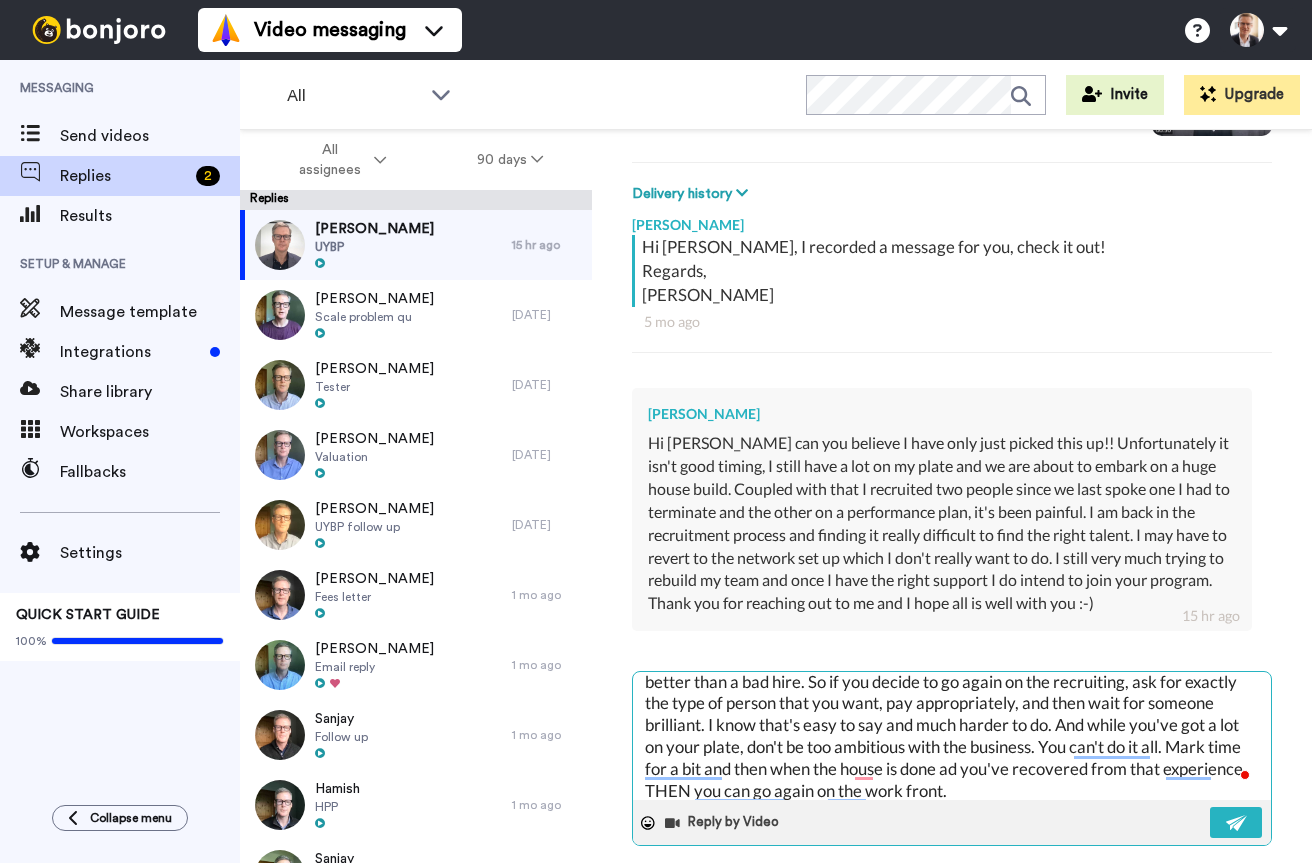 click on "Hi [PERSON_NAME], thanks for coming back to me and it sounds like you've got a lot on with the house build so i think marking time for a bit is wise. Regarding the recruitment, it's really tricky. One of the lessons we teach in UYBP is that "no hire" is better than a bad hire. So if you decide to go again on the recruiting, ask for exactly the type of person that you want, pay appropriately, and then wait for someone brilliant. I know that's easy to say and much harder to do. And while you've got a lot on your plate, don't be too ambitious with the business. You can't do it all. Mark time for a bit and then when the house is done ad you've recovered from that experience, THEN you can go again on the work front." at bounding box center (952, 736) 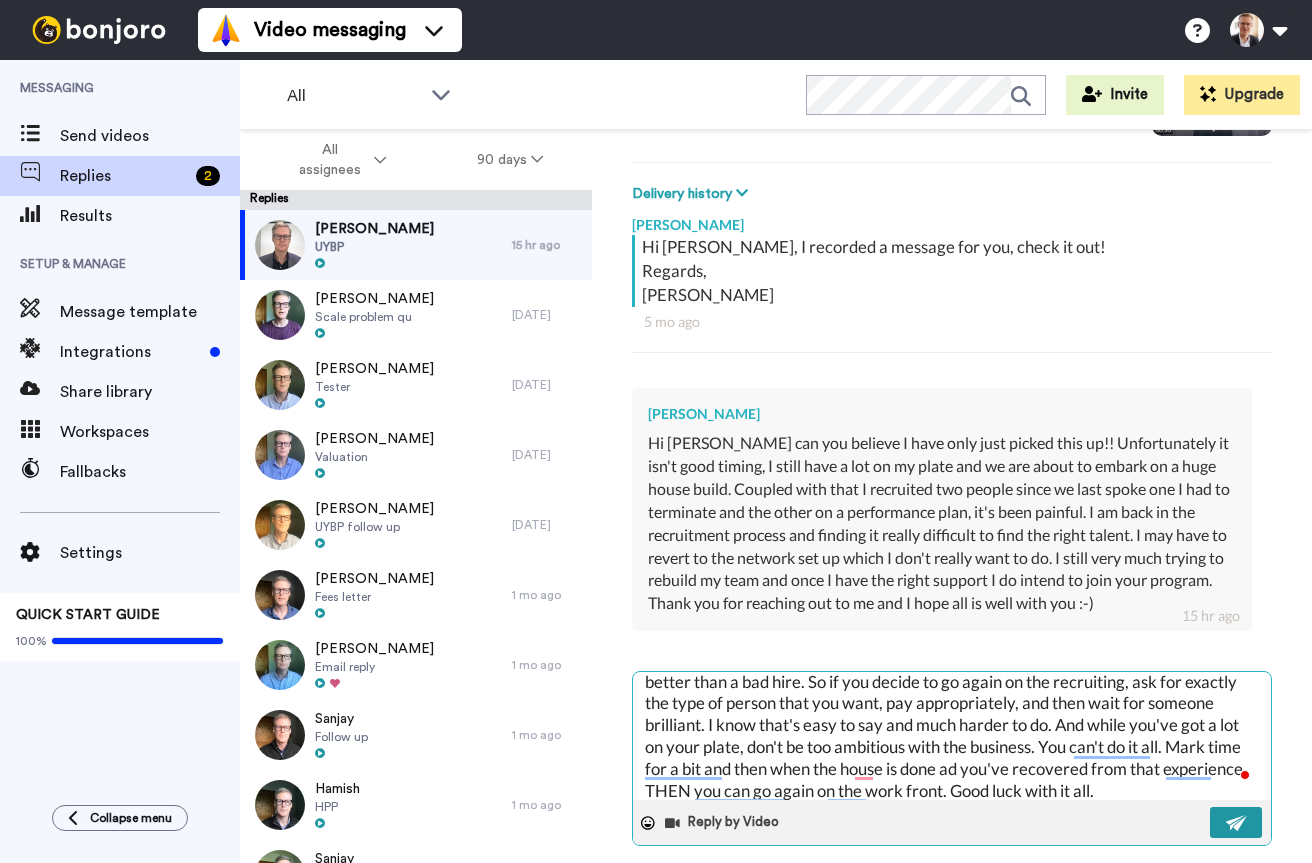 click at bounding box center (1237, 823) 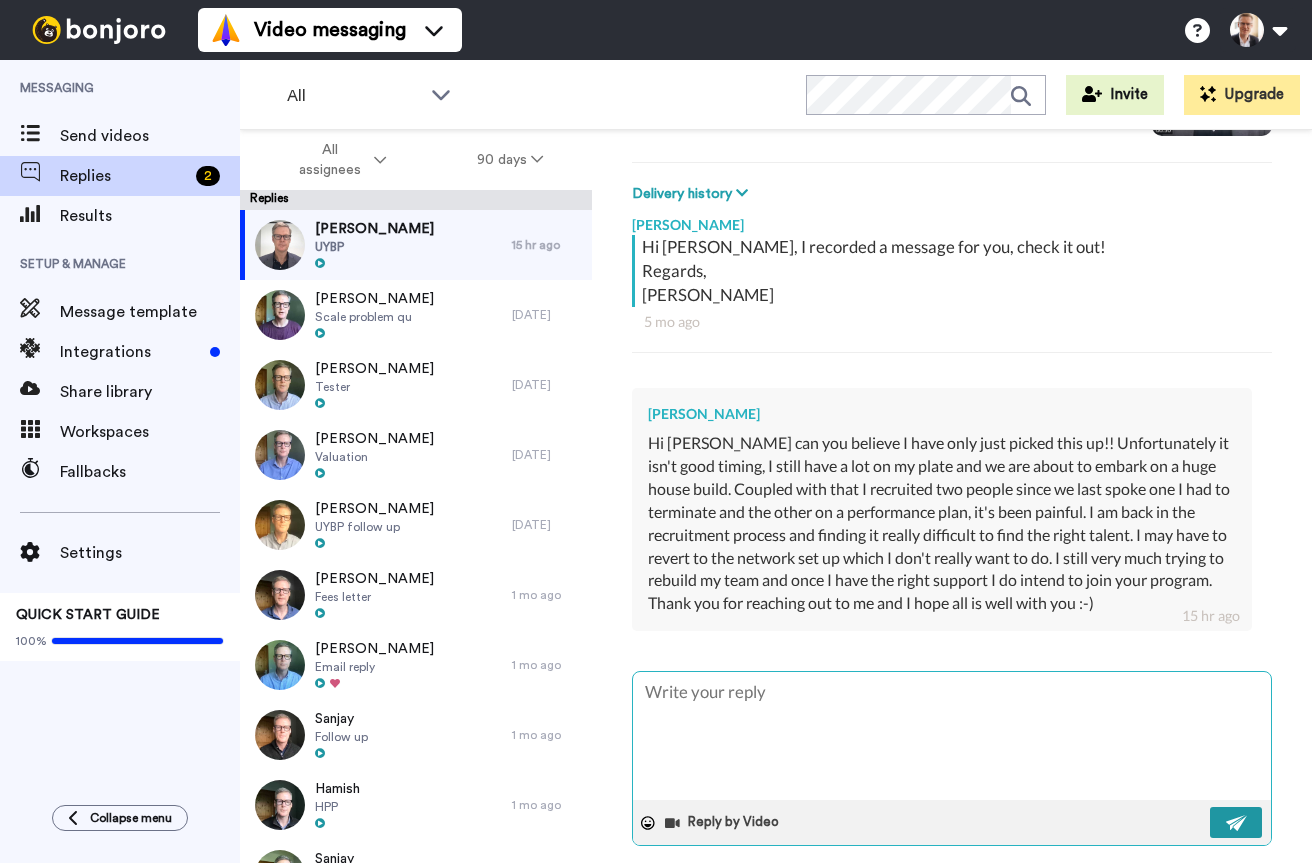 scroll, scrollTop: 0, scrollLeft: 0, axis: both 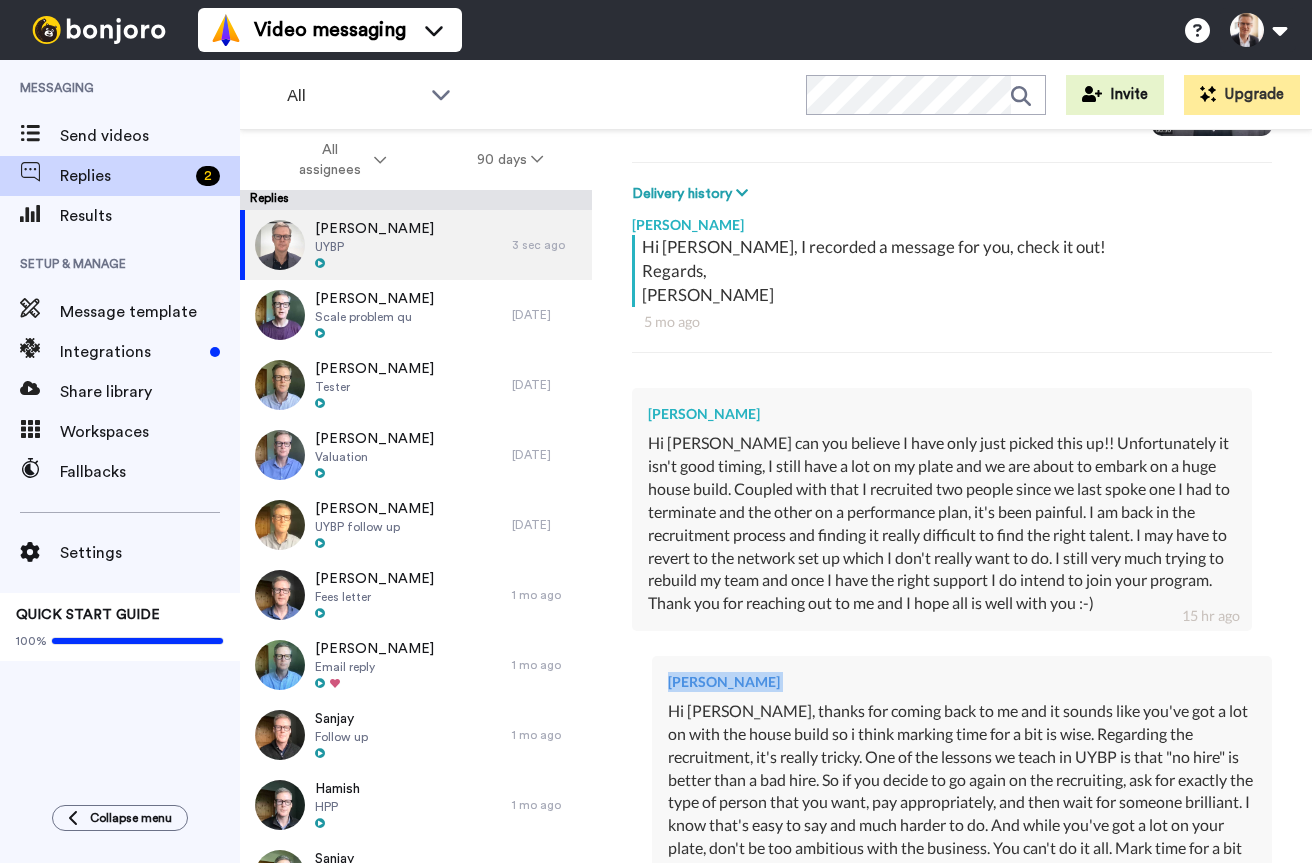 drag, startPoint x: 669, startPoint y: 706, endPoint x: 858, endPoint y: 872, distance: 251.5492 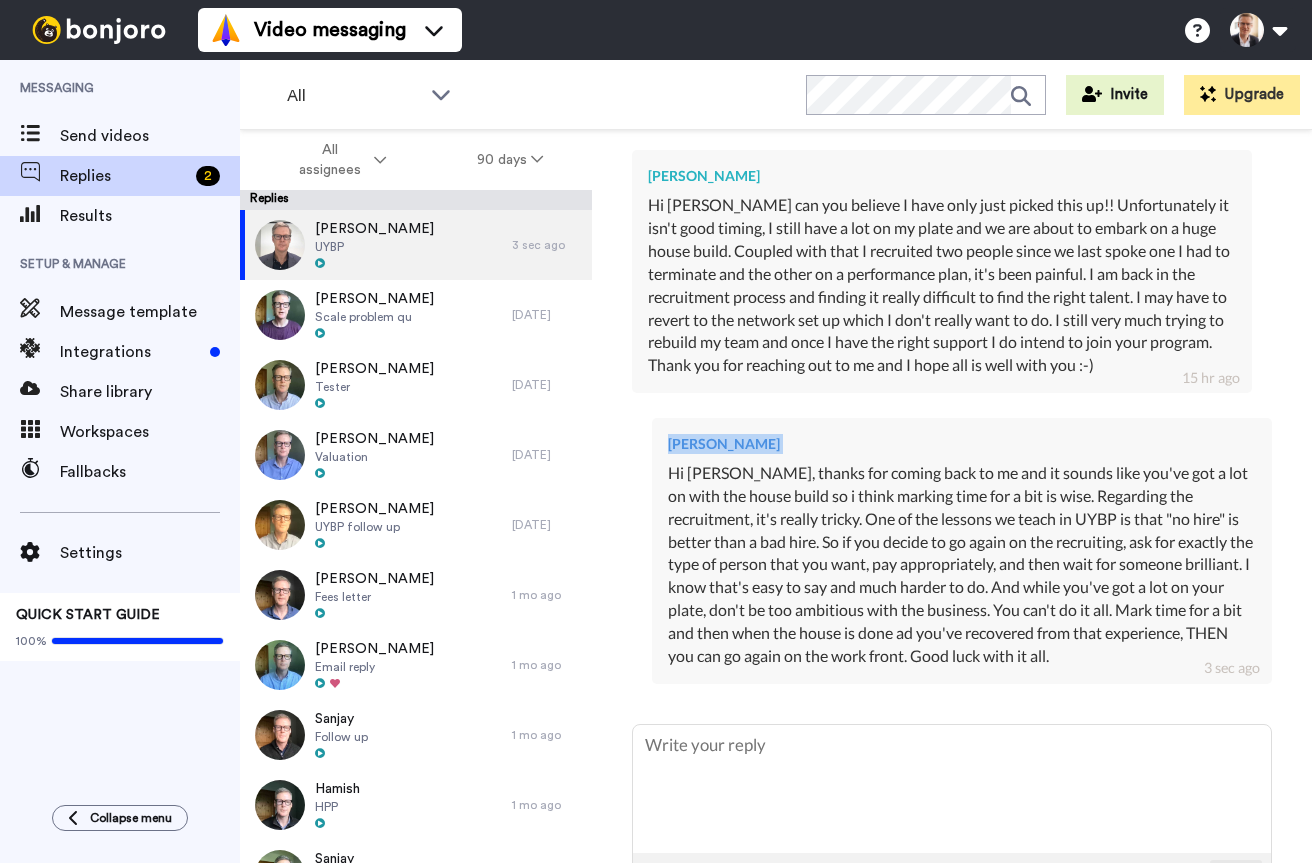 scroll, scrollTop: 510, scrollLeft: 0, axis: vertical 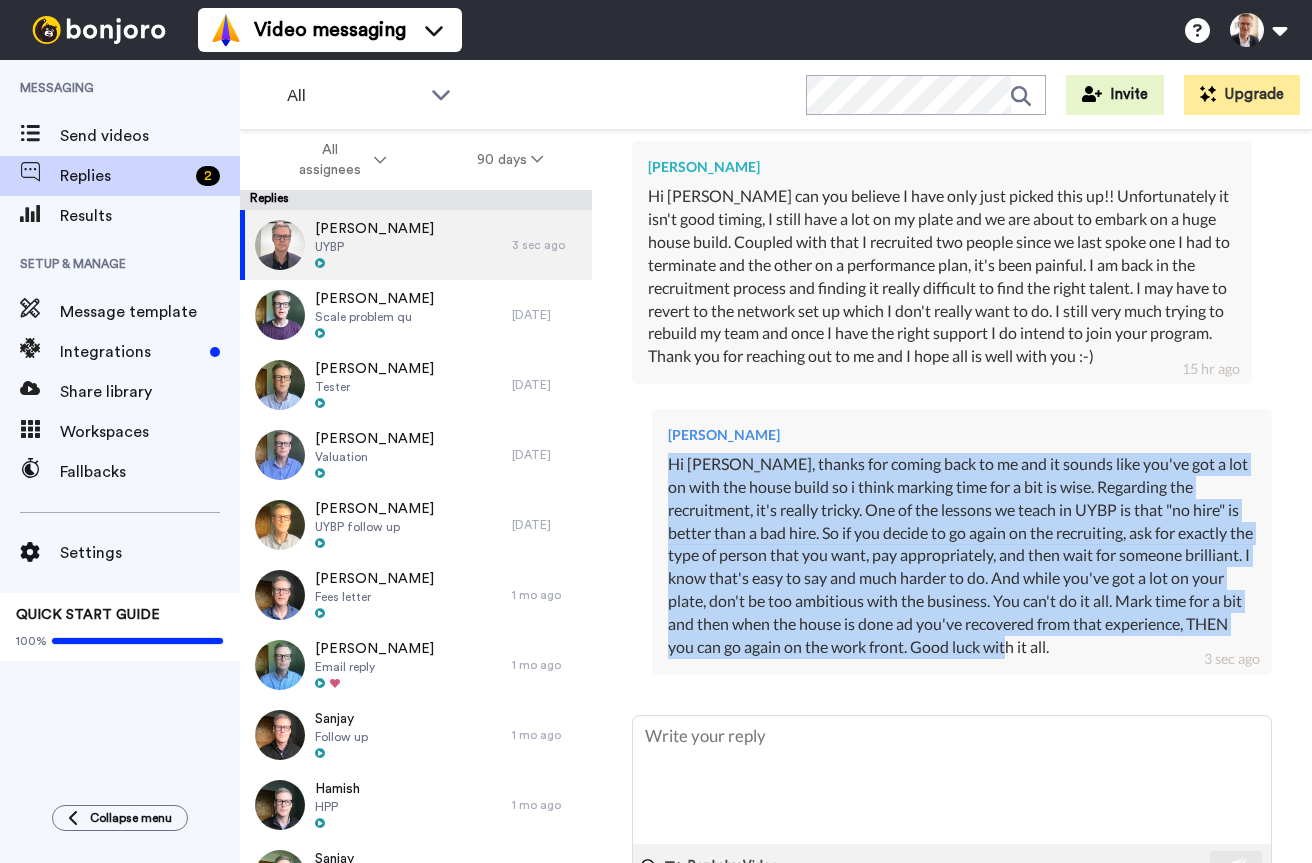 drag, startPoint x: 667, startPoint y: 461, endPoint x: 1070, endPoint y: 659, distance: 449.01337 